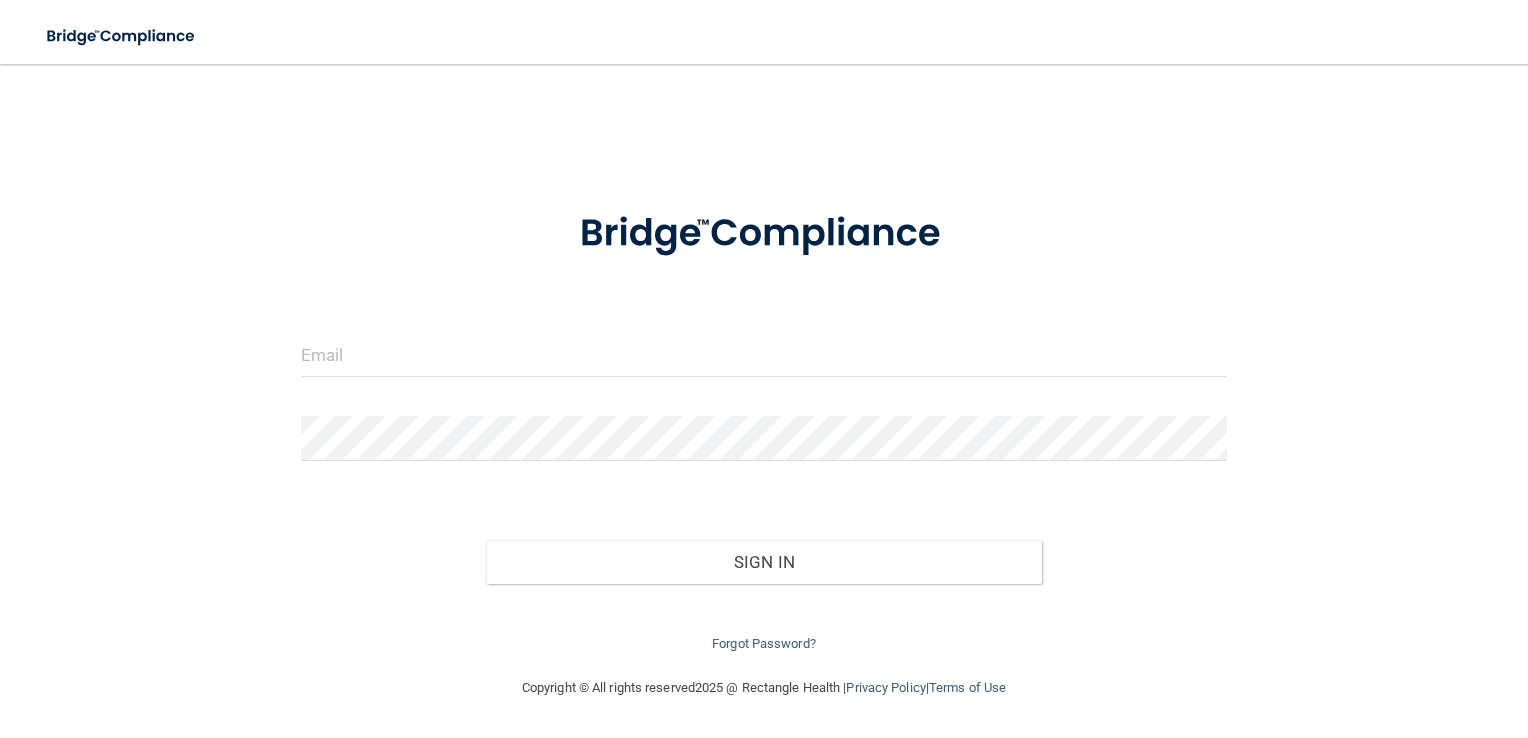 scroll, scrollTop: 0, scrollLeft: 0, axis: both 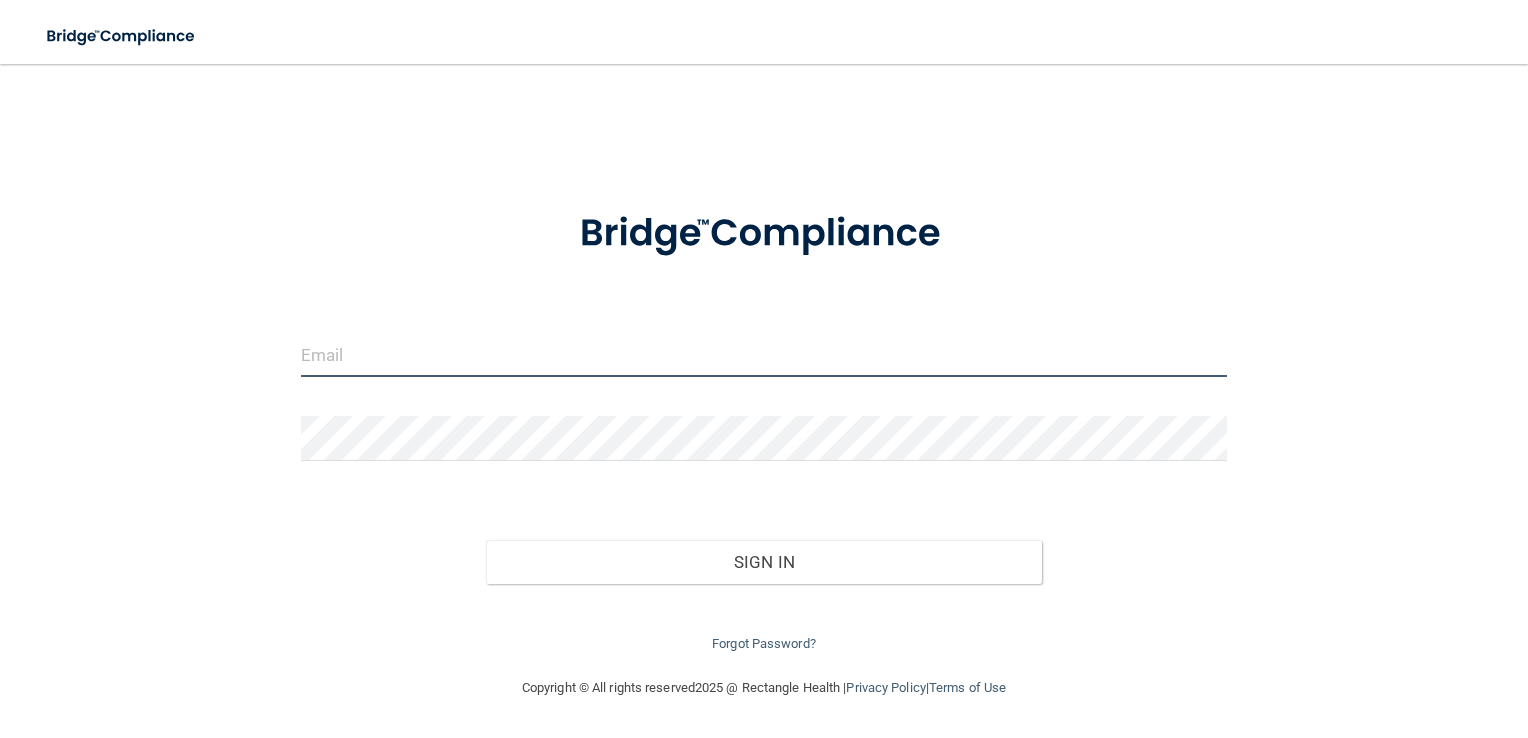 click at bounding box center [764, 354] 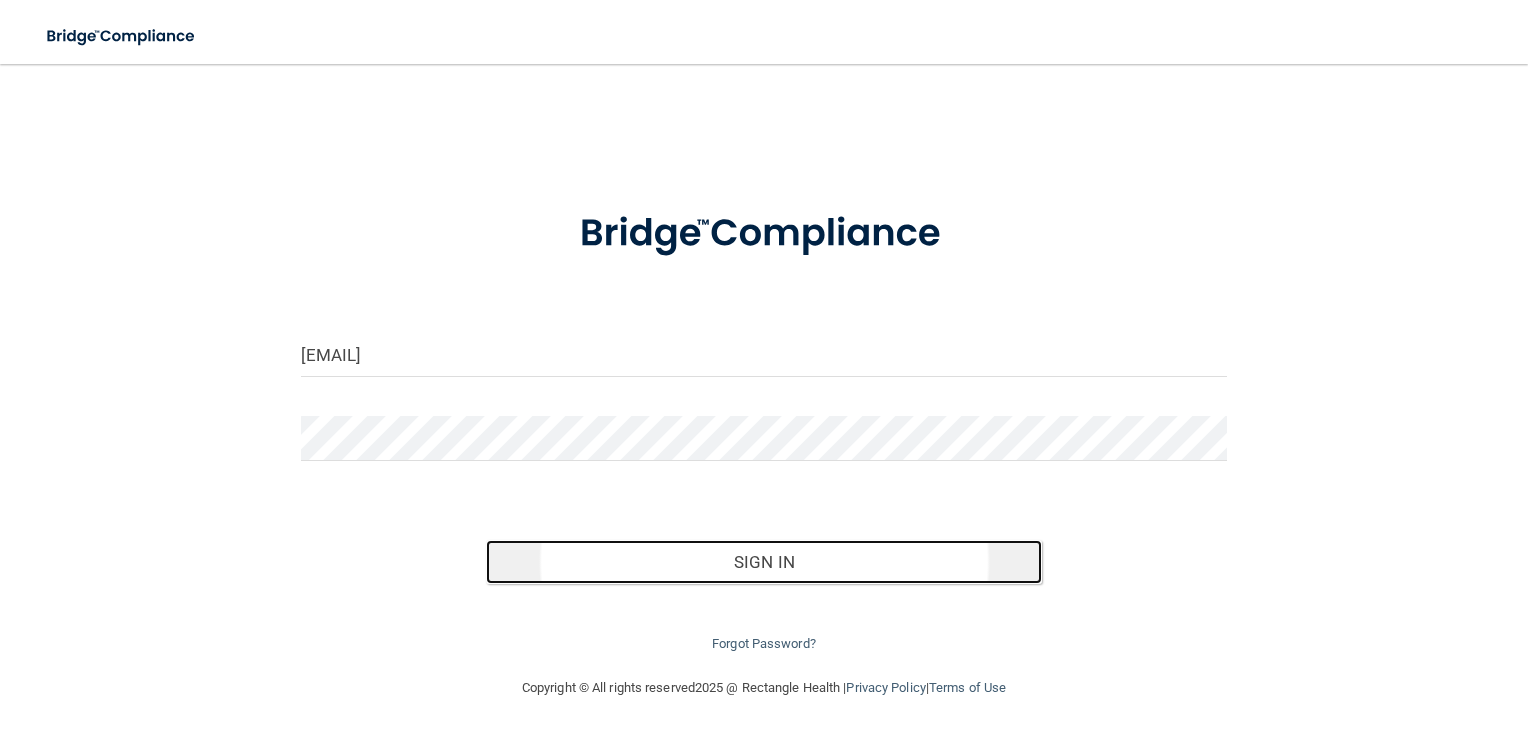 click on "Sign In" at bounding box center (764, 562) 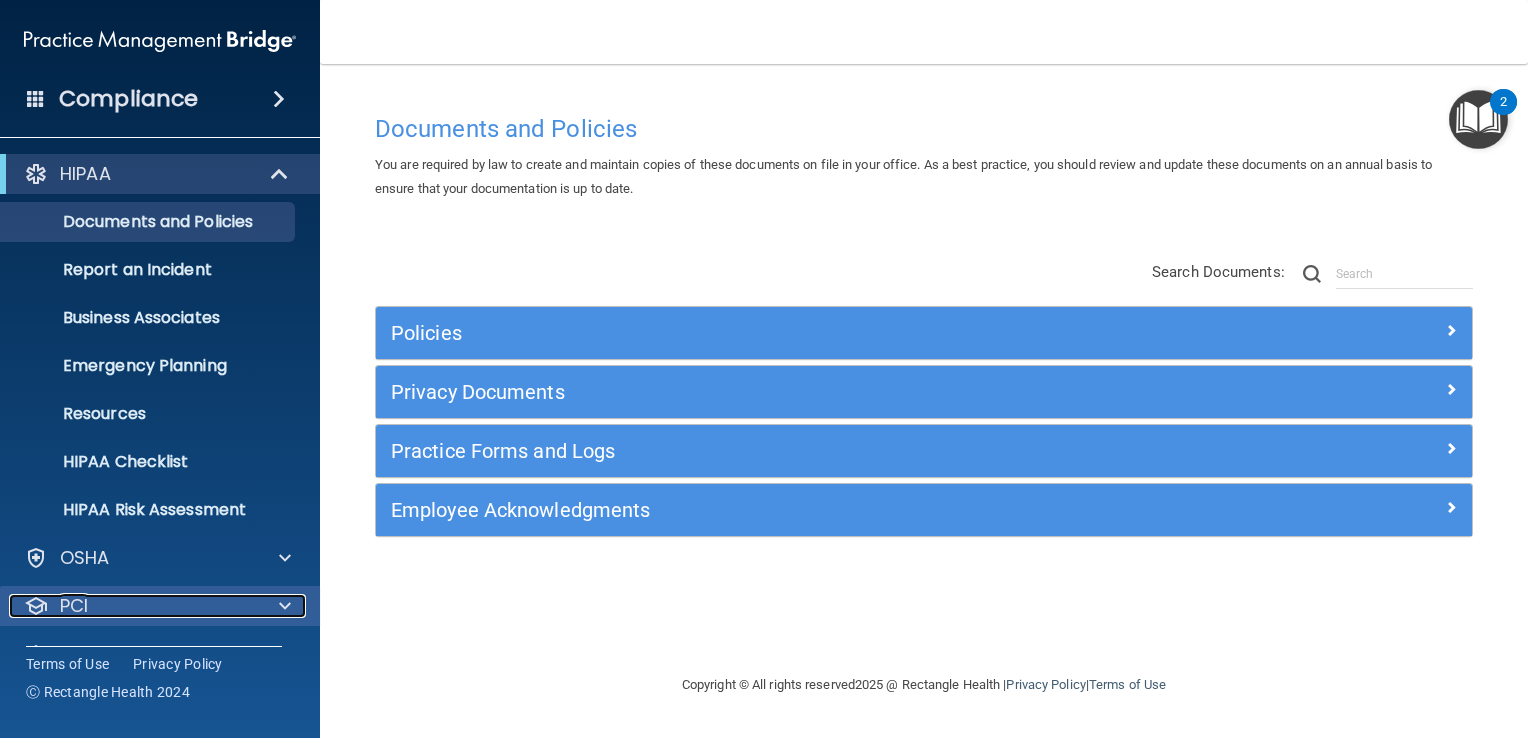 click on "PCI" at bounding box center [133, 606] 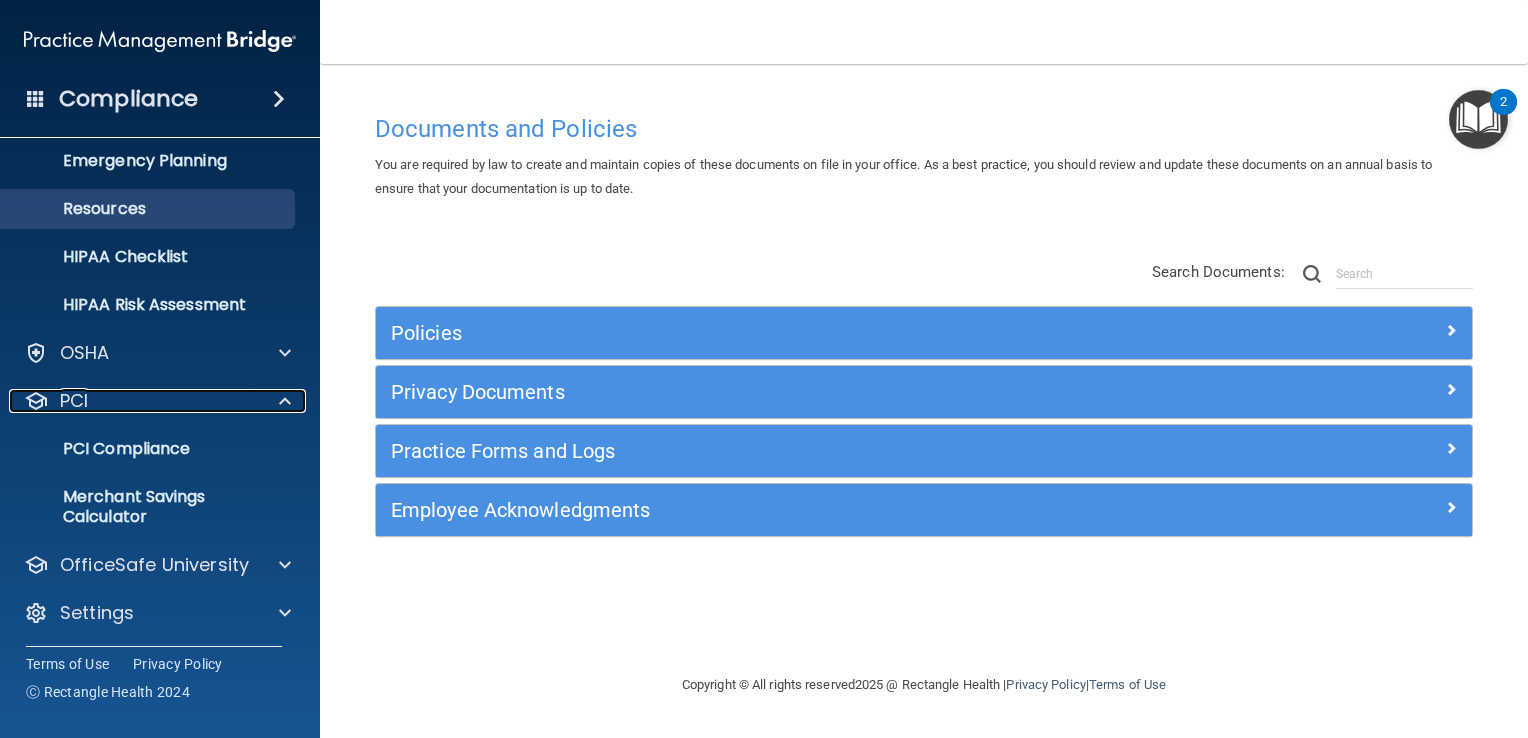 scroll, scrollTop: 207, scrollLeft: 0, axis: vertical 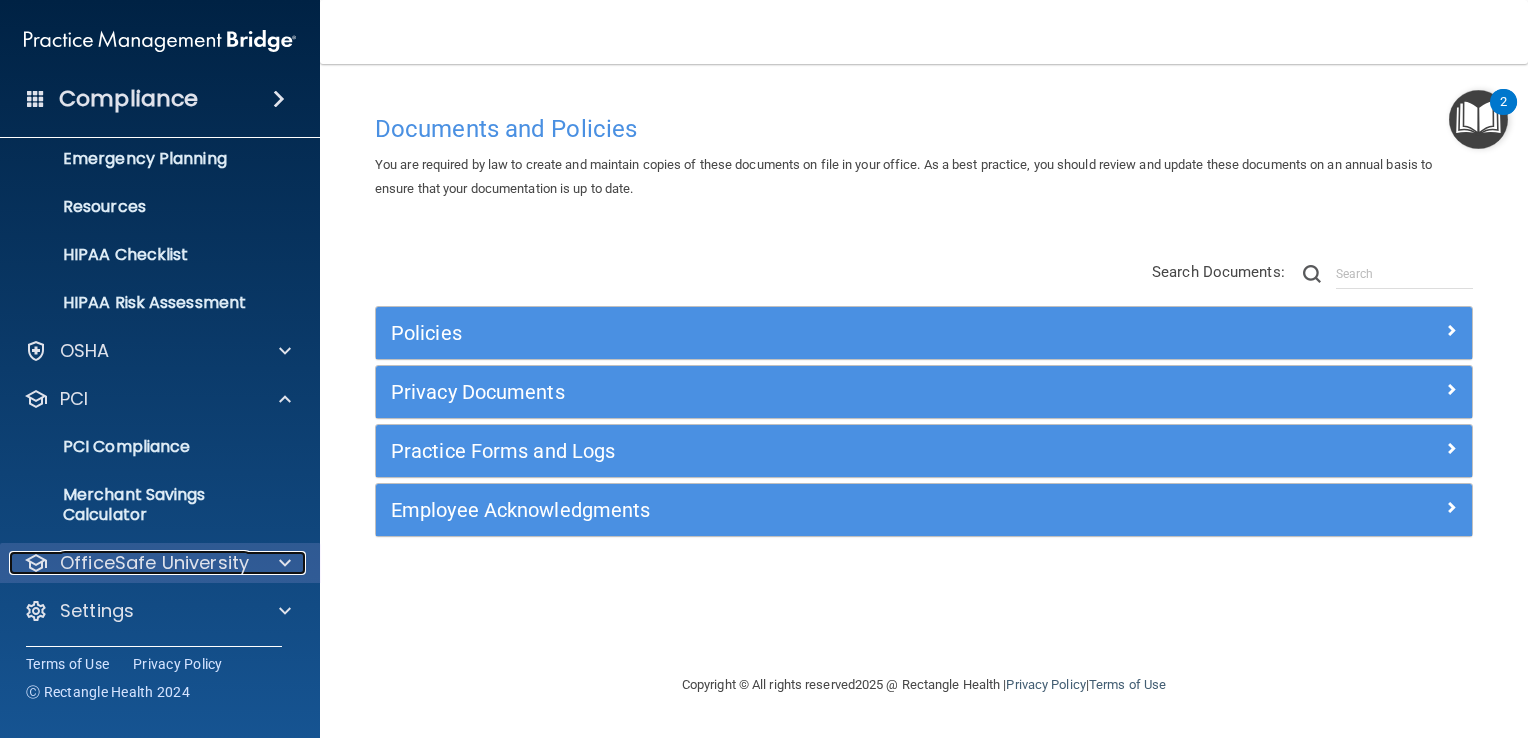 click at bounding box center (282, 563) 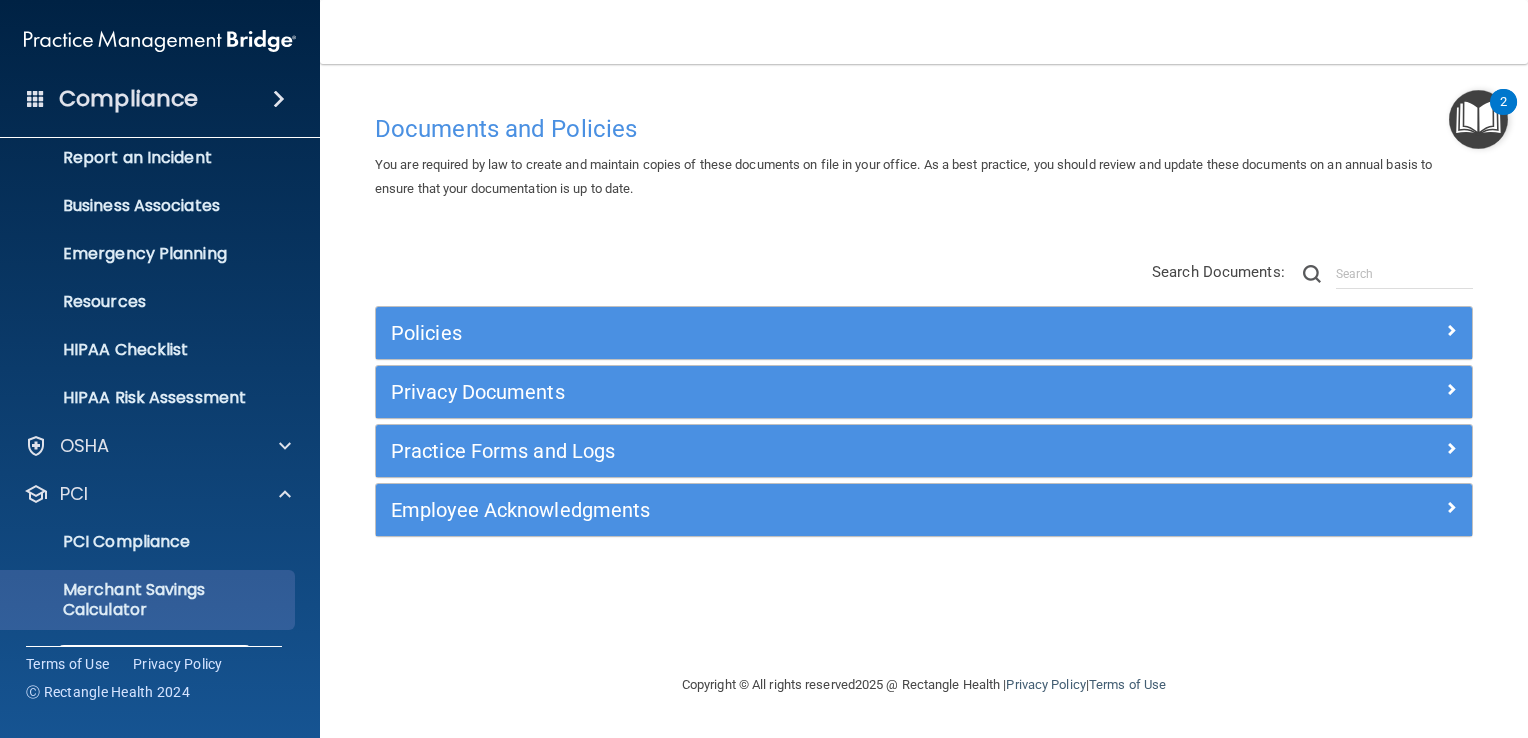 scroll, scrollTop: 0, scrollLeft: 0, axis: both 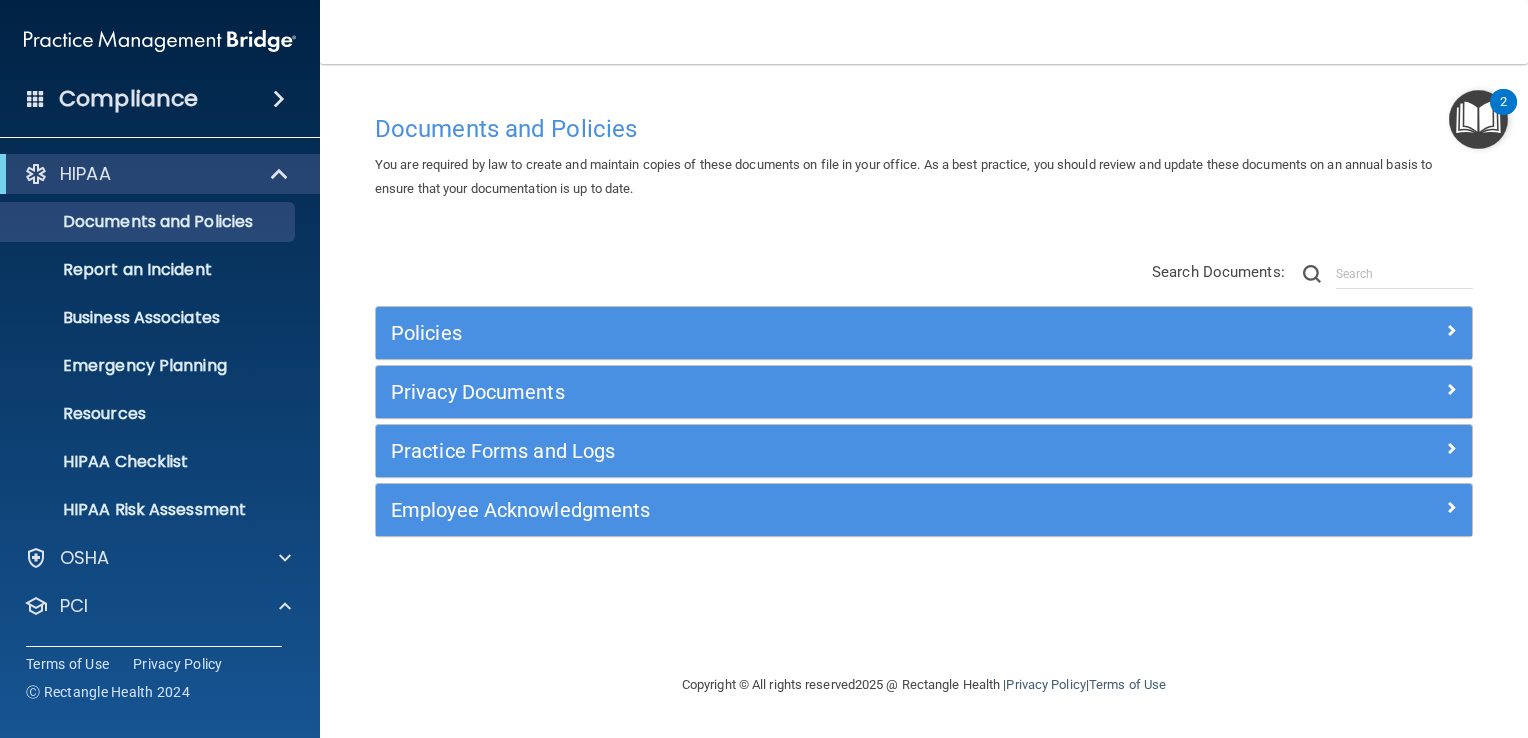 click at bounding box center [279, 99] 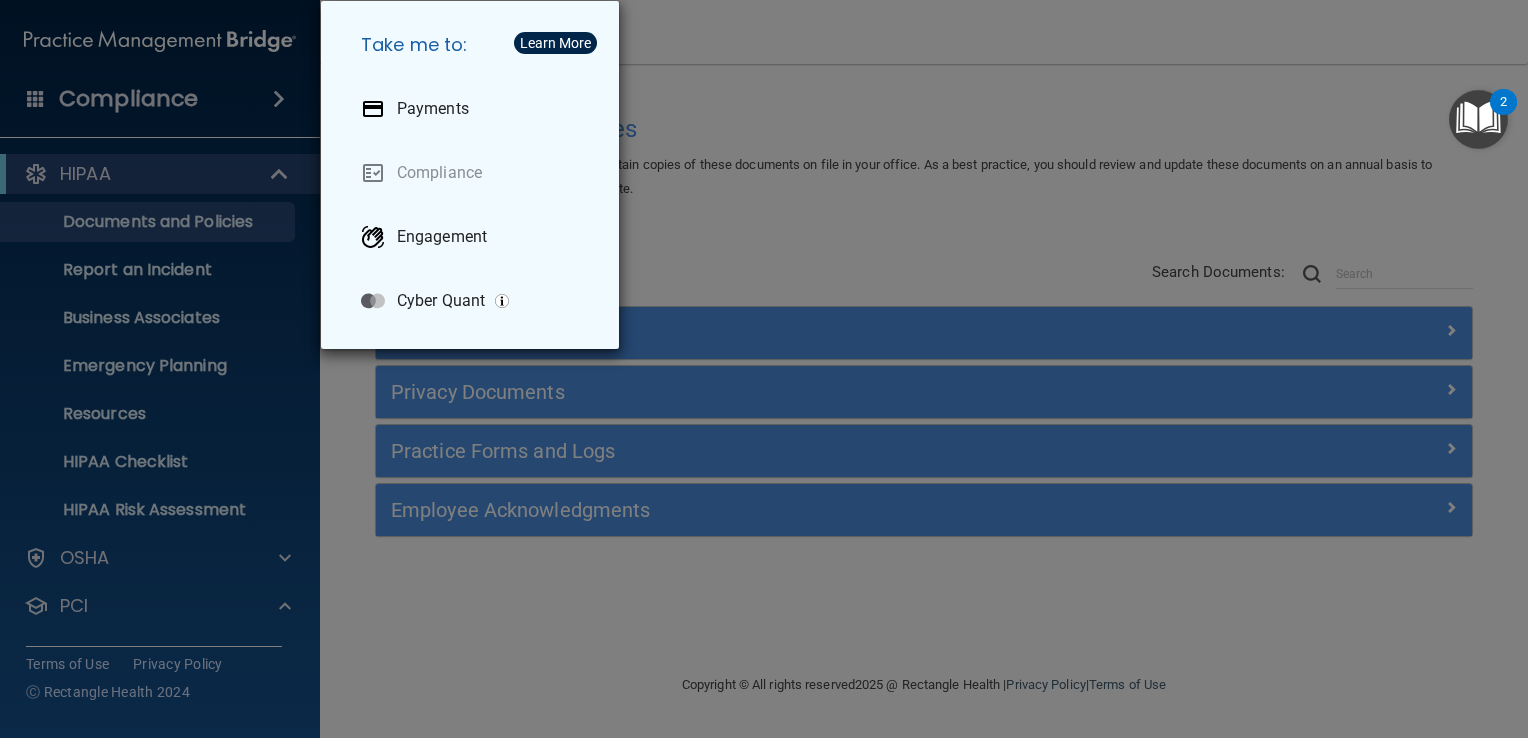 click on "Take me to:             Payments                   Compliance                     Engagement                     Cyber Quant" at bounding box center (764, 369) 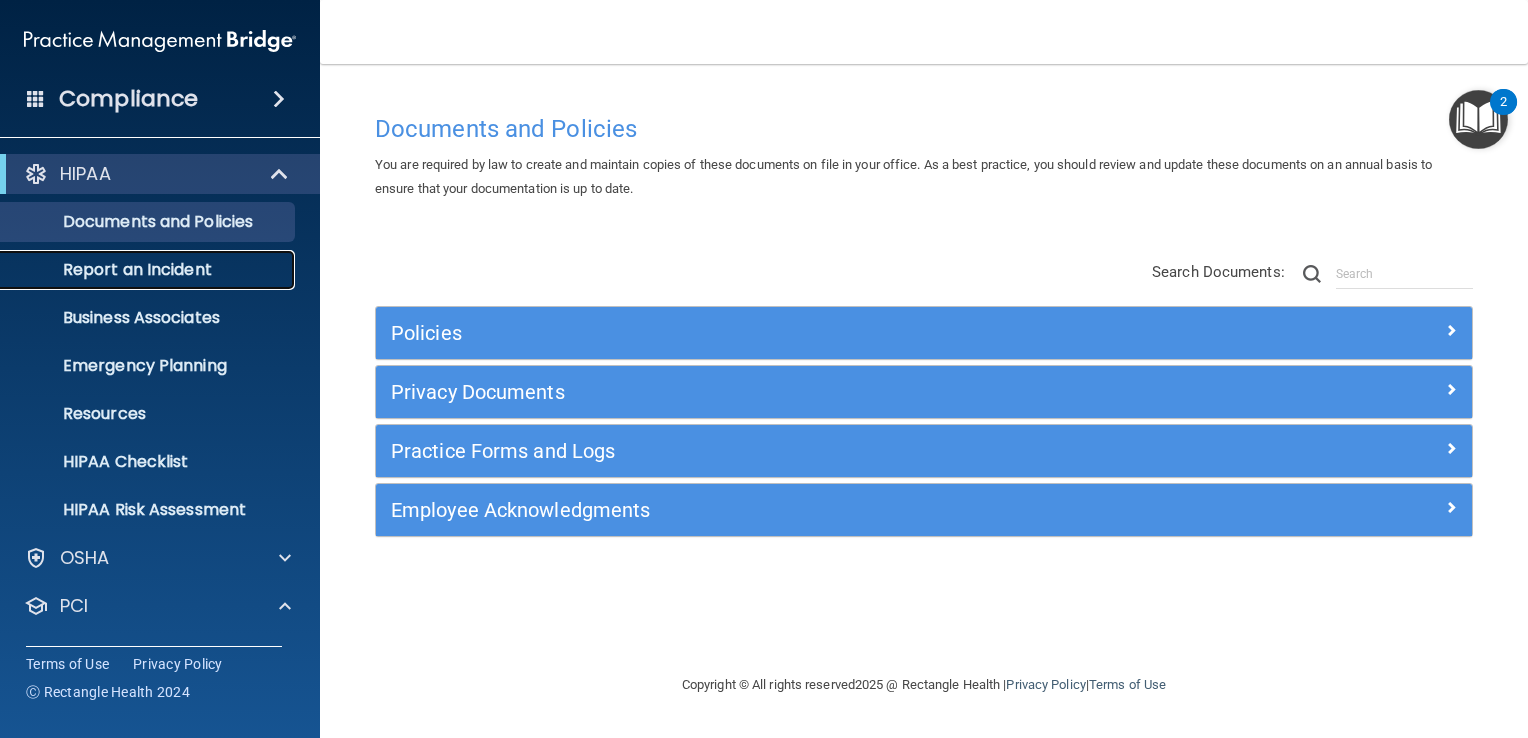 click on "Report an Incident" at bounding box center (137, 270) 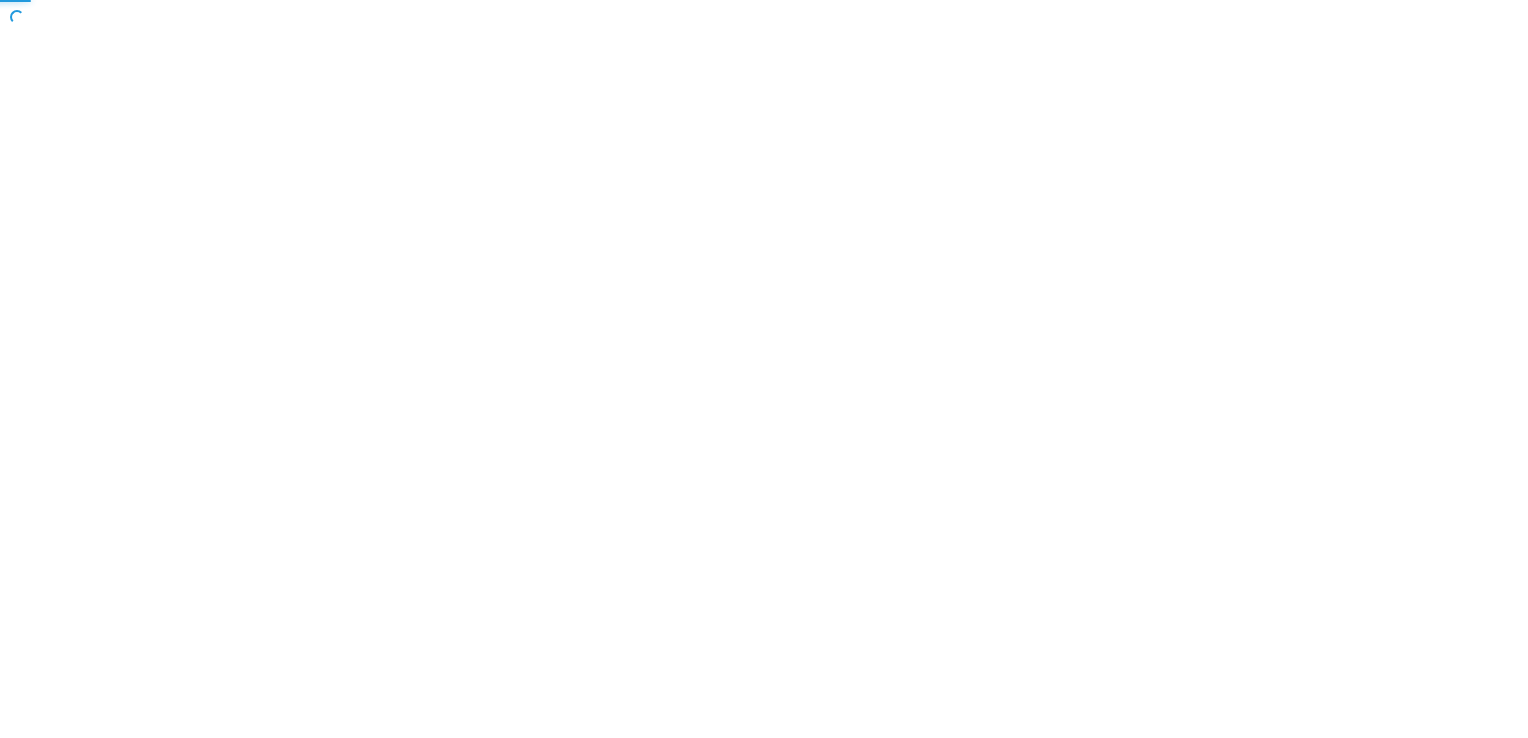 scroll, scrollTop: 0, scrollLeft: 0, axis: both 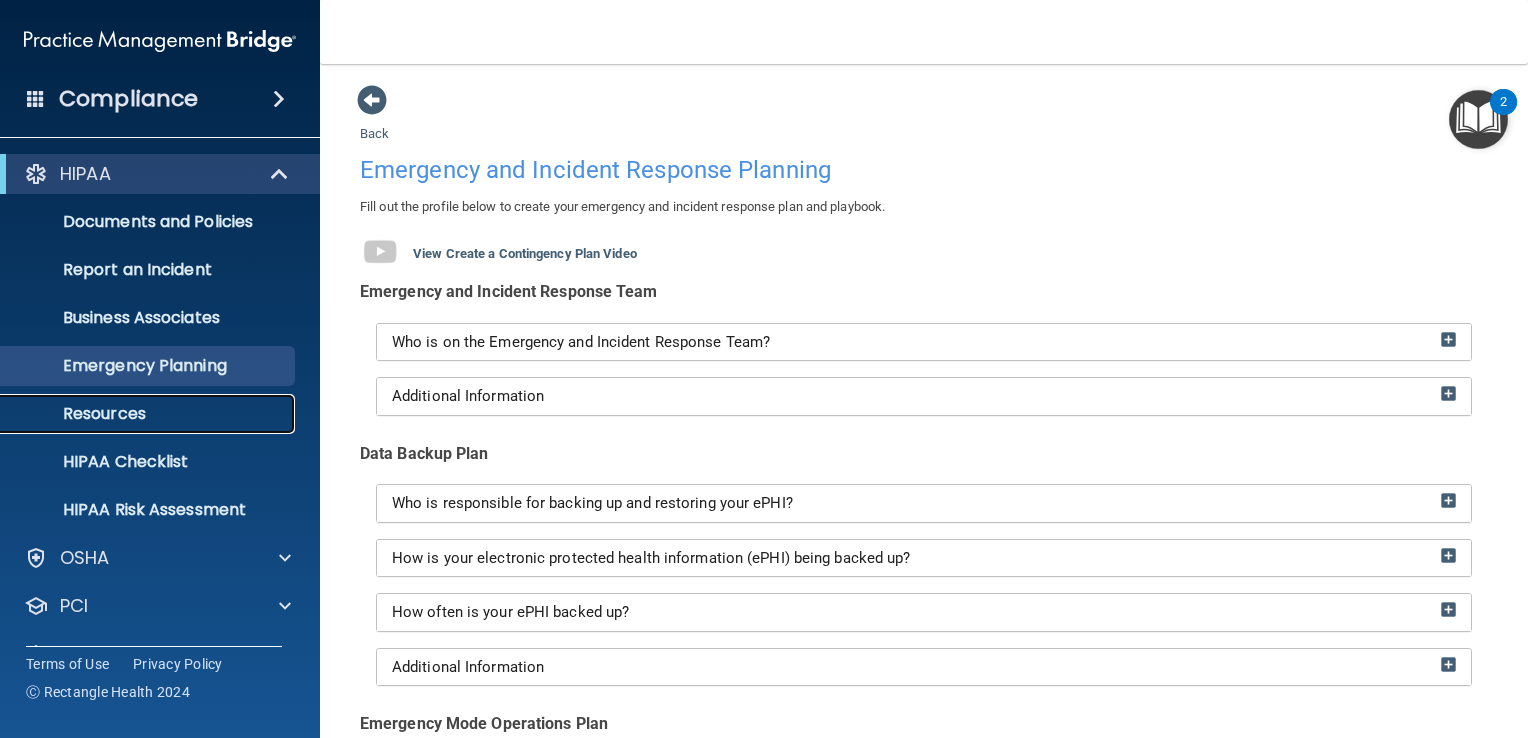 click on "Resources" at bounding box center [137, 414] 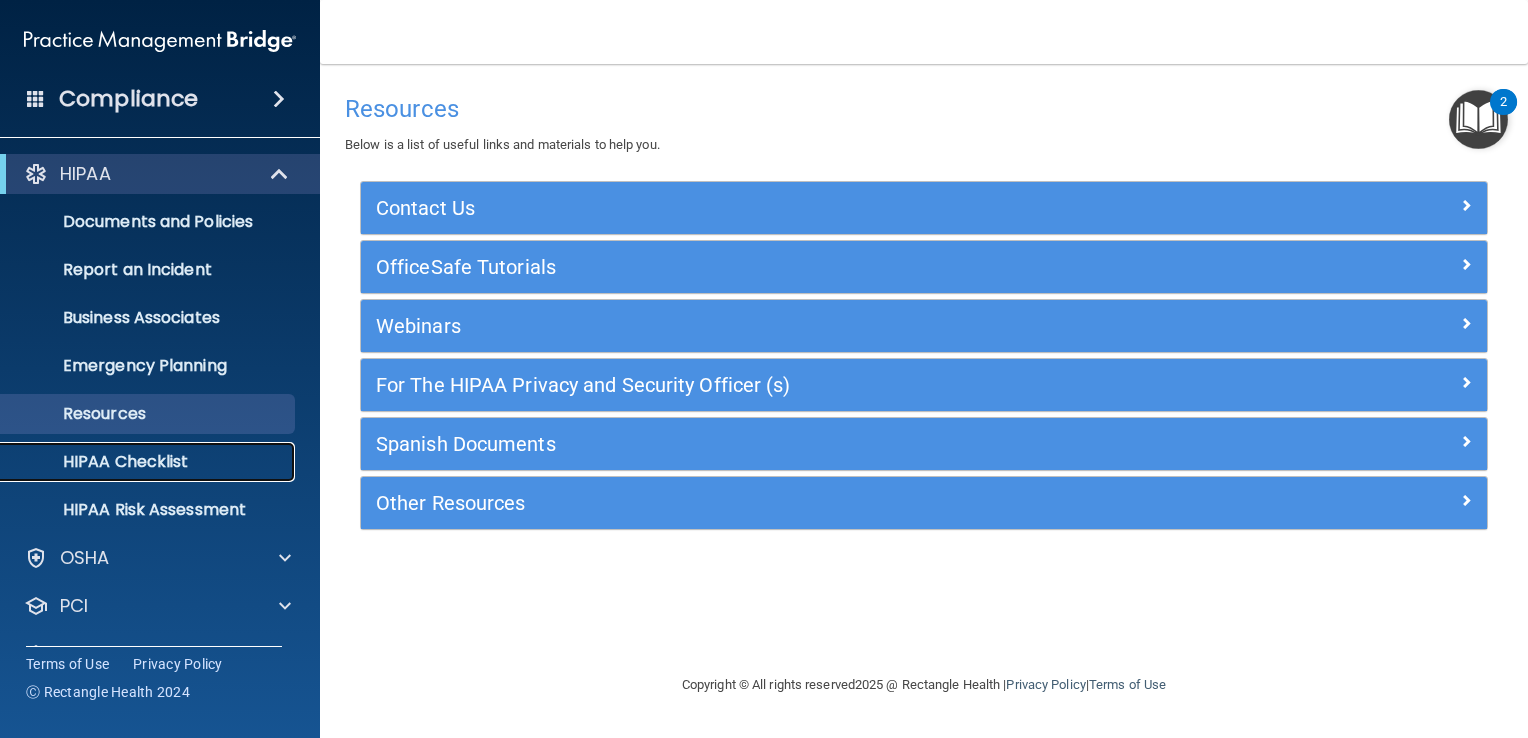 click on "HIPAA Checklist" at bounding box center (149, 462) 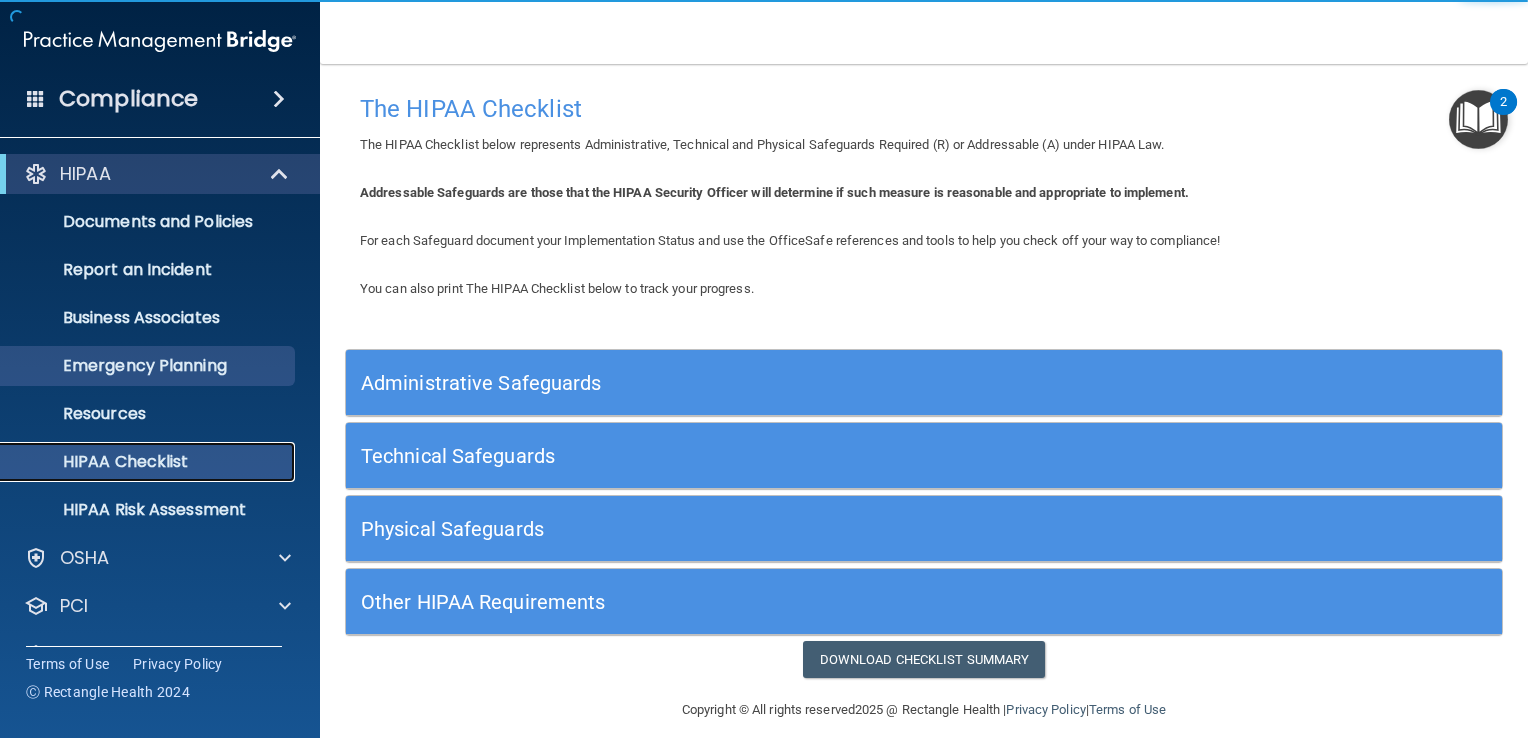 scroll, scrollTop: 91, scrollLeft: 0, axis: vertical 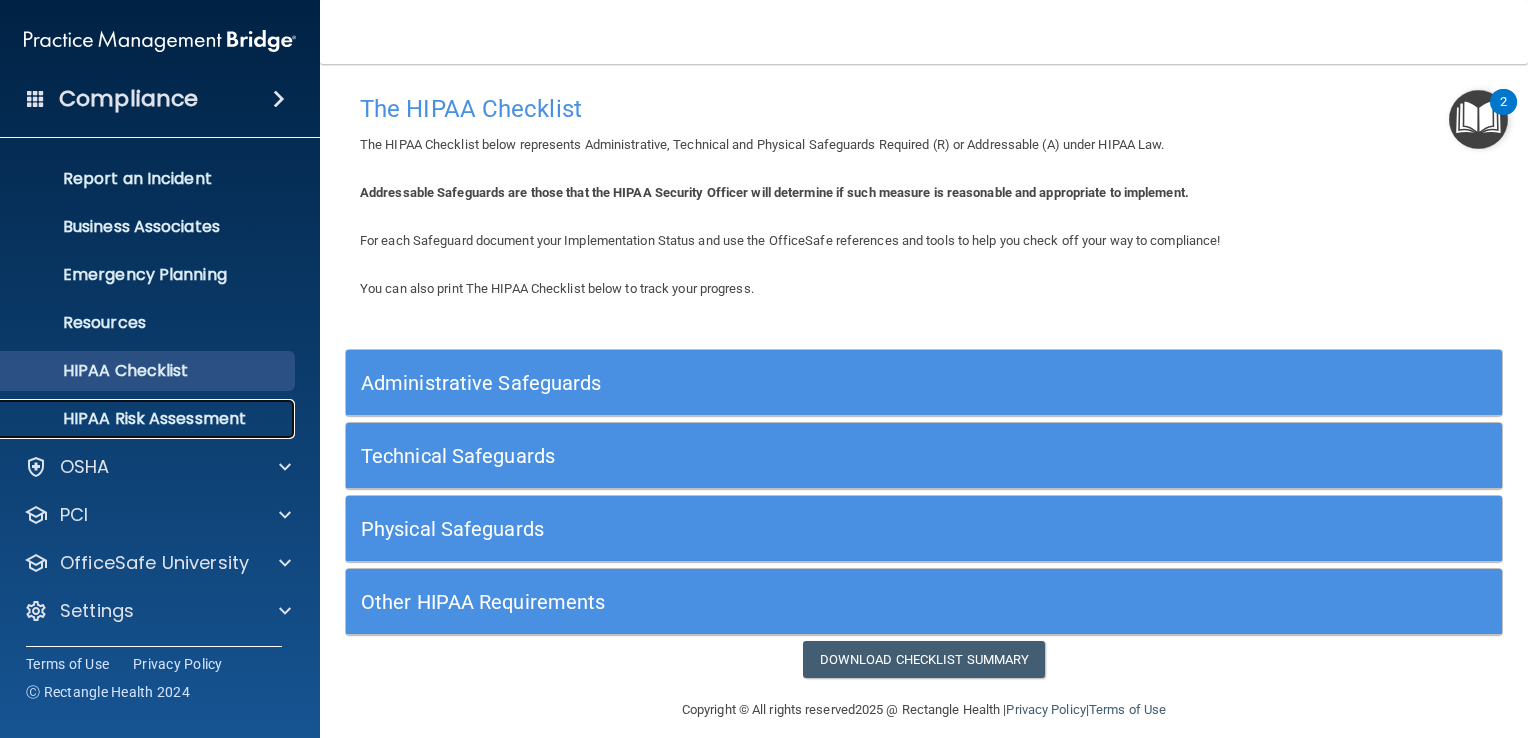 click on "HIPAA Risk Assessment" at bounding box center [149, 419] 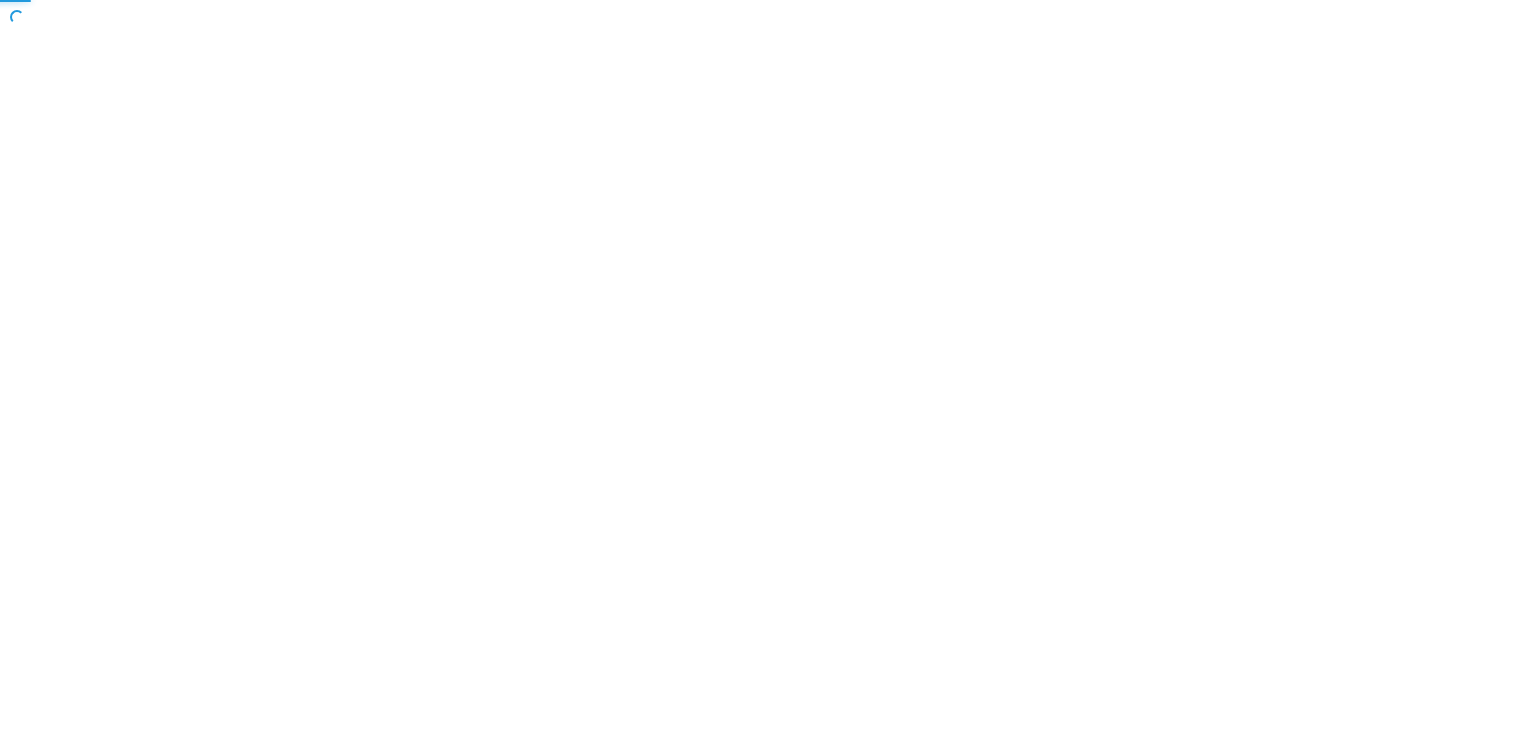scroll, scrollTop: 0, scrollLeft: 0, axis: both 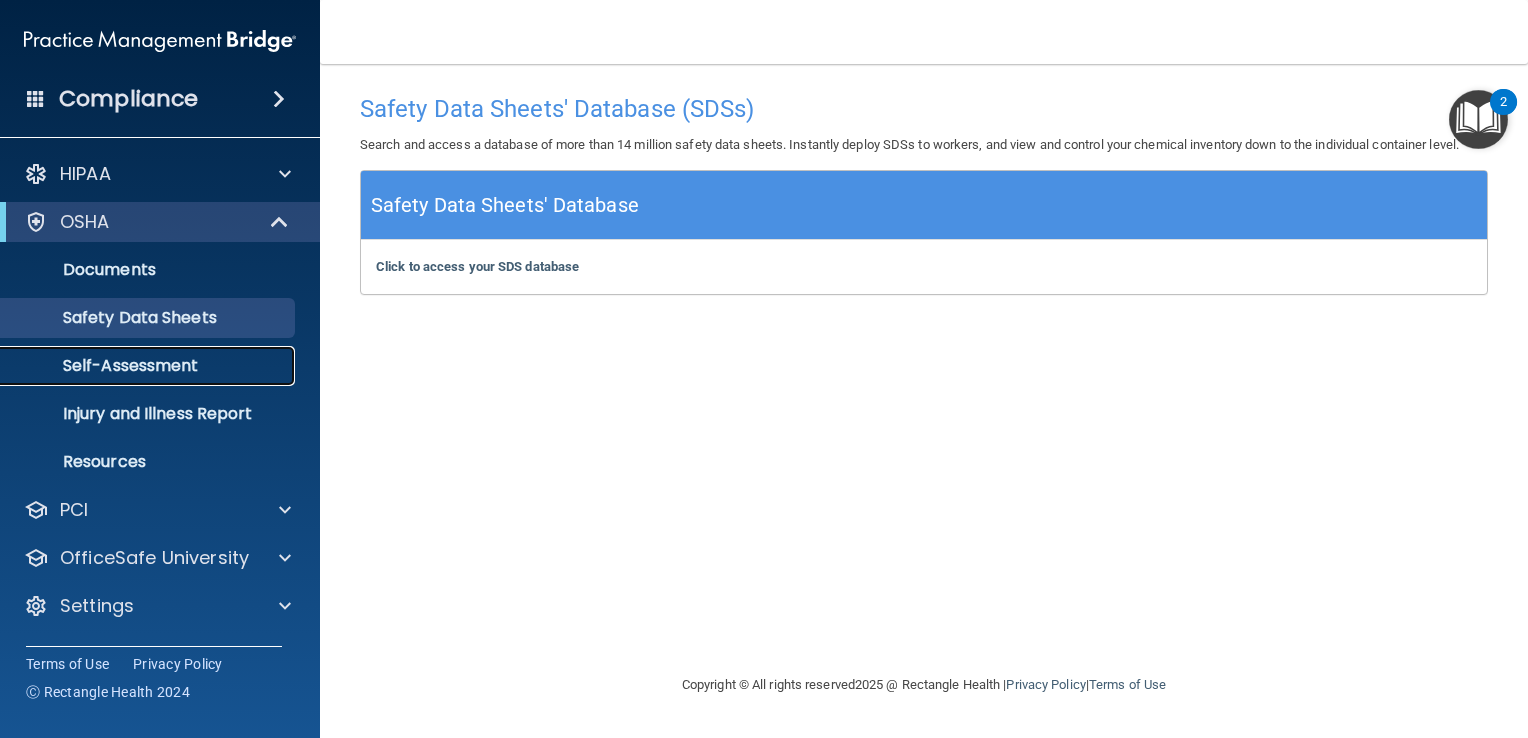 click on "Self-Assessment" at bounding box center [149, 366] 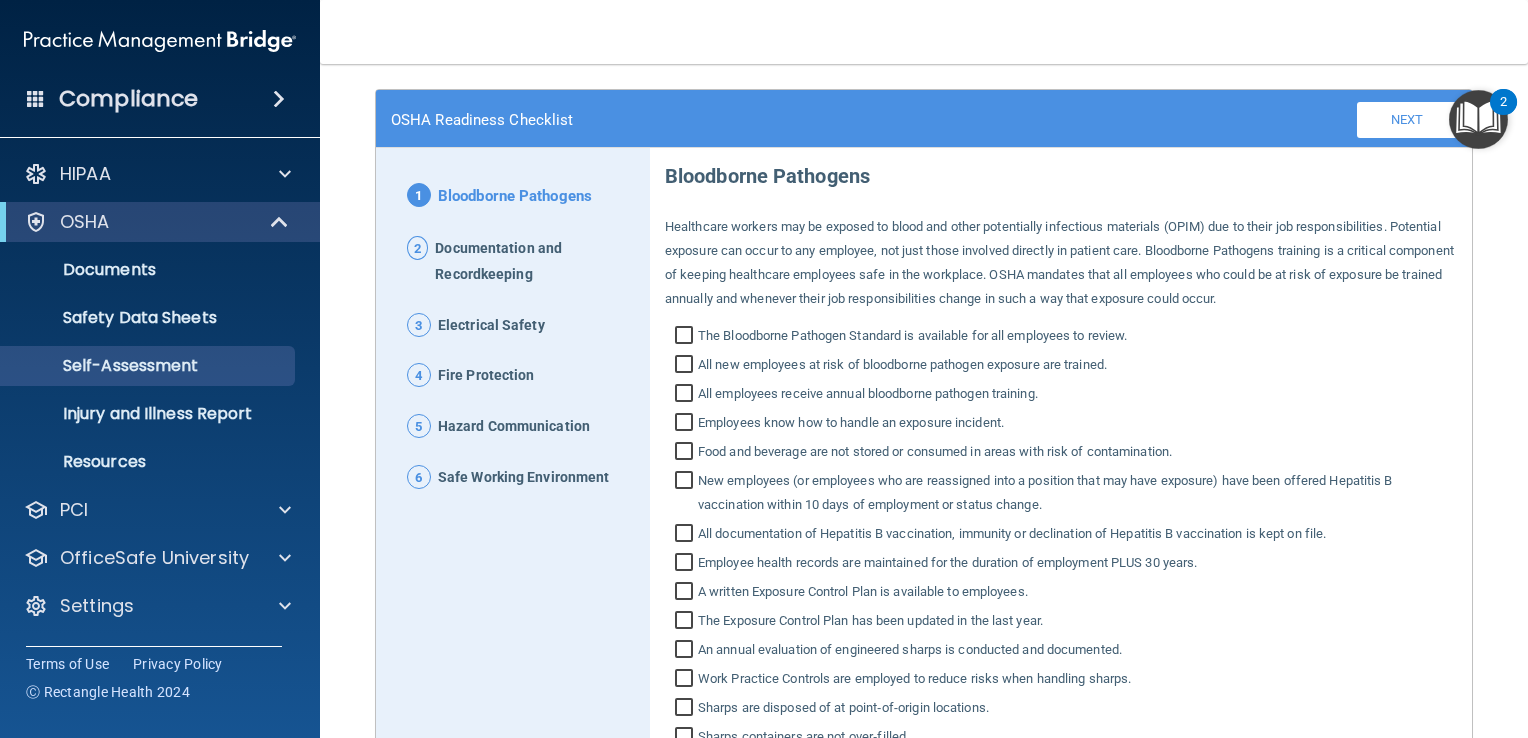 scroll, scrollTop: 272, scrollLeft: 0, axis: vertical 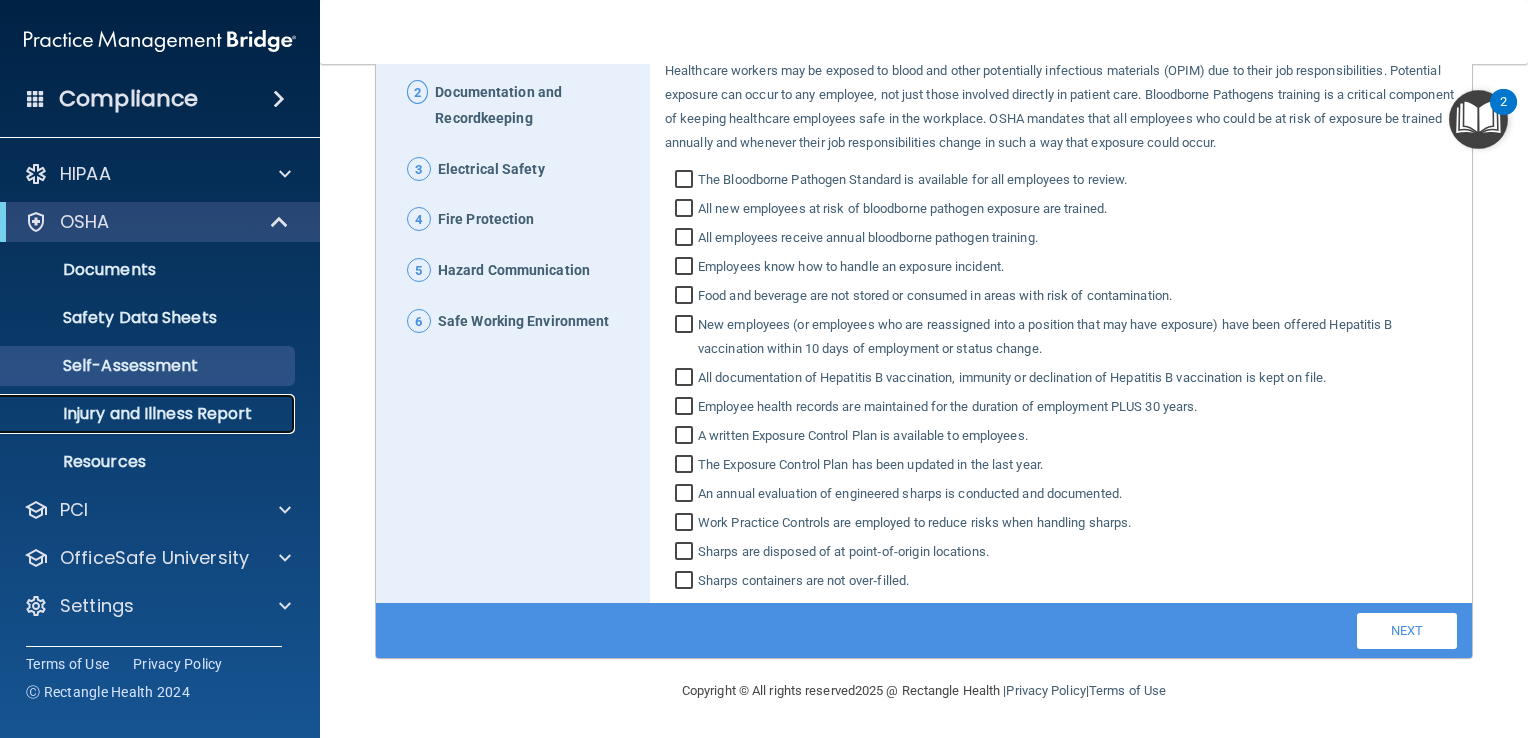 click on "Injury and Illness Report" at bounding box center (149, 414) 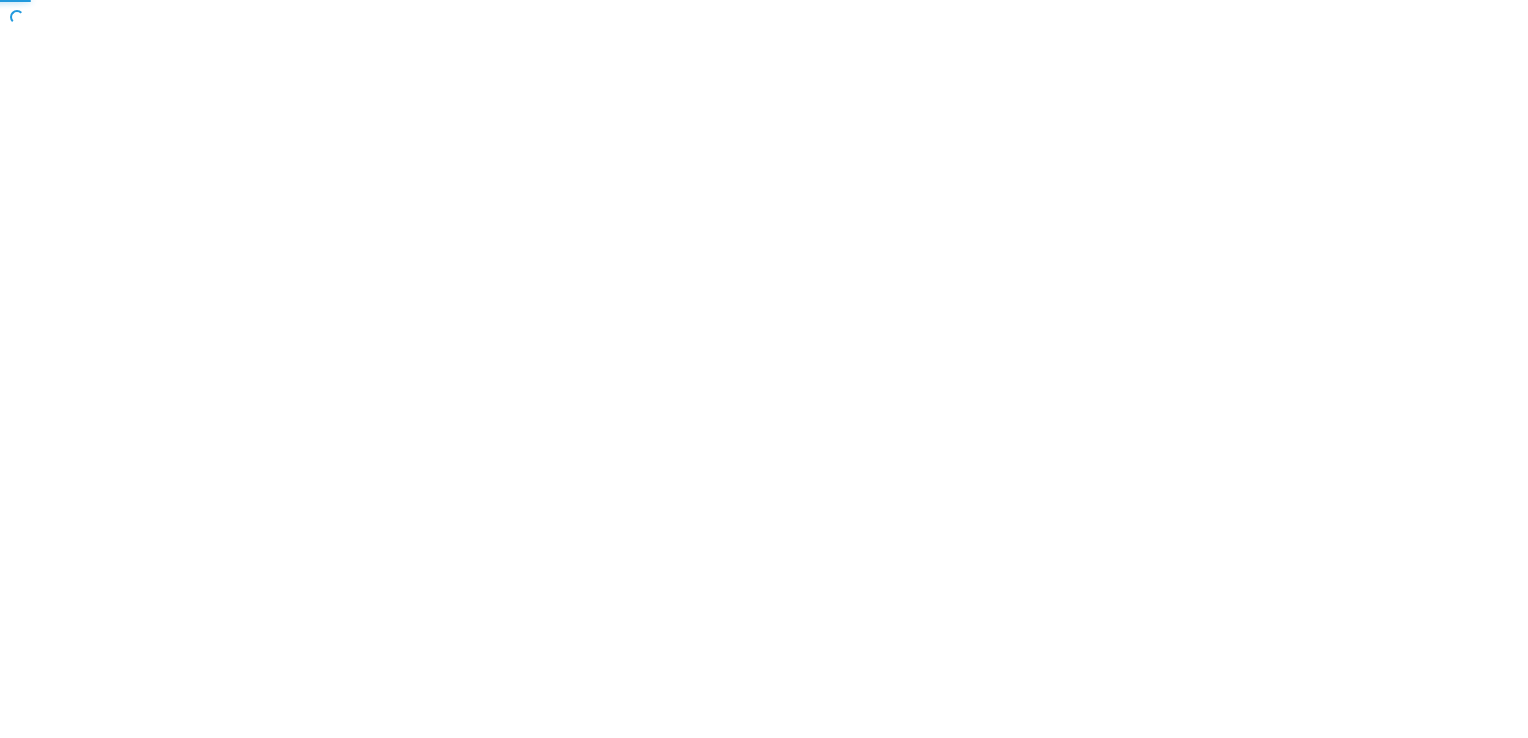 scroll, scrollTop: 0, scrollLeft: 0, axis: both 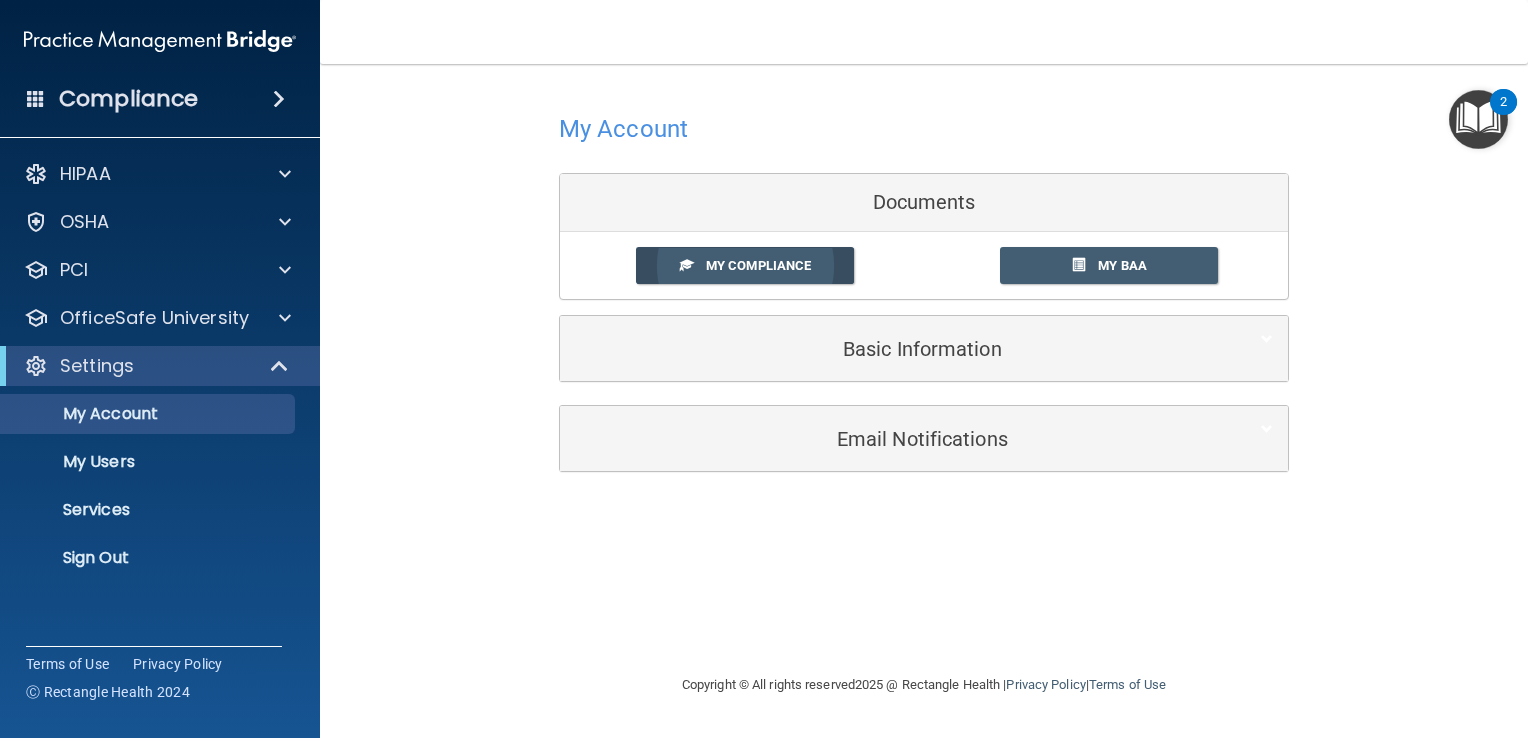 click on "My Compliance" at bounding box center (758, 265) 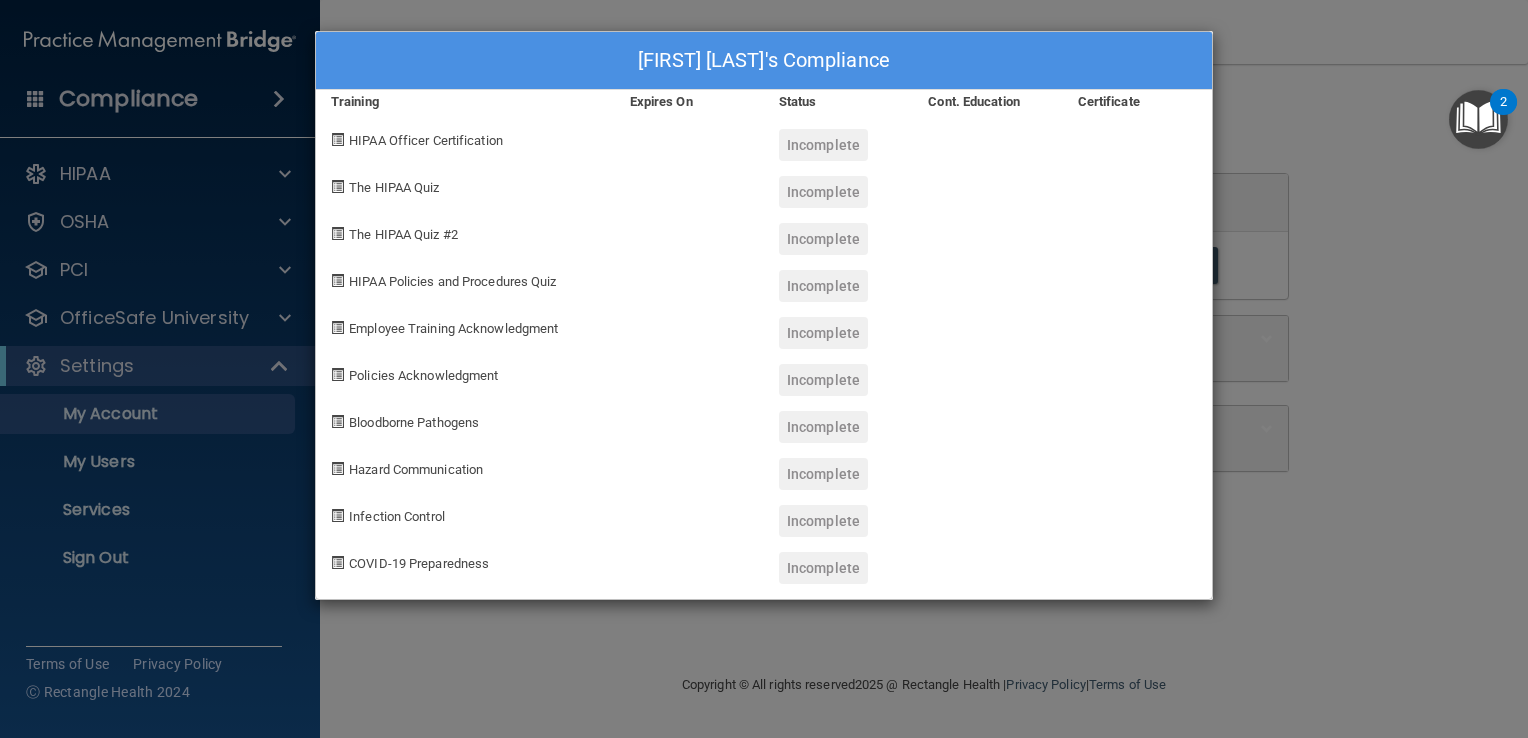 click on "[FIRST] [LAST]'s Compliance      Training   Expires On   Status   Cont. Education   Certificate         HIPAA Officer Certification             Incomplete                      The HIPAA Quiz             Incomplete                      The HIPAA Quiz #2             Incomplete                      HIPAA Policies and Procedures Quiz             Incomplete                      Employee Training Acknowledgment             Incomplete                      Policies Acknowledgment             Incomplete                      Bloodborne Pathogens             Incomplete                      Hazard Communication             Incomplete                      Infection Control             Incomplete                      COVID-19 Preparedness             Incomplete" at bounding box center (764, 369) 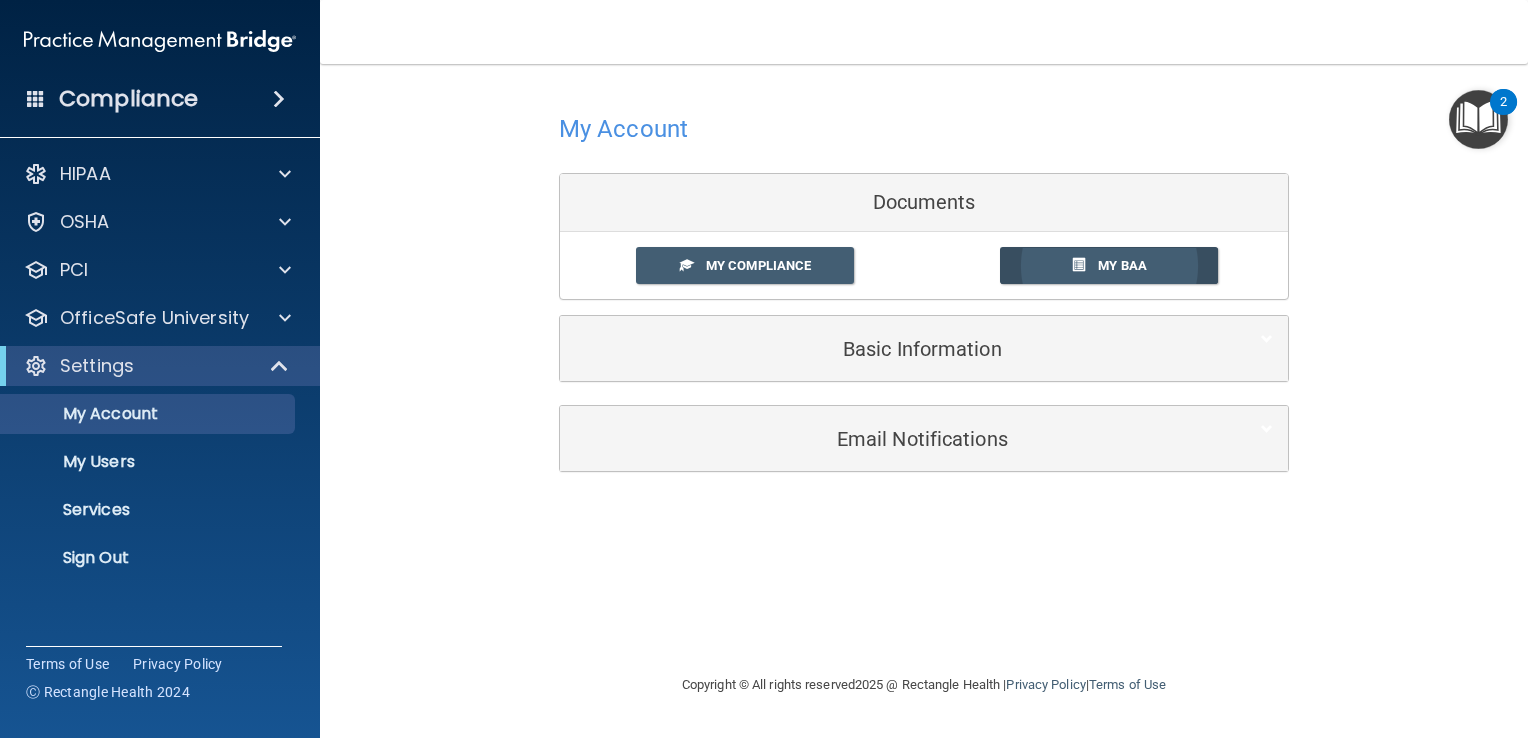click on "My BAA" at bounding box center (1109, 265) 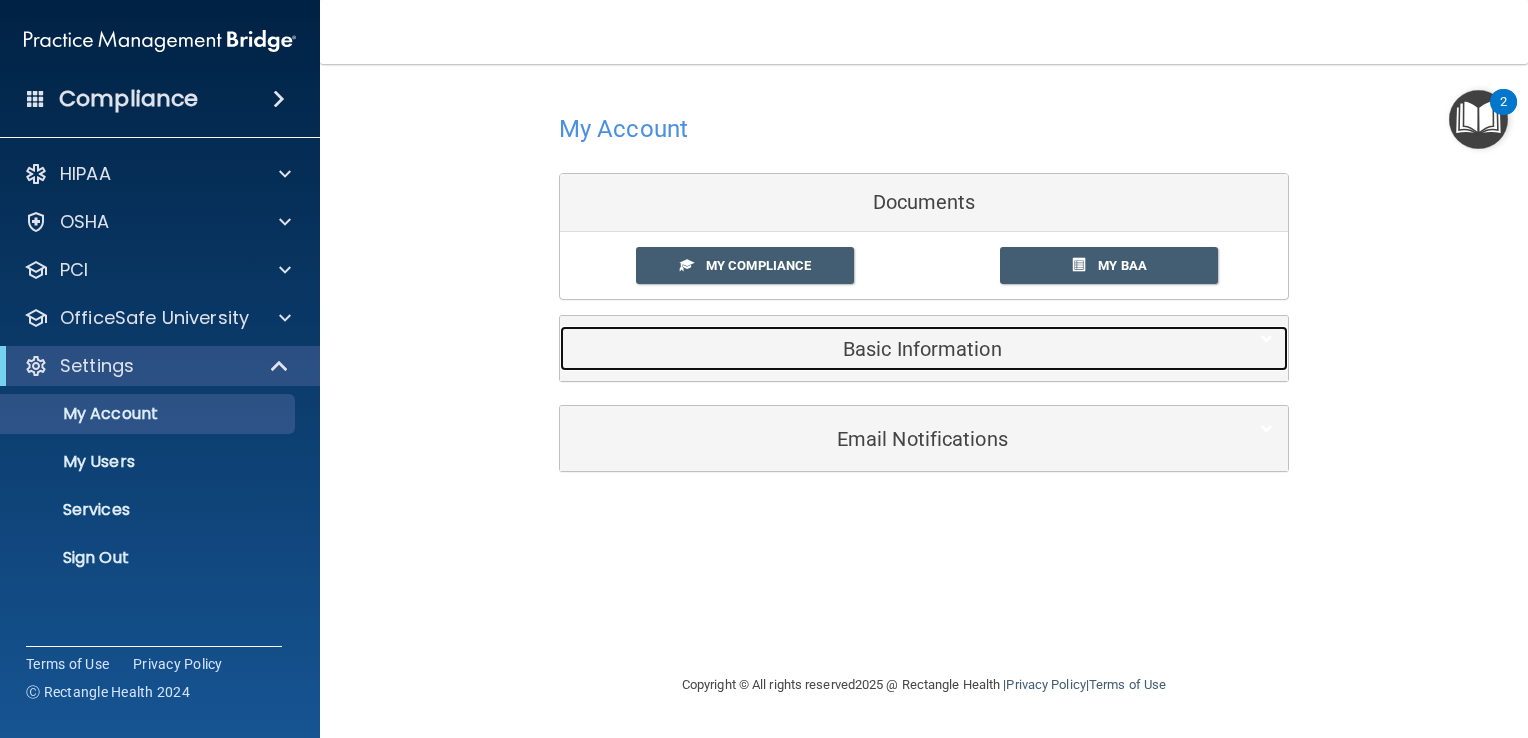 click on "Basic Information" at bounding box center [893, 349] 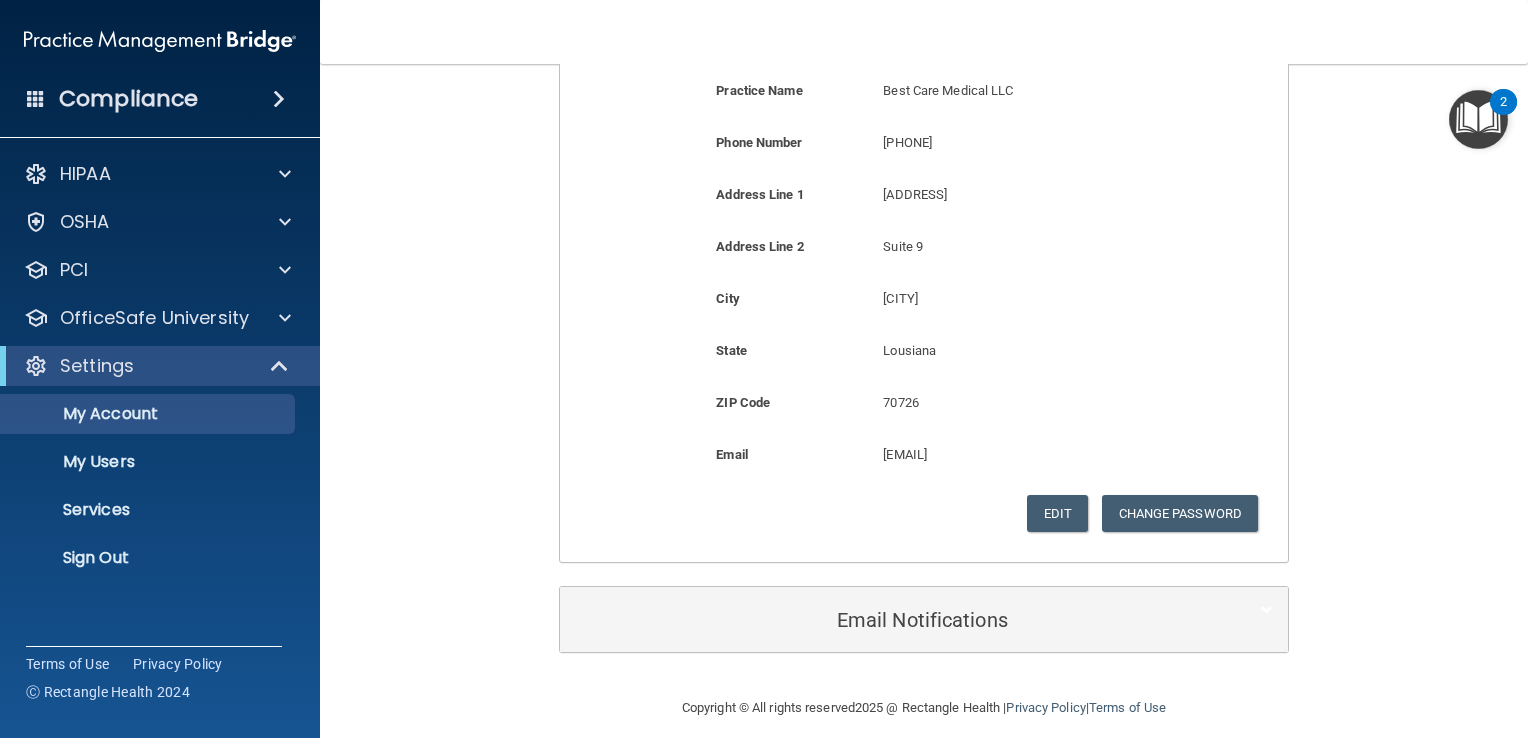 scroll, scrollTop: 452, scrollLeft: 0, axis: vertical 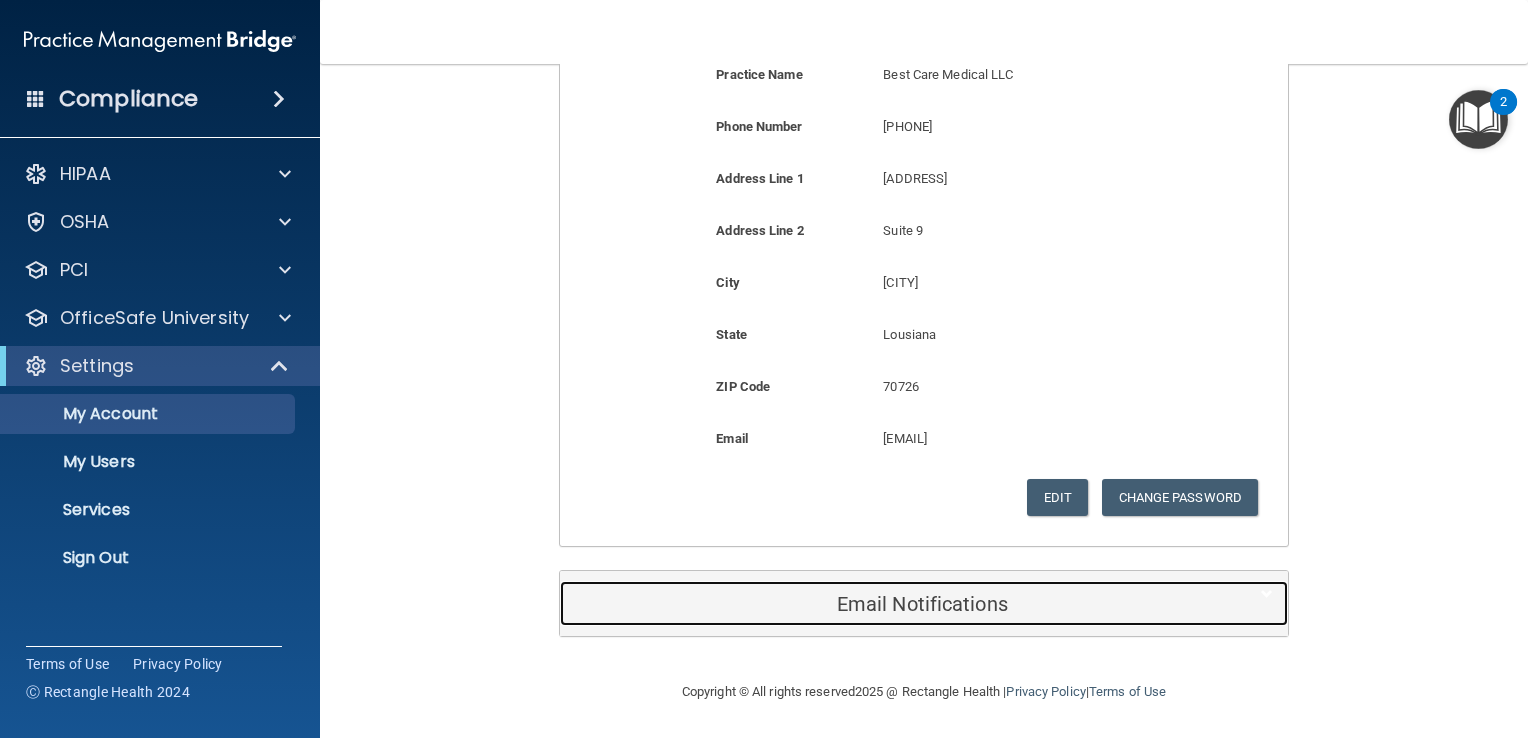 click on "Email Notifications" at bounding box center [893, 604] 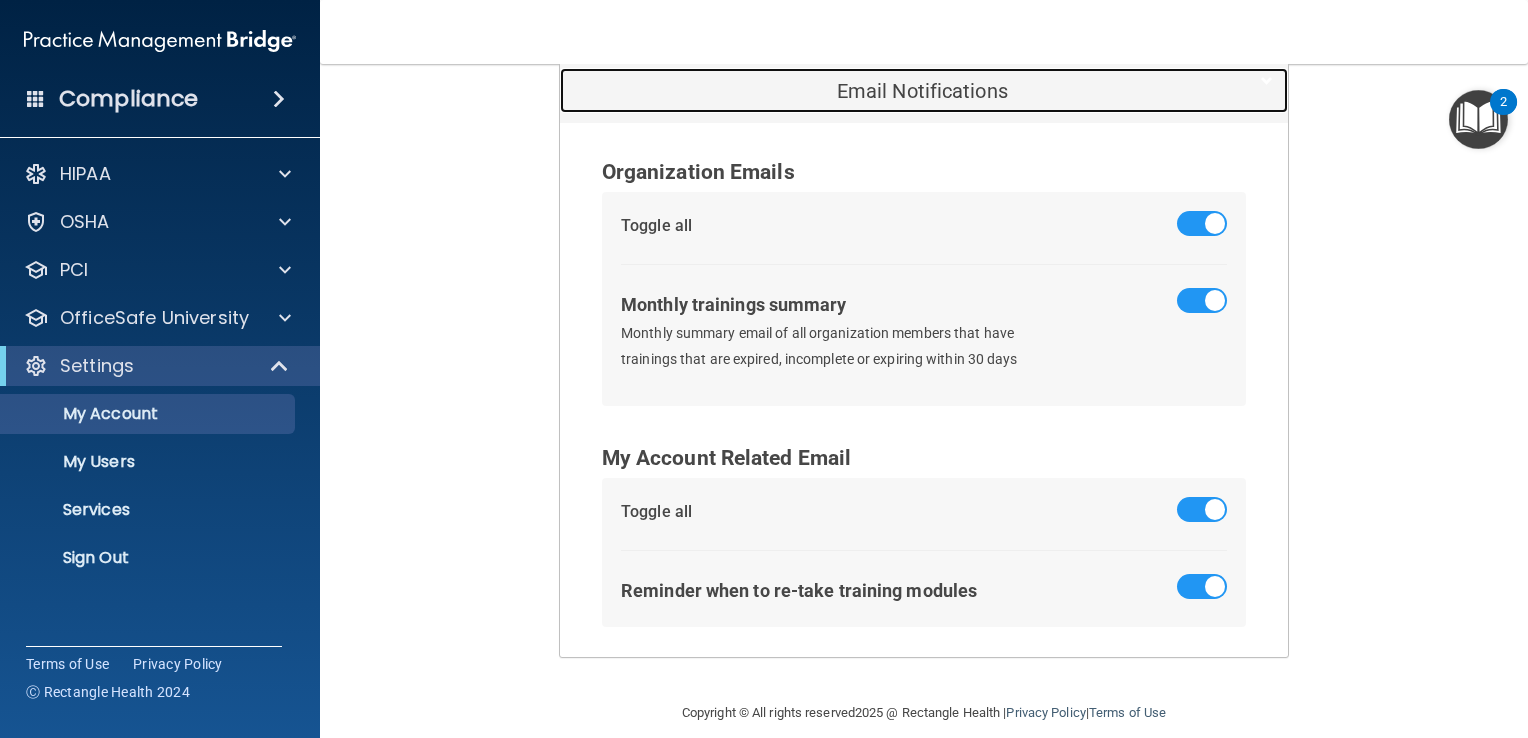 scroll, scrollTop: 984, scrollLeft: 0, axis: vertical 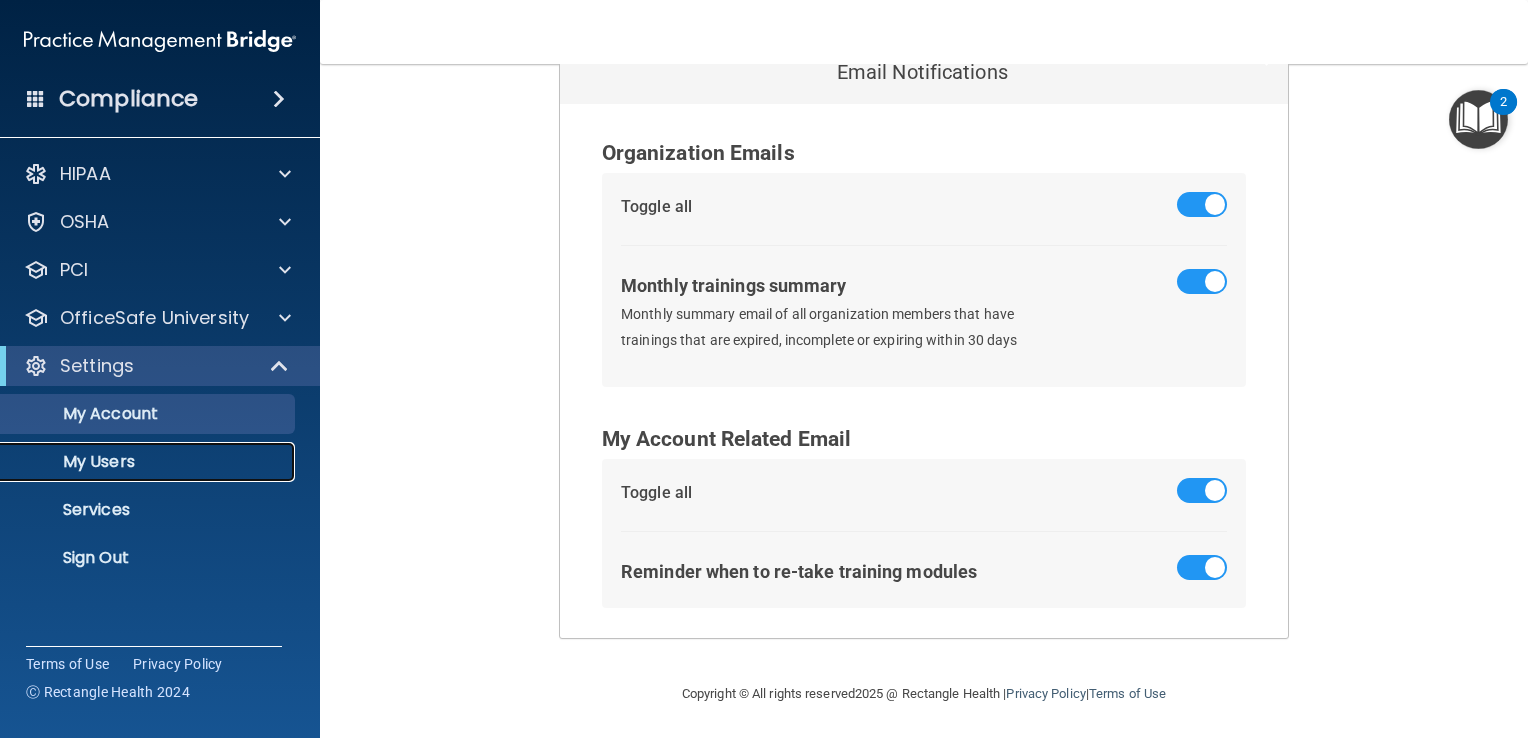 click on "My Users" at bounding box center (149, 462) 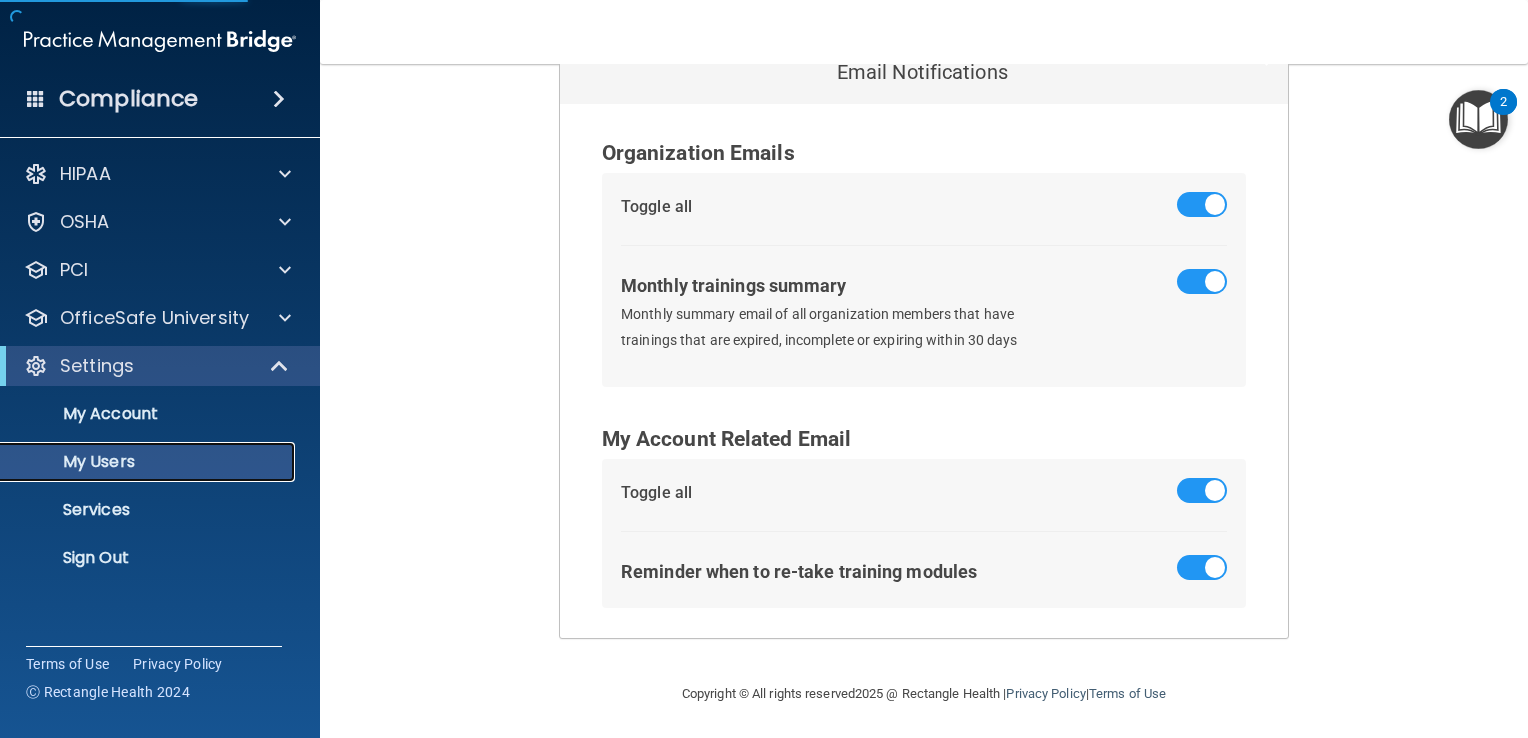 select on "20" 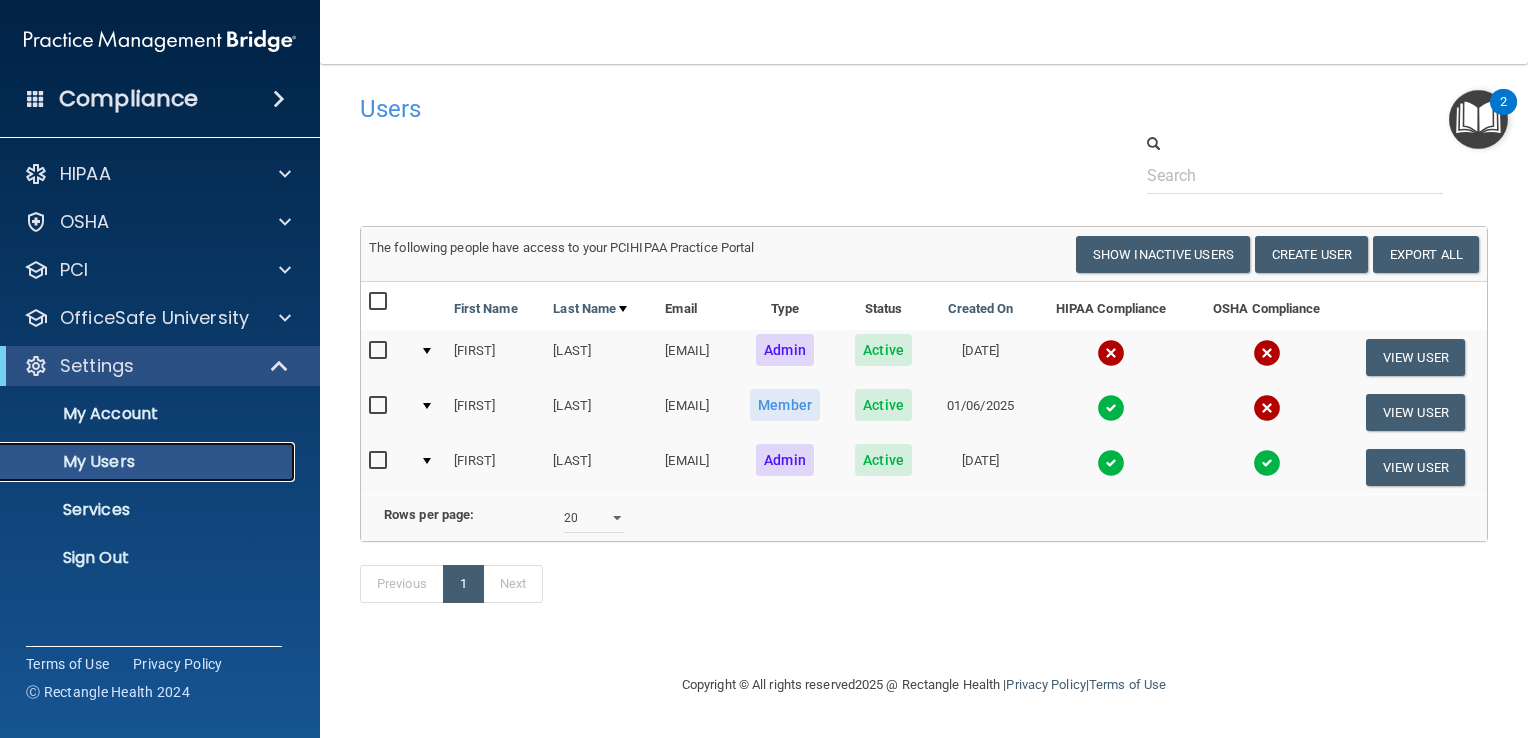 scroll, scrollTop: 3, scrollLeft: 0, axis: vertical 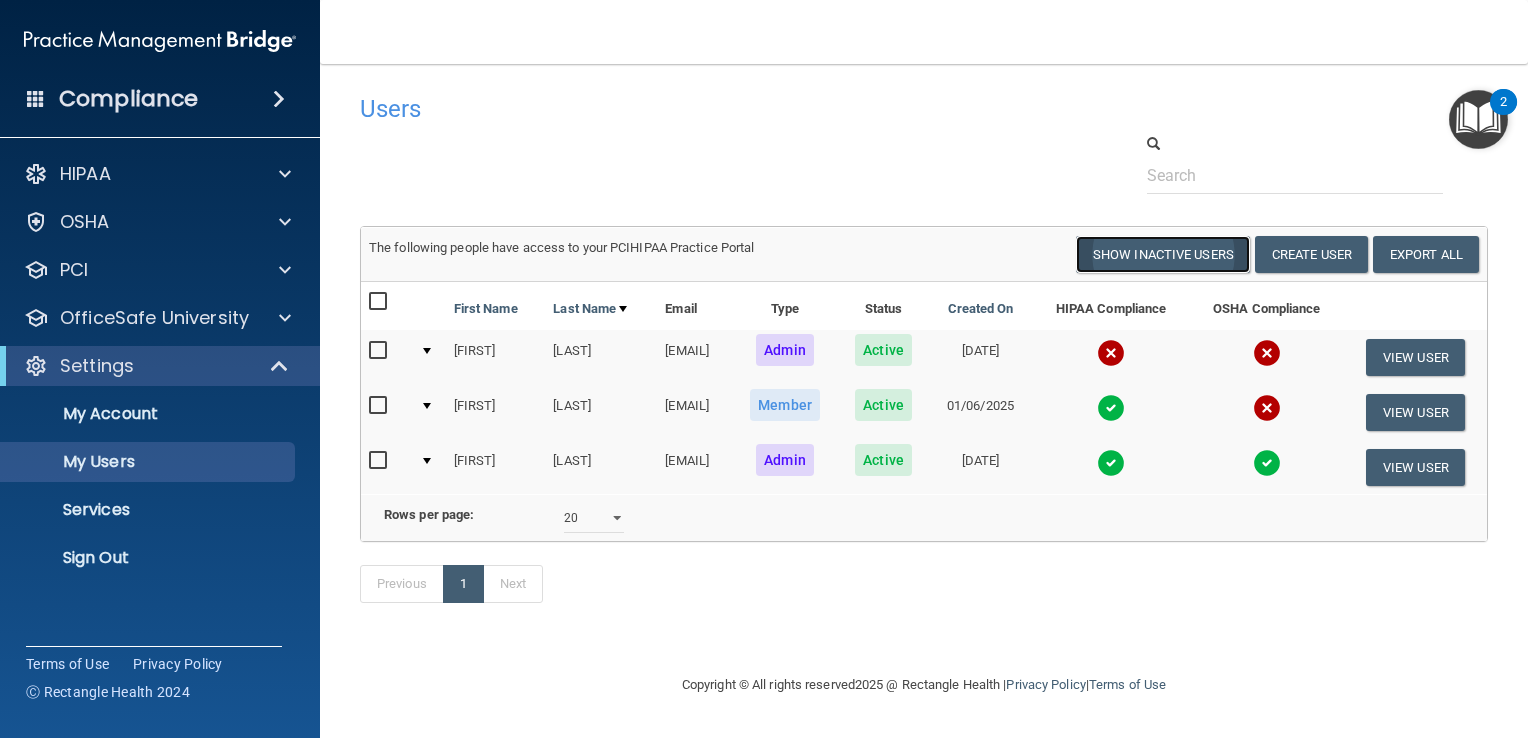 click on "Show Inactive Users" at bounding box center [1163, 254] 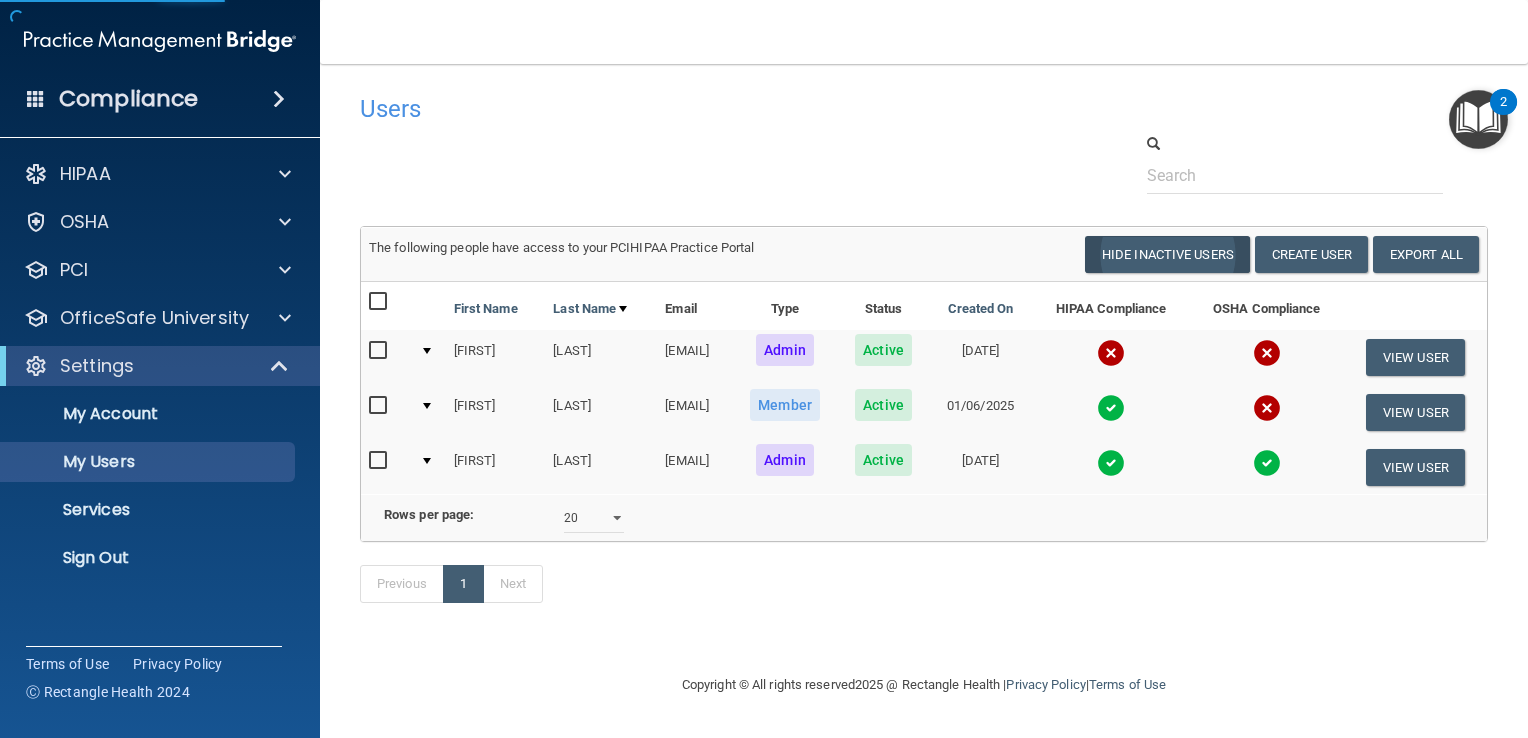 select on "20" 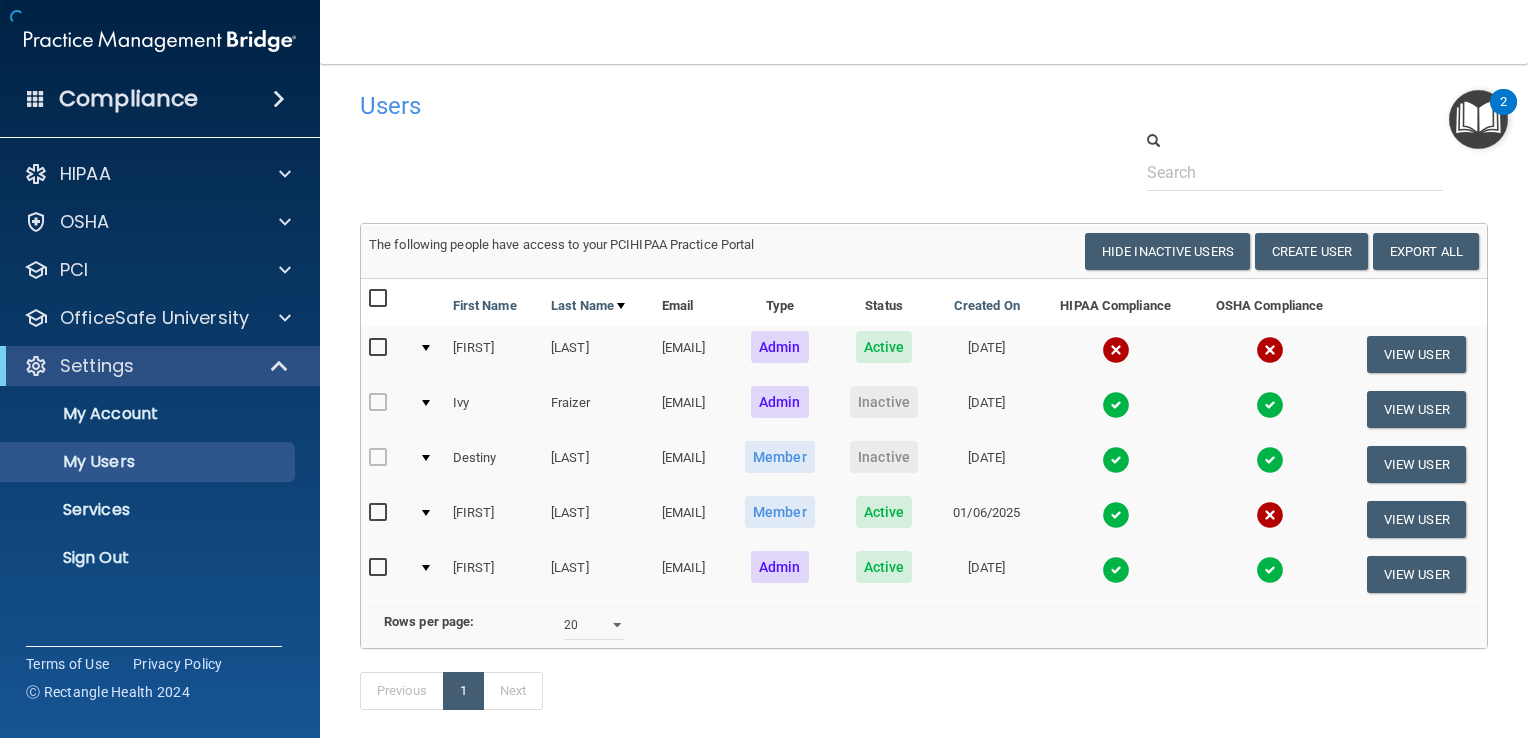 scroll, scrollTop: 0, scrollLeft: 0, axis: both 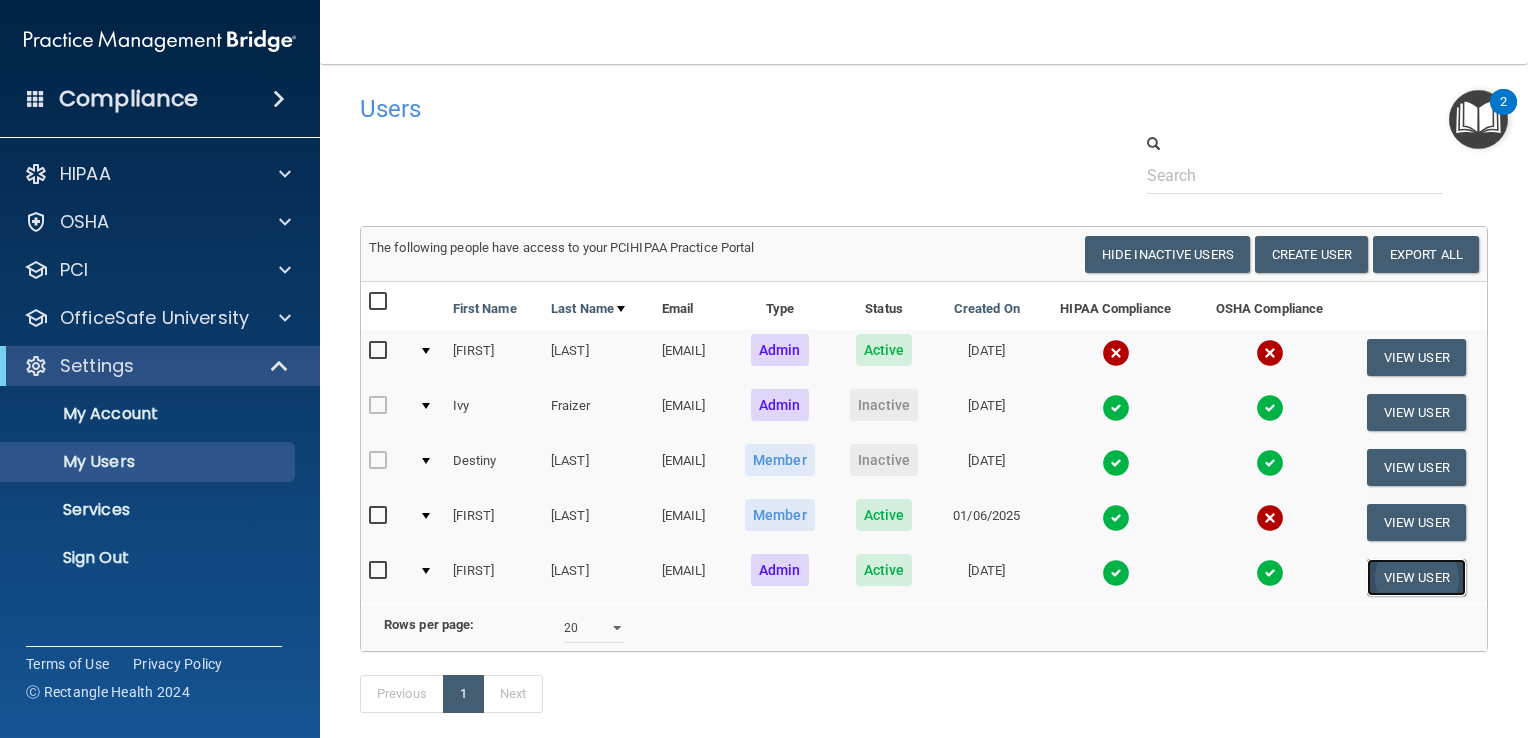 click on "View User" at bounding box center [1416, 577] 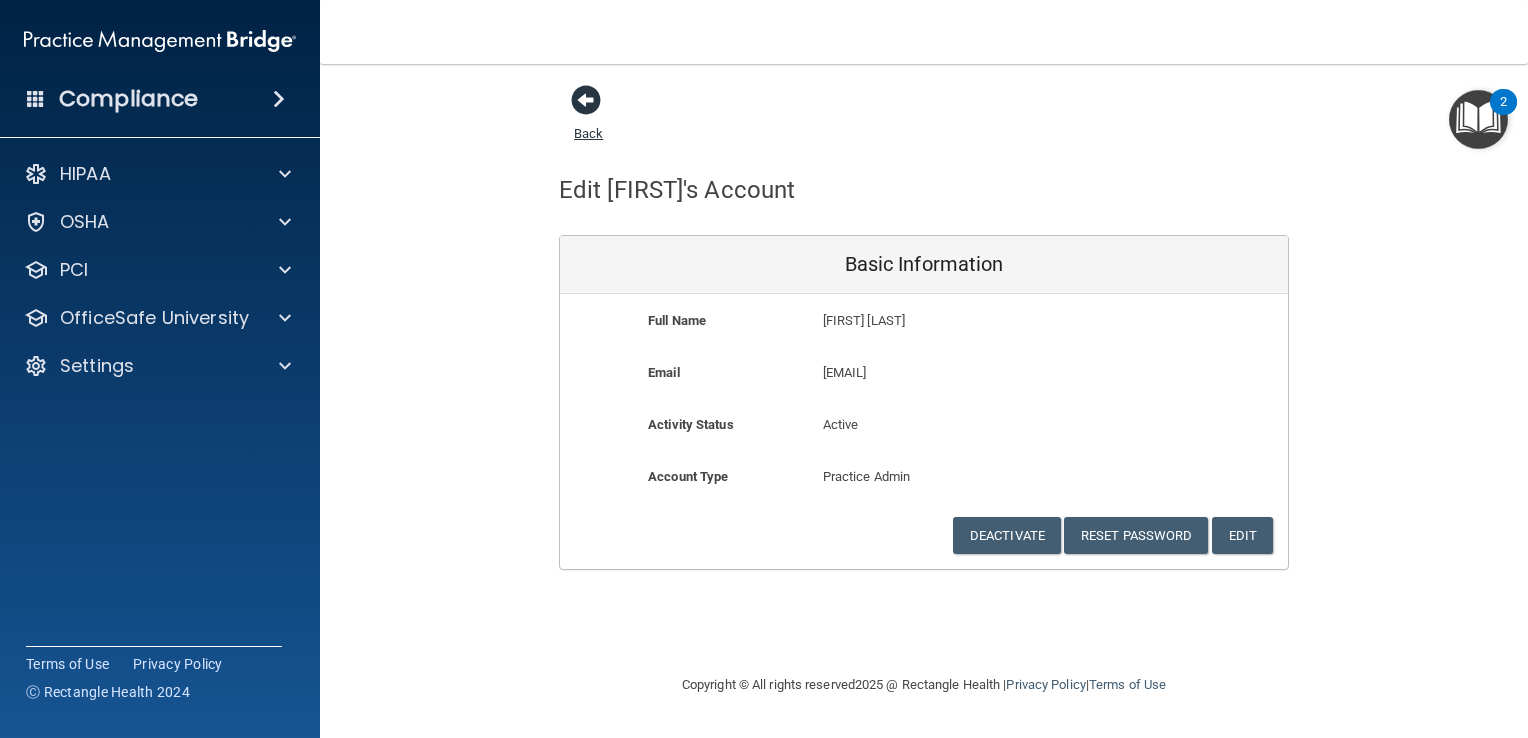 click at bounding box center [586, 100] 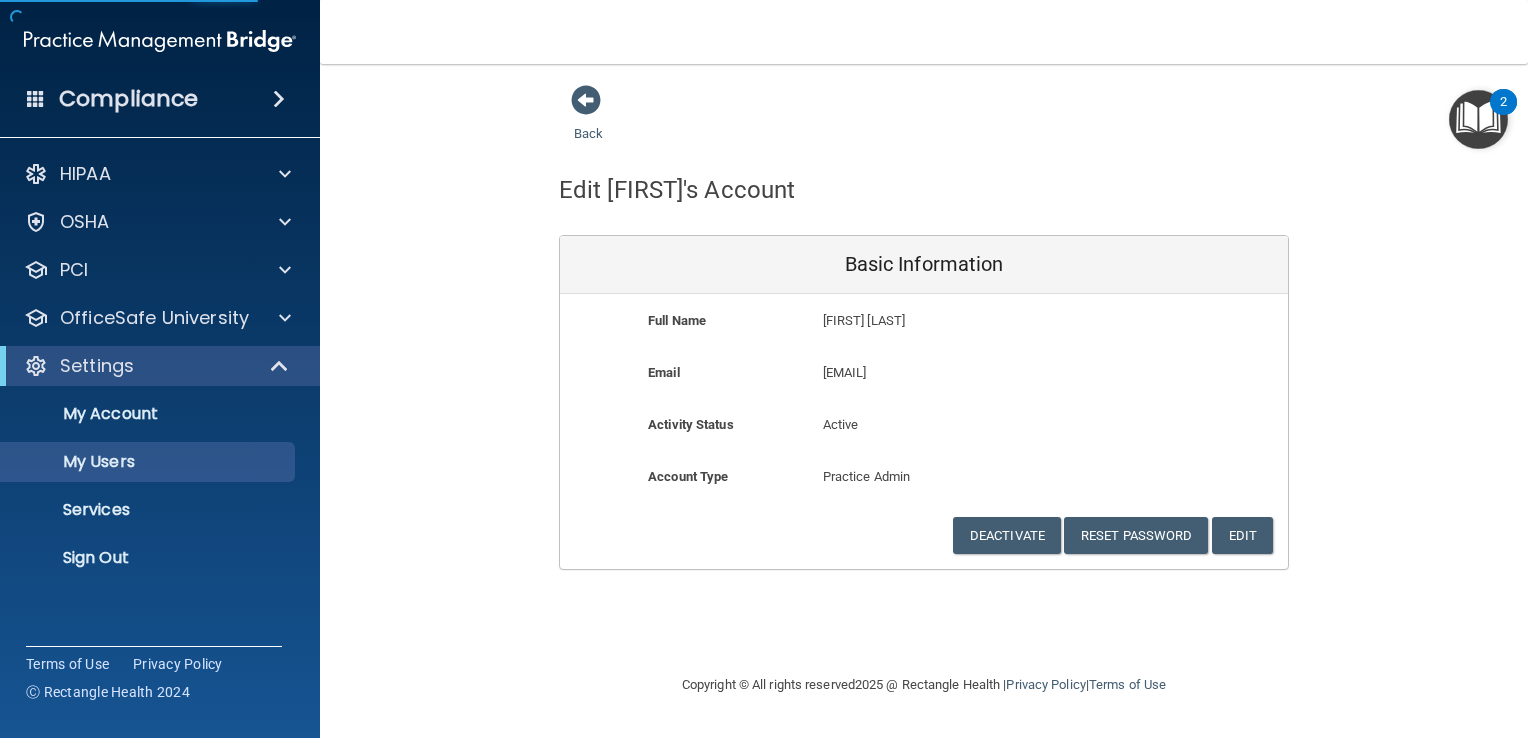 select on "20" 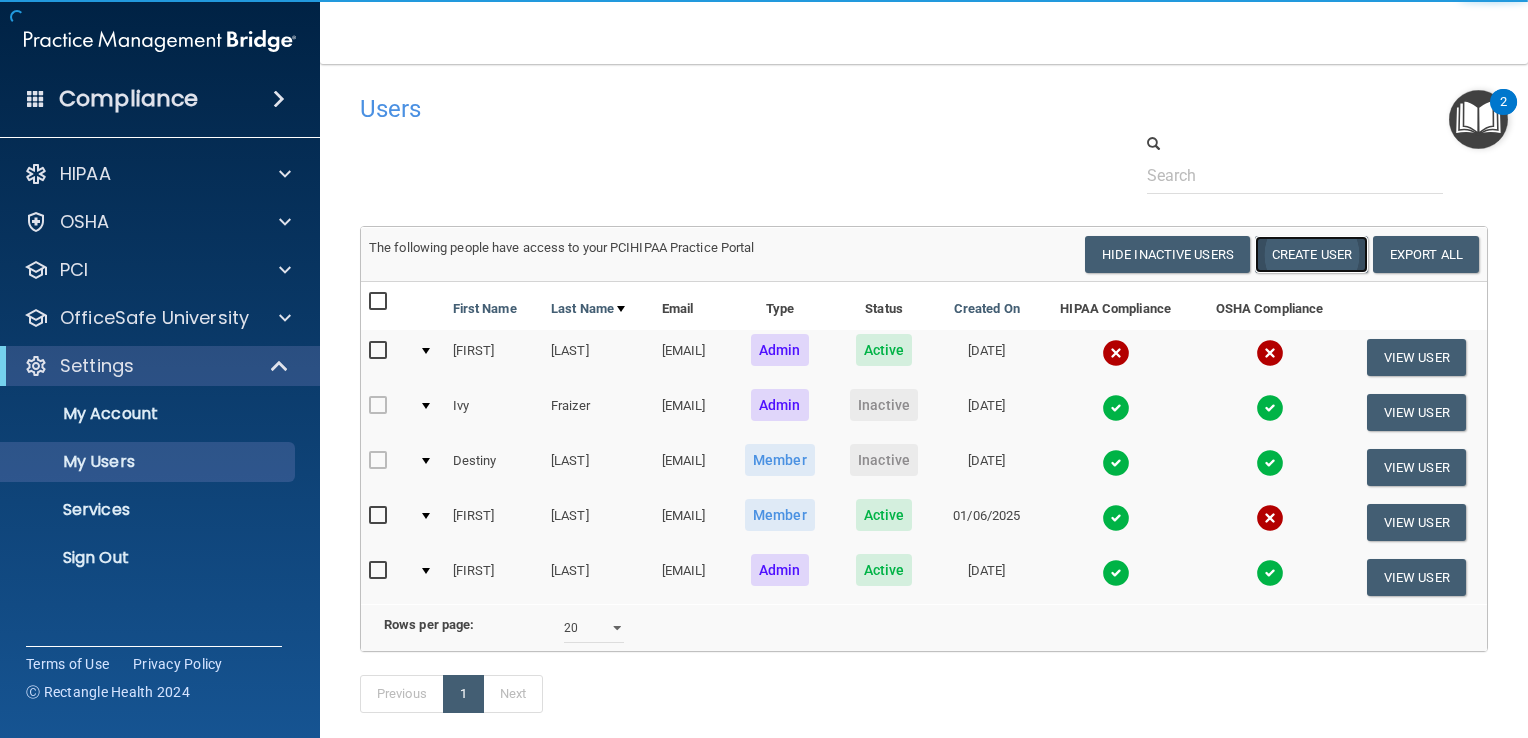 click on "Create User" at bounding box center (1311, 254) 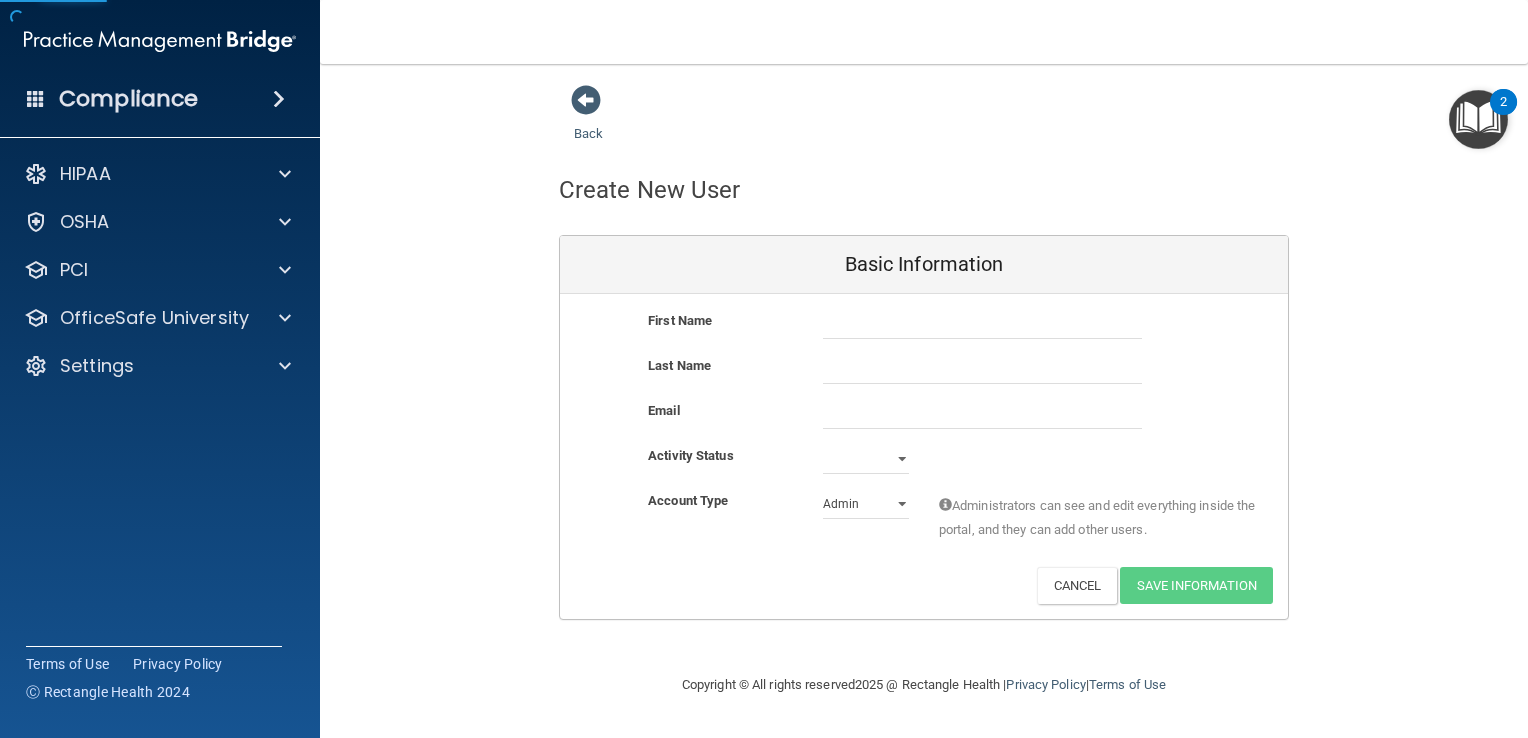 click on "First Name" at bounding box center [924, 331] 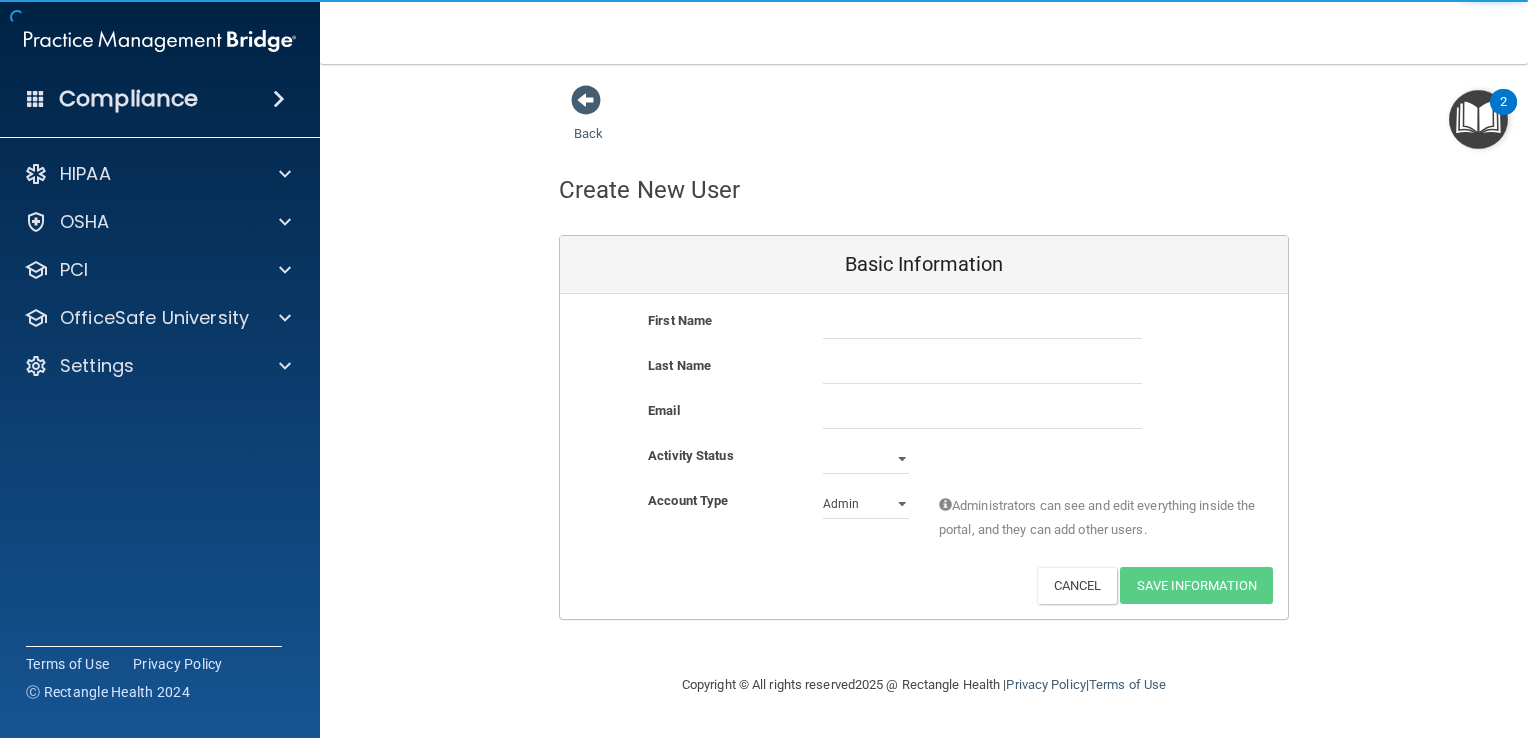 click on "First Name                             Last Name                           Email                                   Activity Status                   Active  Inactive                    Account Type        Practice Admin                  Admin  Member          Financial Institution          Business Associate Admin  Business Associate Member         Administrators can see and edit everything inside the portal, and they can add other users.                        Activate    Reset Password   Edit     Cancel   Save Information" at bounding box center [924, 456] 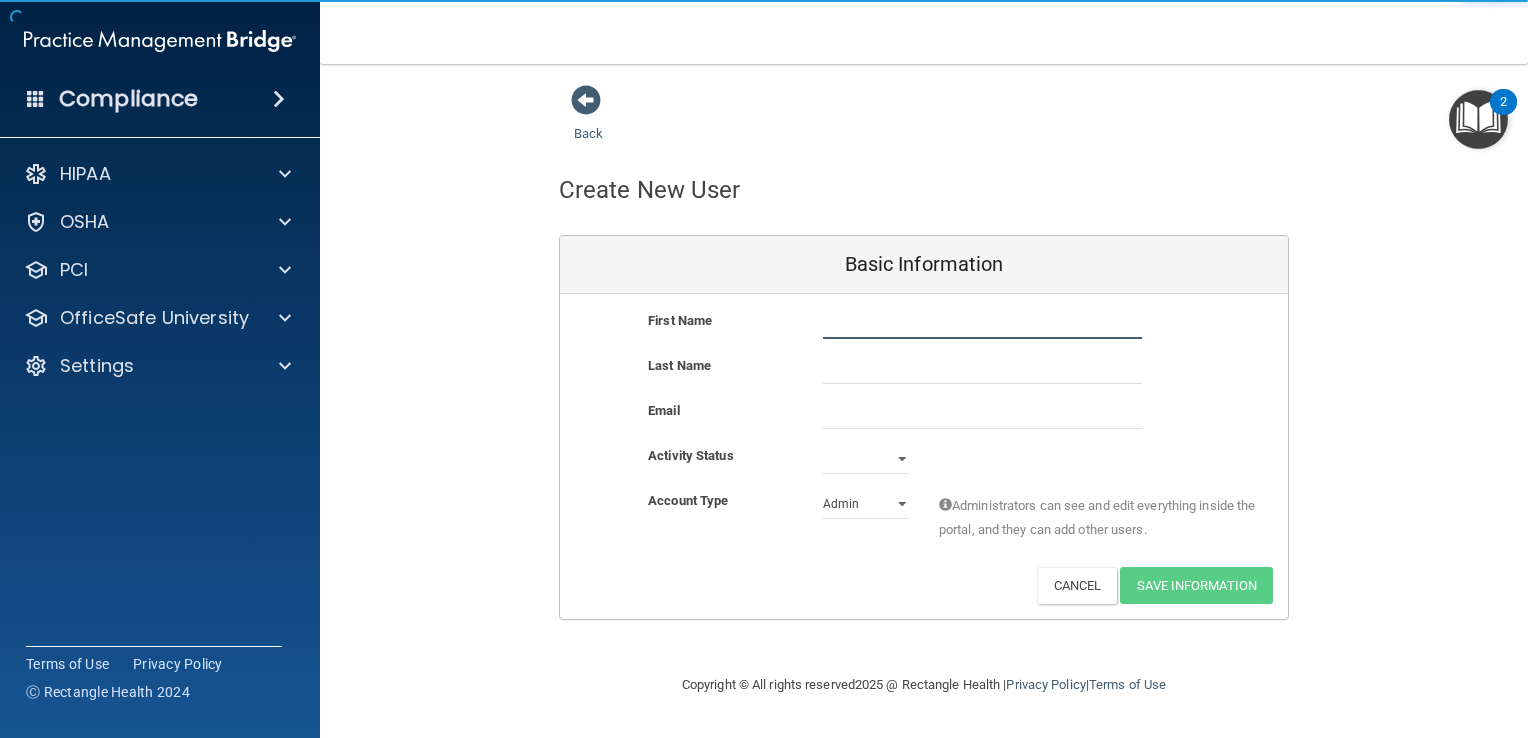 click at bounding box center [982, 324] 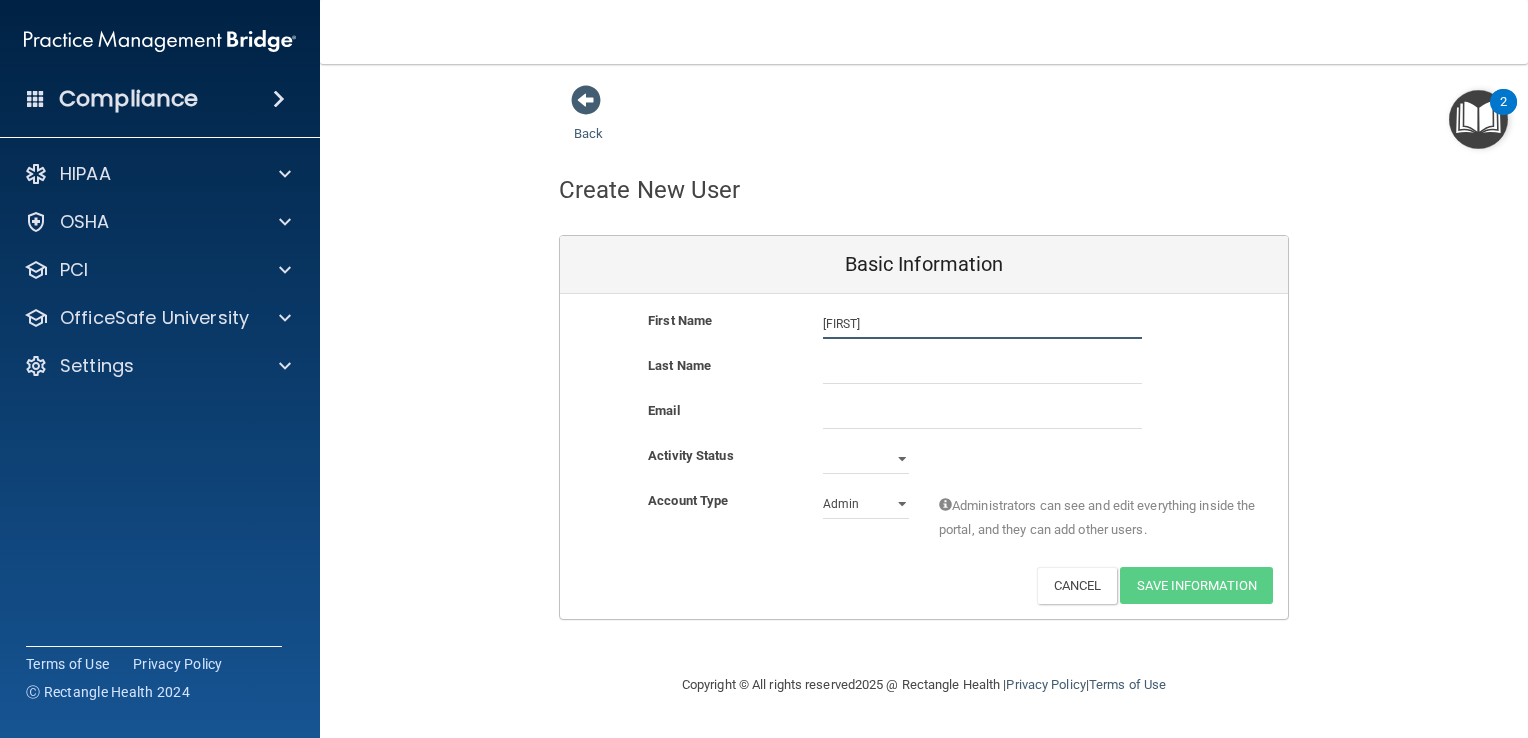 type on "Aaliyha" 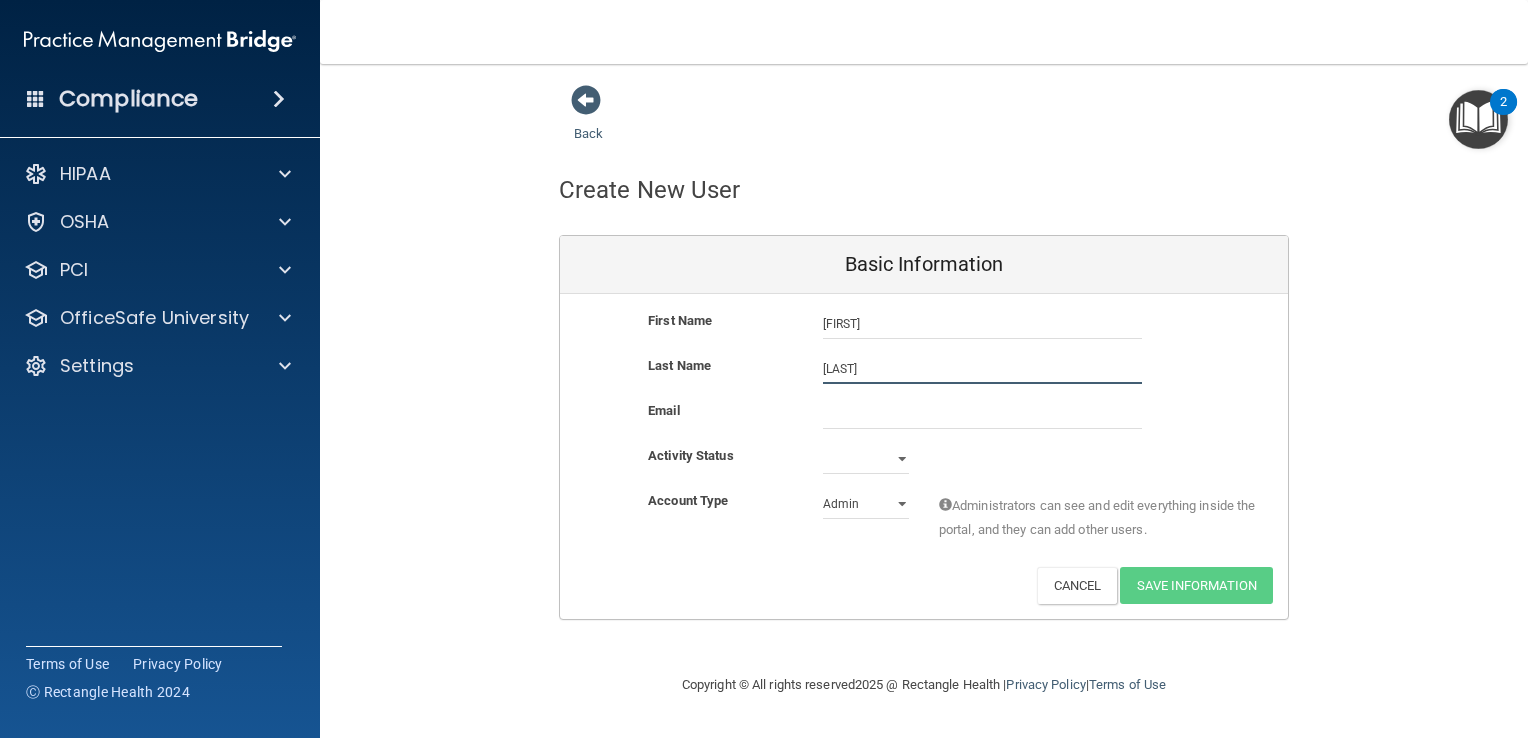 type on "Keller" 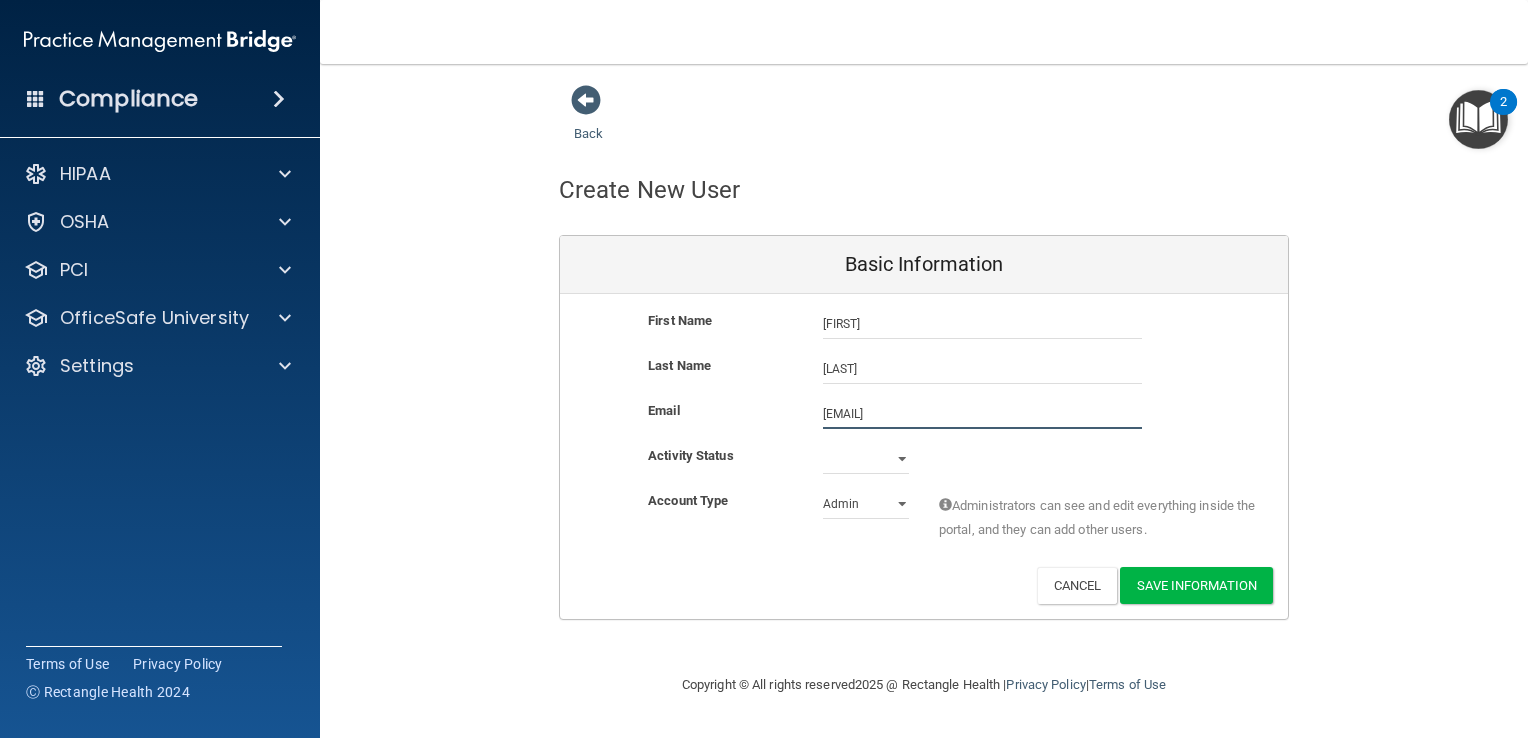 type on "ampigott73@gmail.com" 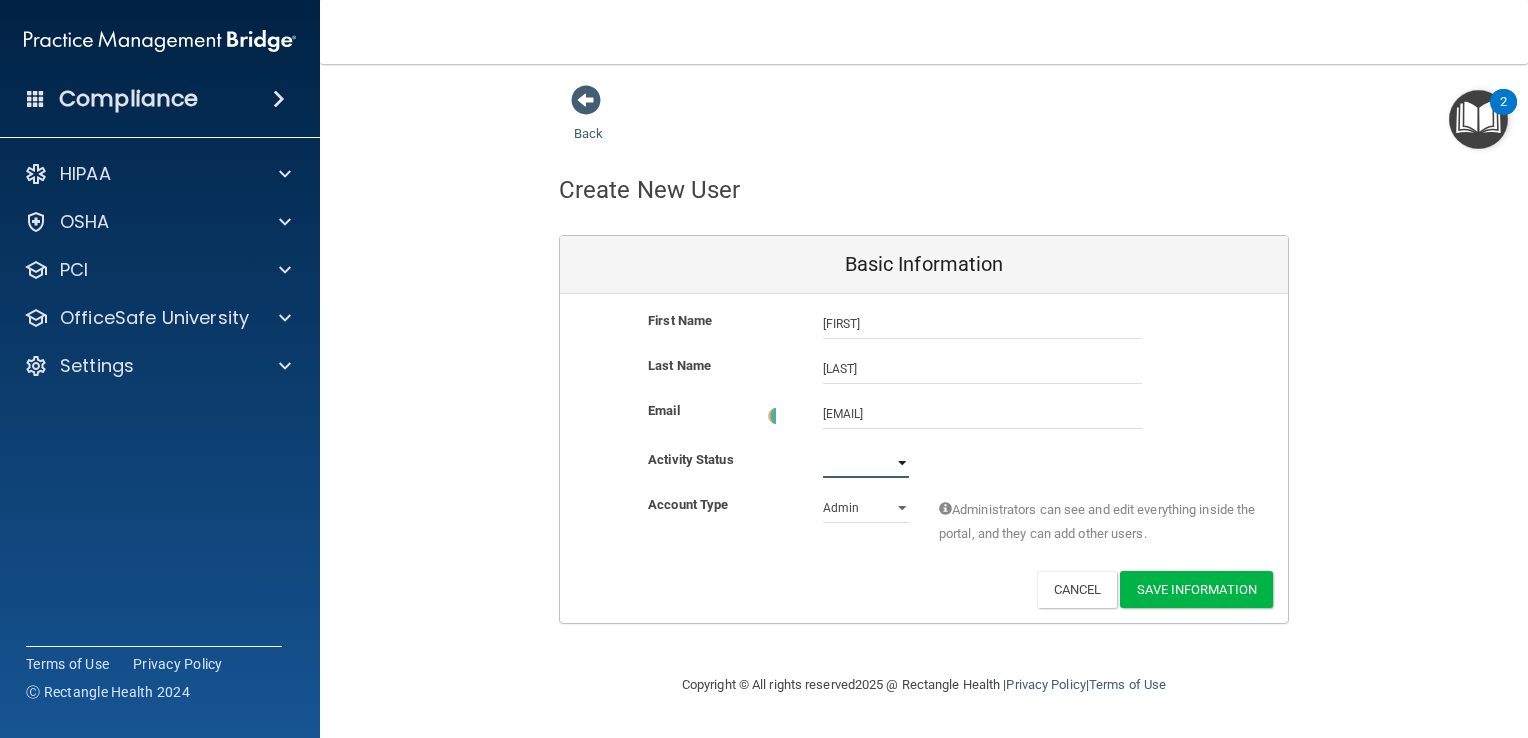 click on "Active  Inactive" at bounding box center [866, 463] 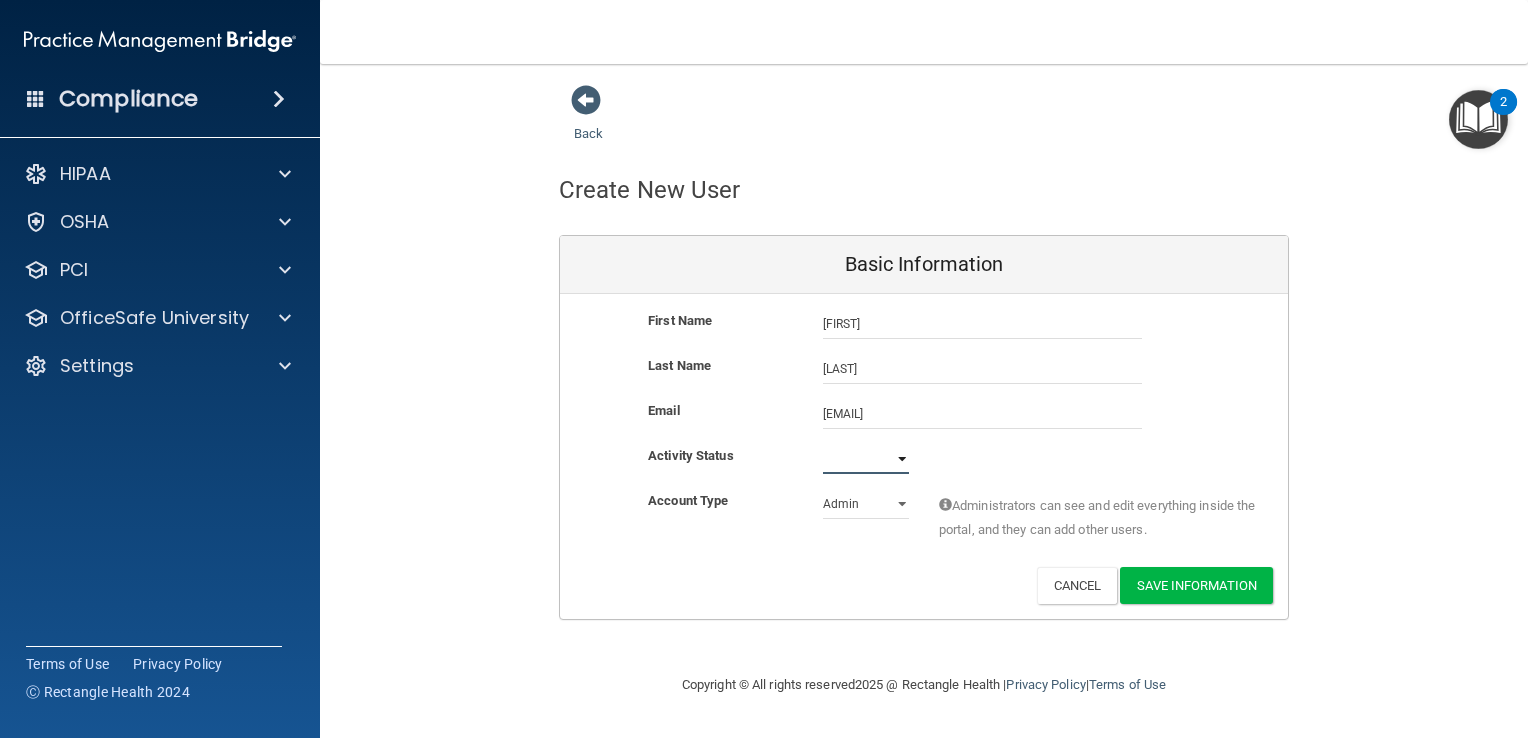 select on "active" 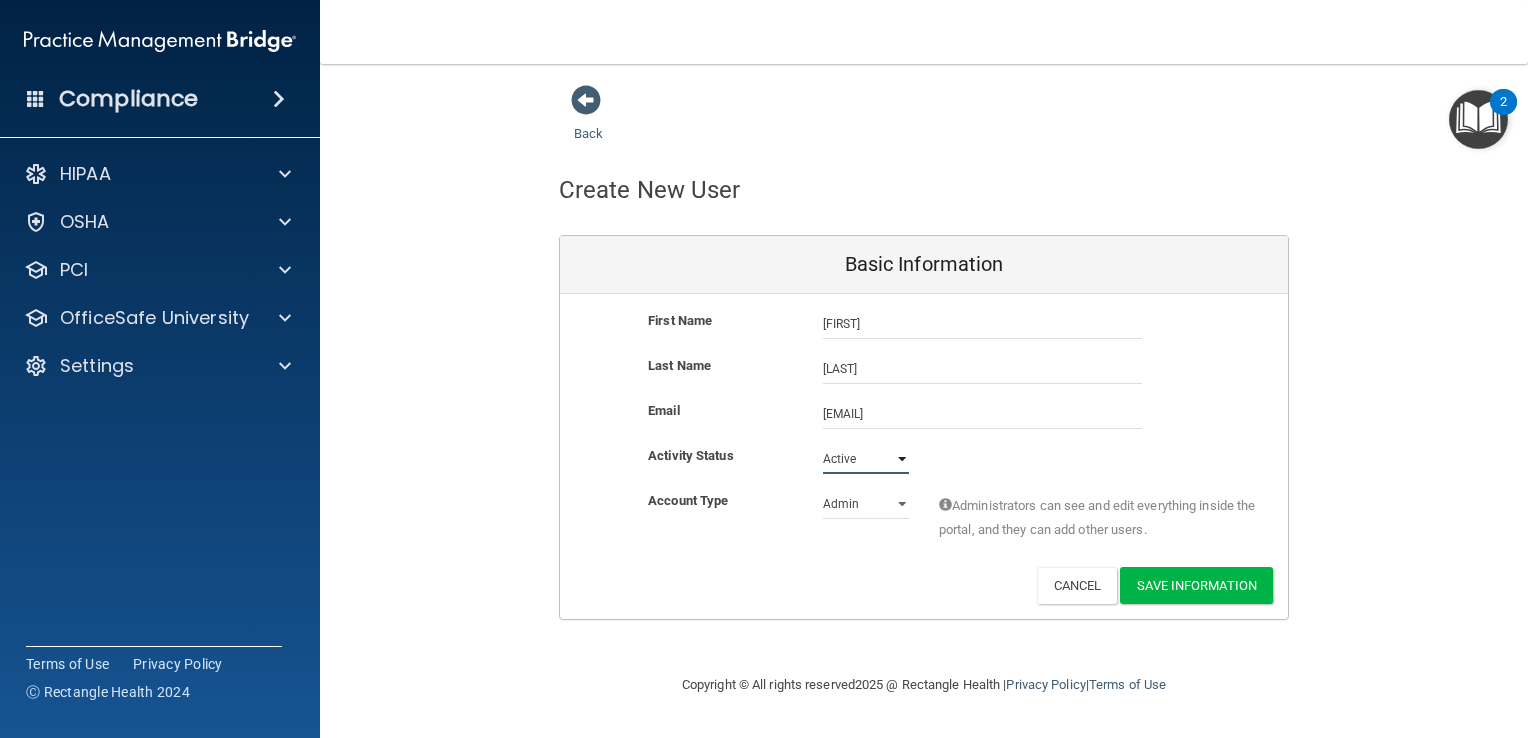 click on "Active  Inactive" at bounding box center (866, 459) 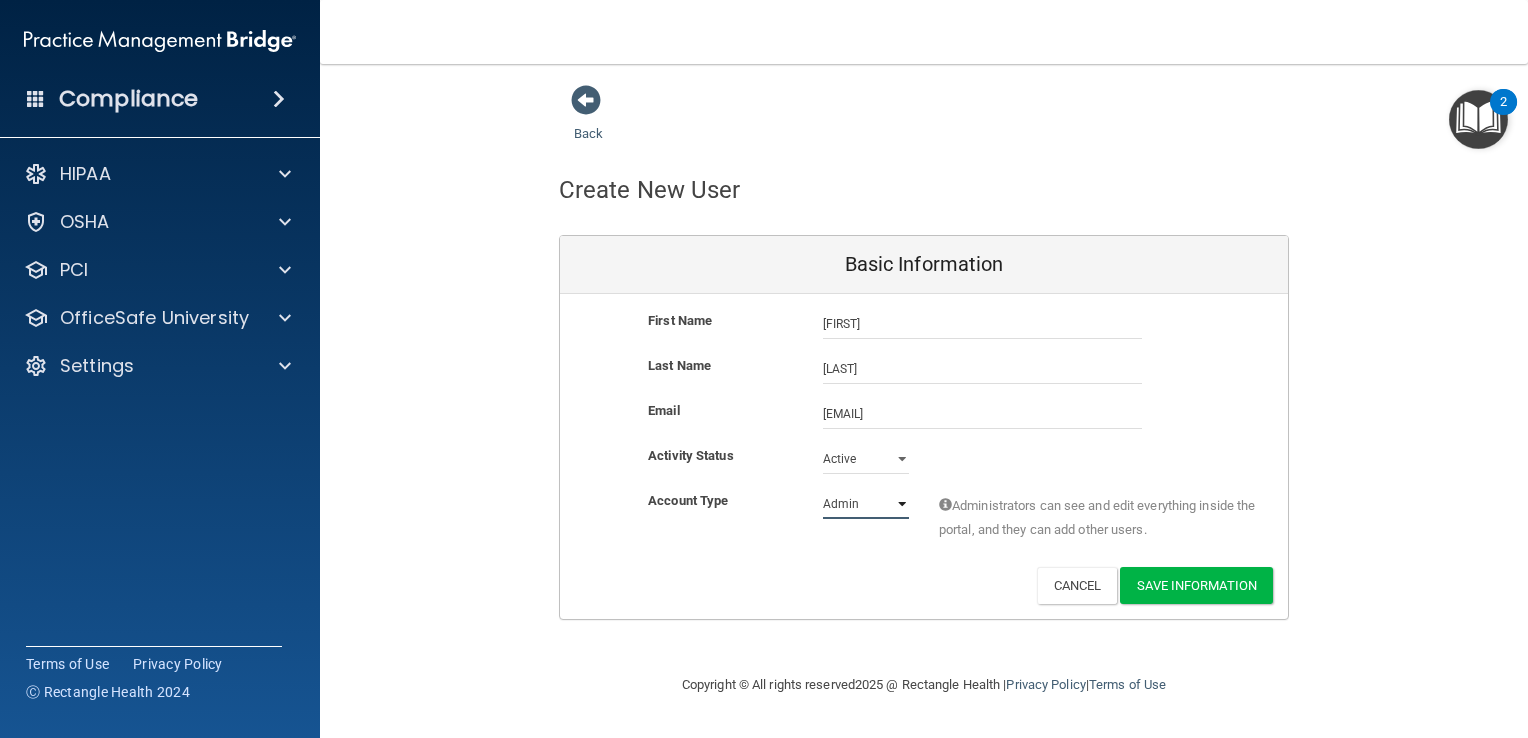 click on "Admin  Member" at bounding box center (866, 504) 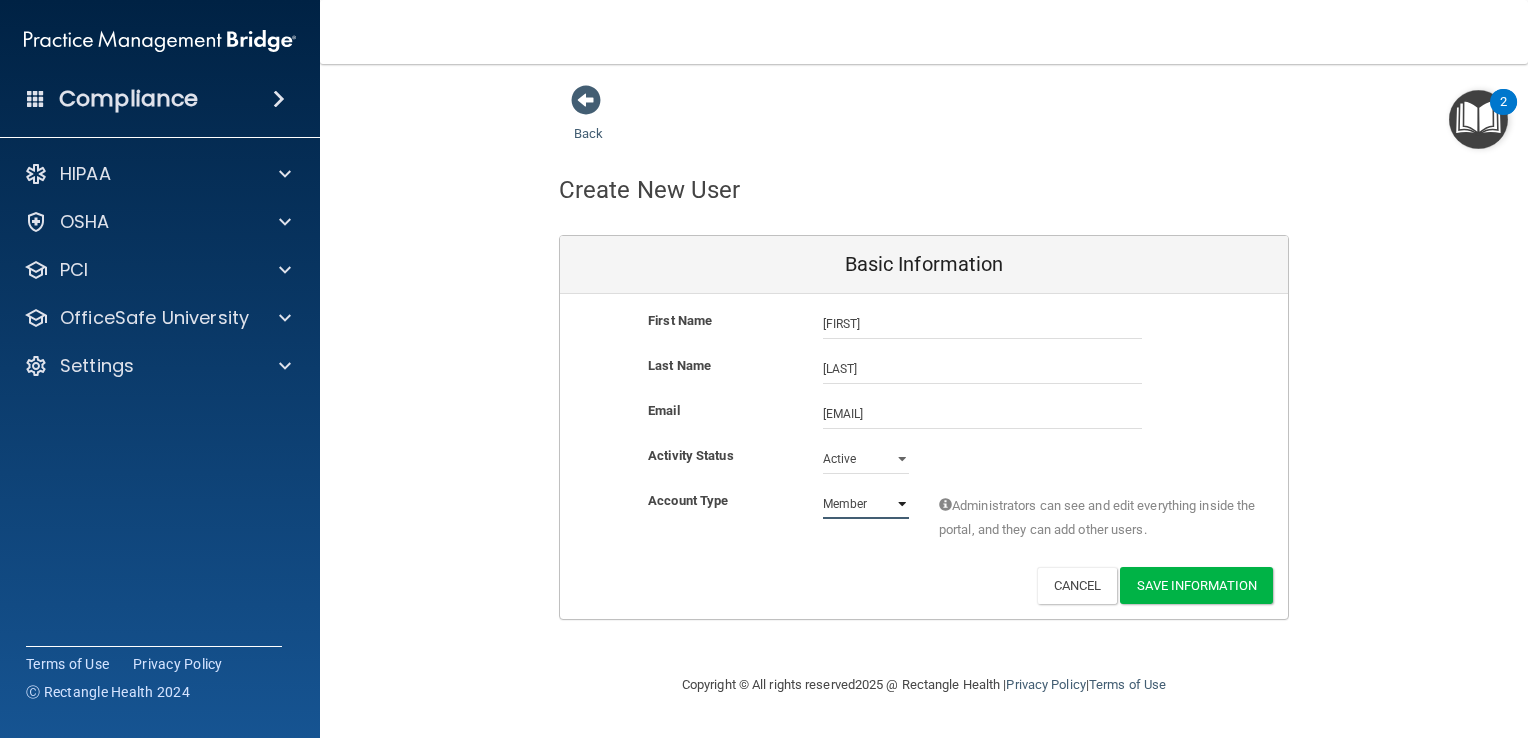click on "Admin  Member" at bounding box center (866, 504) 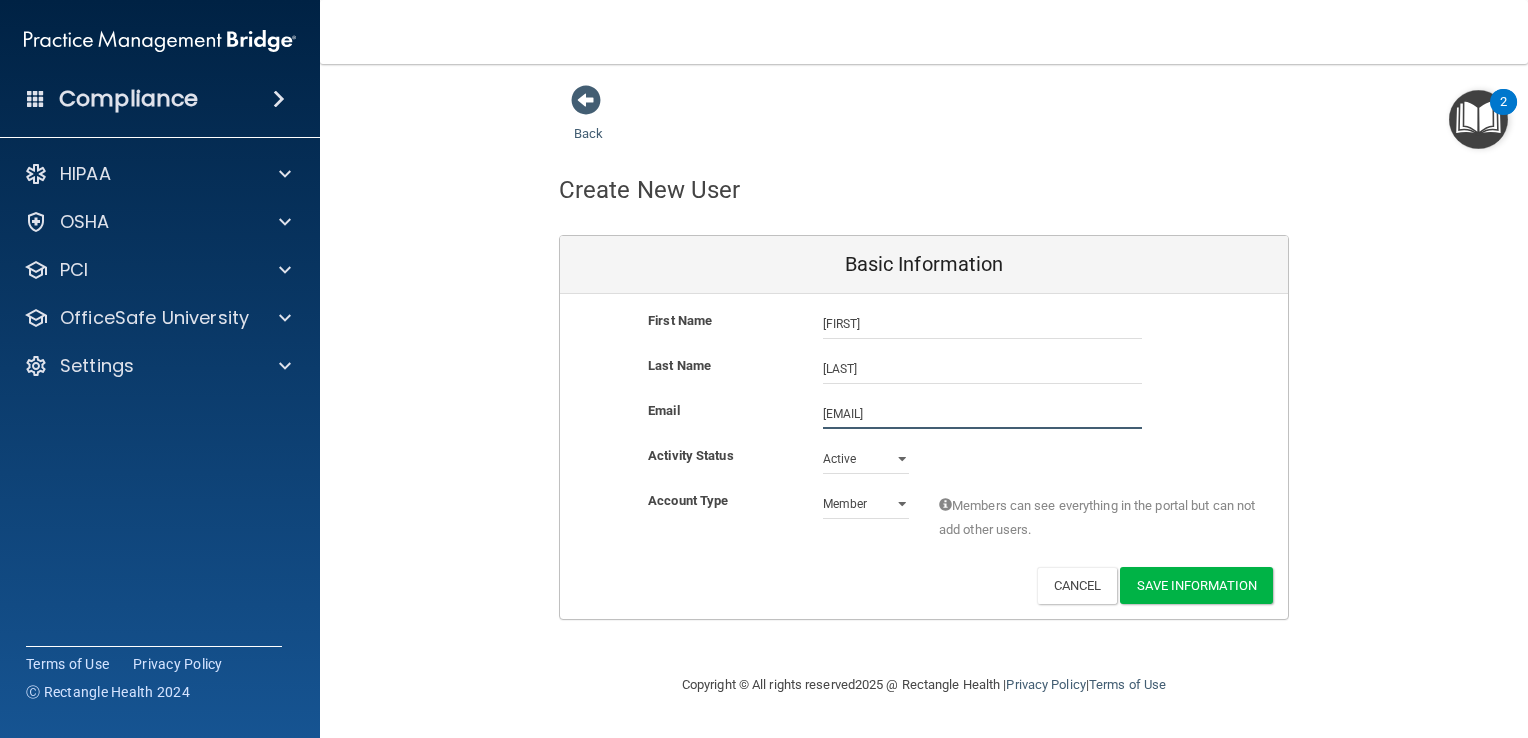 click on "ampigott73@gmail.com" at bounding box center [982, 414] 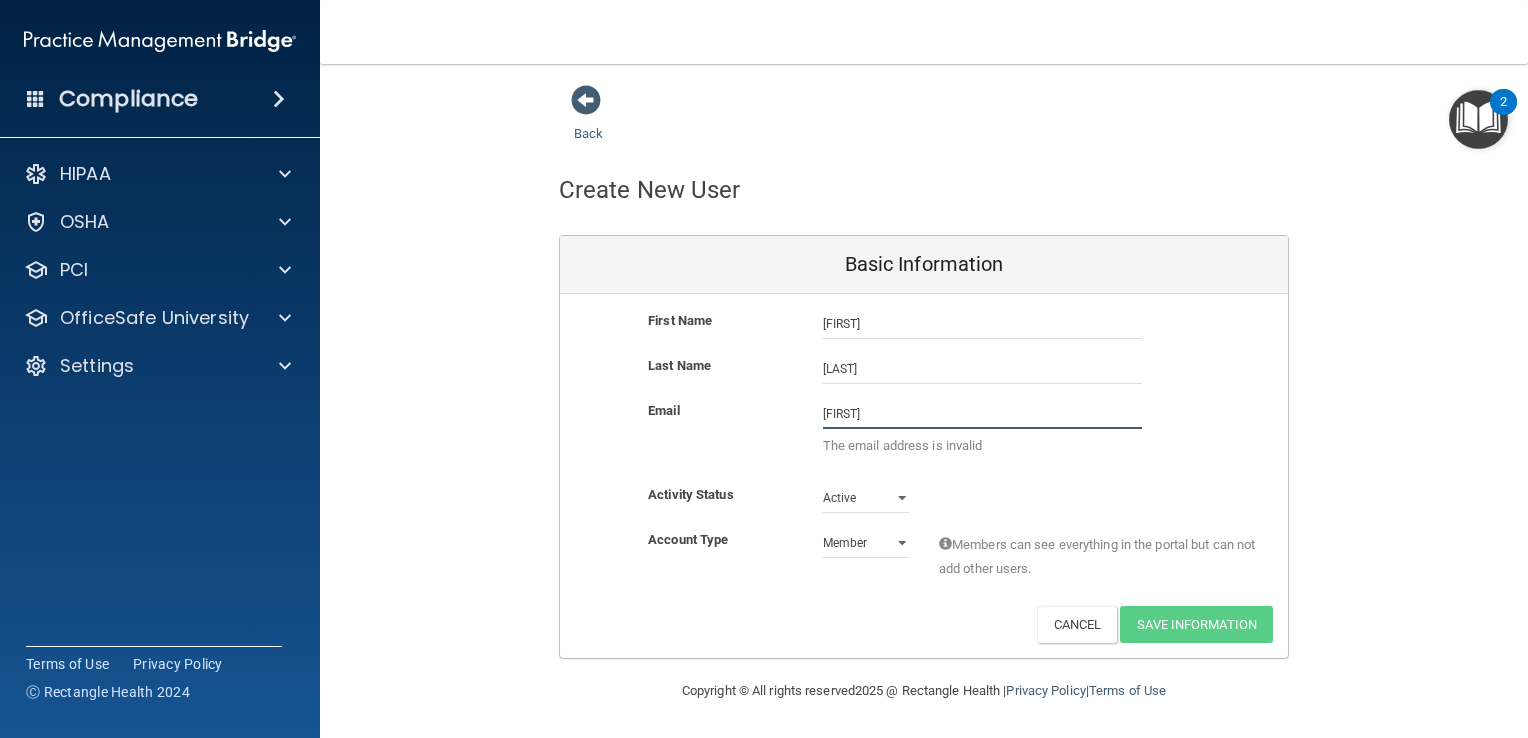 type on "aaliyhalashea@gmail.com" 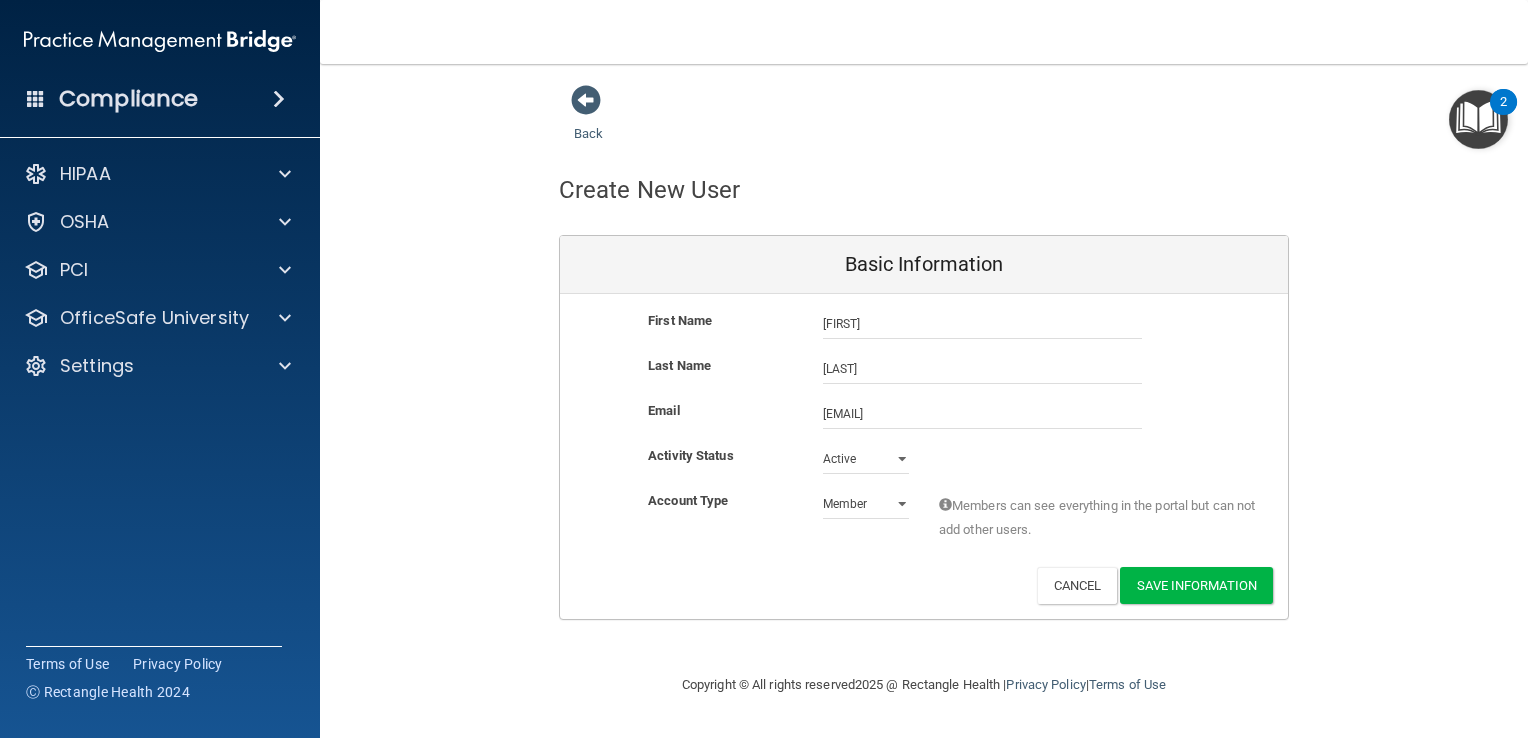 click on "Activity Status            Active          Active  Inactive" at bounding box center [924, 459] 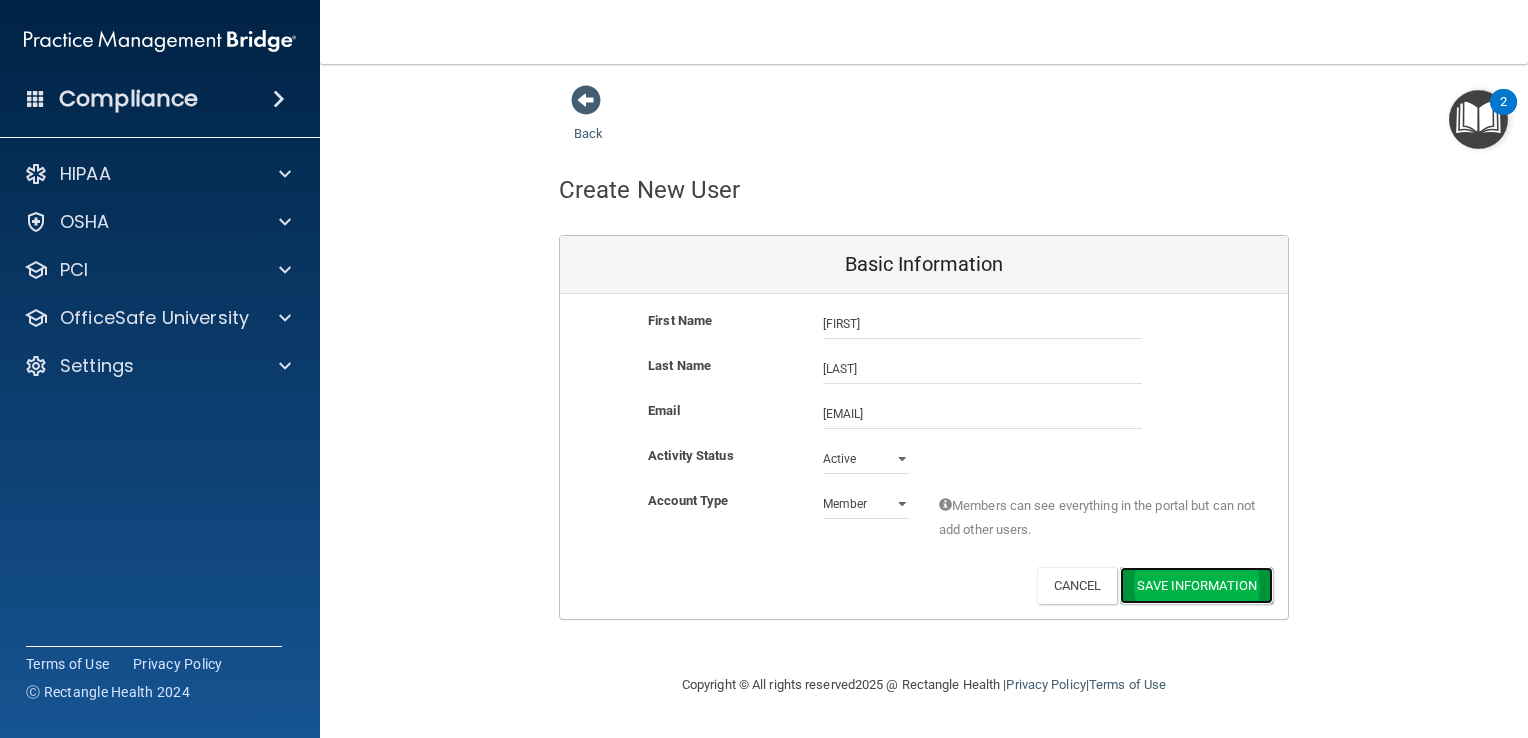 click on "Save Information" at bounding box center [1196, 585] 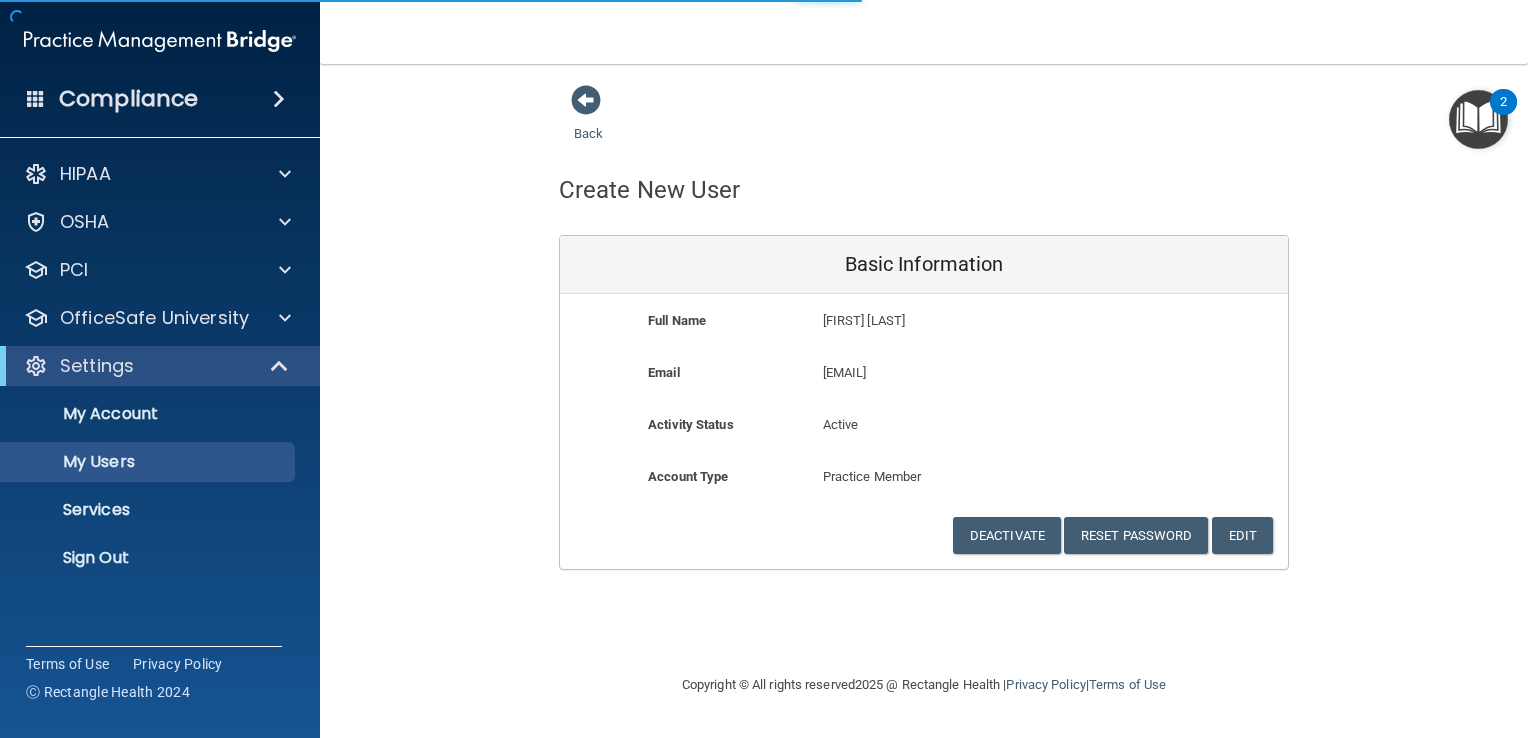 select on "20" 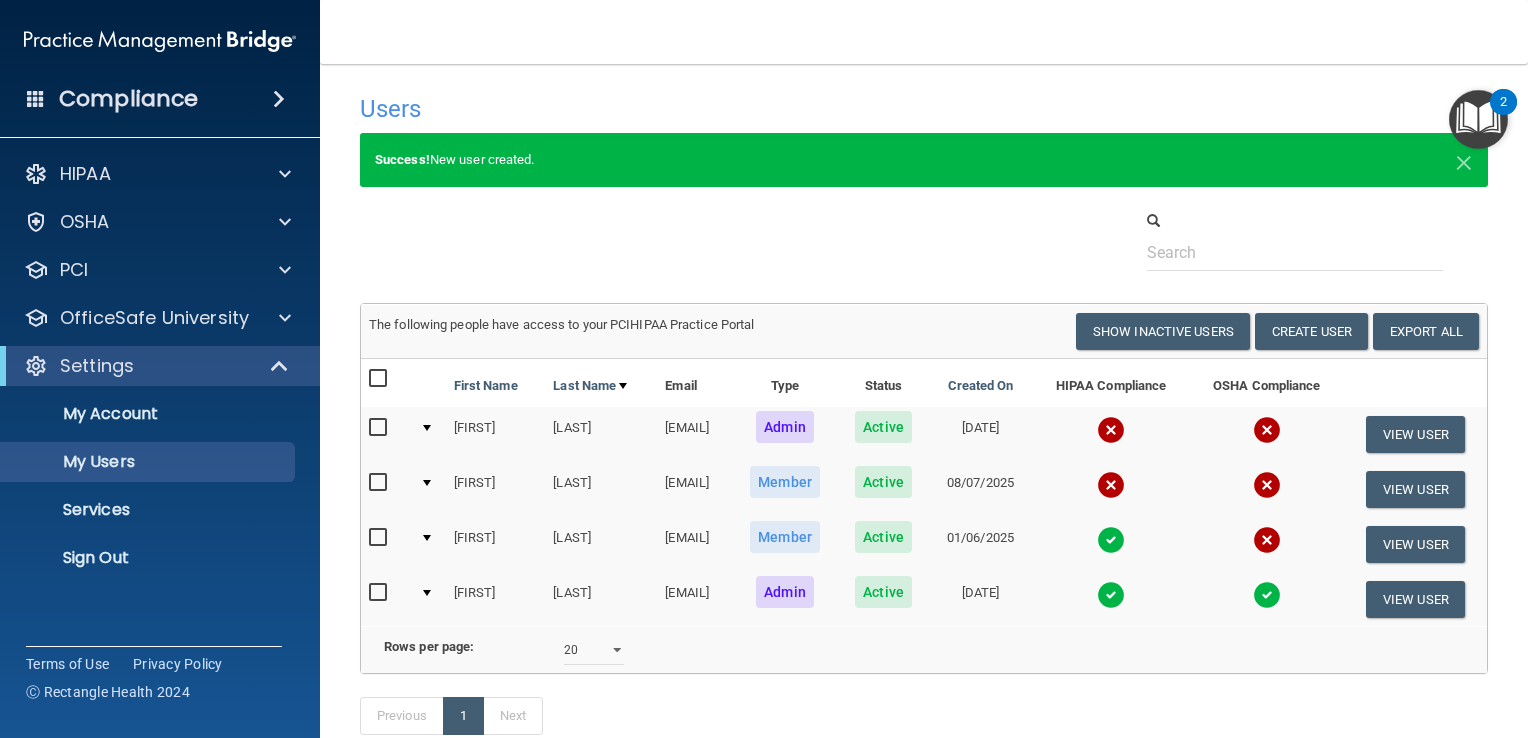 click at bounding box center (1111, 485) 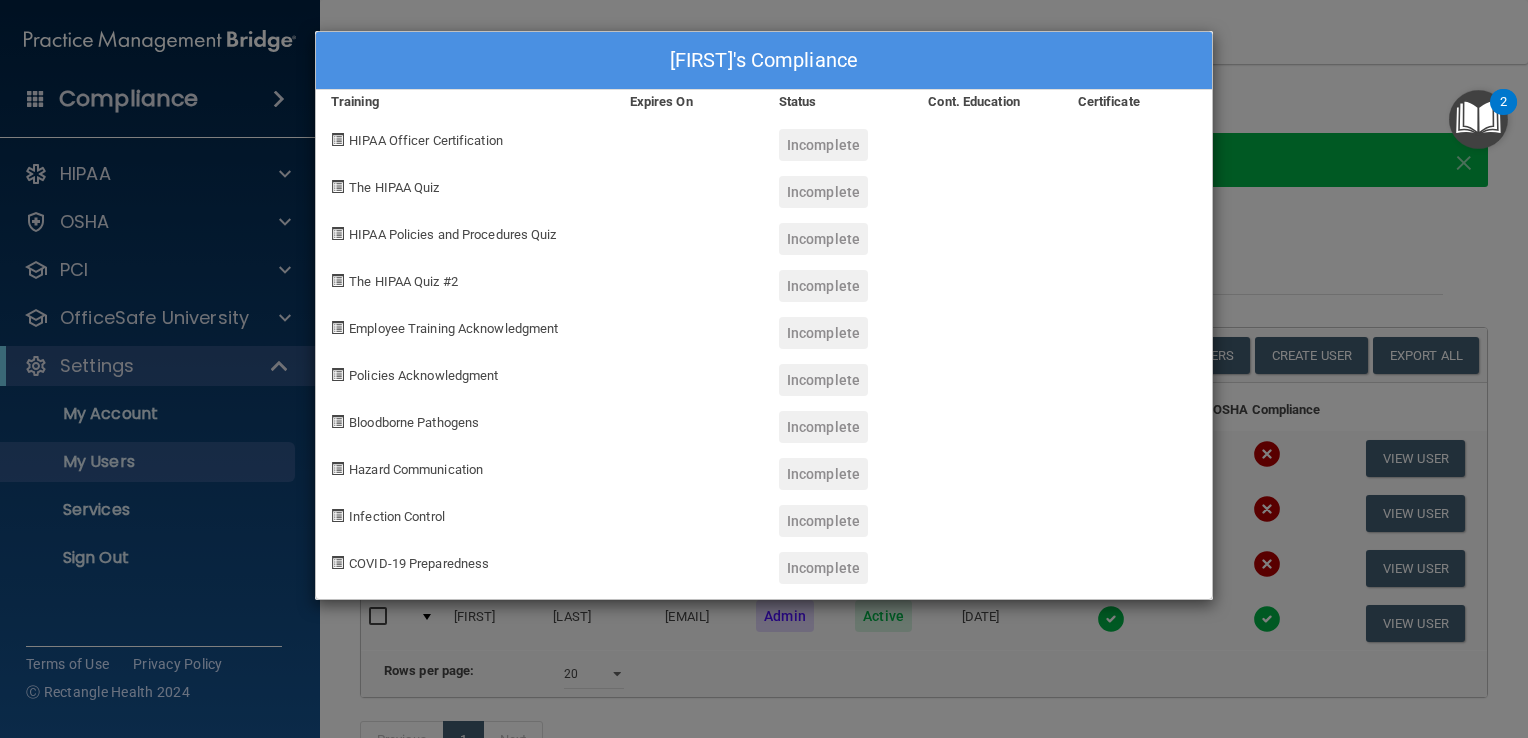 click on "Aaliyha Keller's Compliance      Training   Expires On   Status   Cont. Education   Certificate         HIPAA Officer Certification             Incomplete                      The HIPAA Quiz             Incomplete                      HIPAA Policies and Procedures Quiz             Incomplete                      The HIPAA Quiz #2             Incomplete                      Employee Training Acknowledgment             Incomplete                      Policies Acknowledgment             Incomplete                      Bloodborne Pathogens             Incomplete                      Hazard Communication             Incomplete                      Infection Control             Incomplete                      COVID-19 Preparedness             Incomplete" at bounding box center (764, 369) 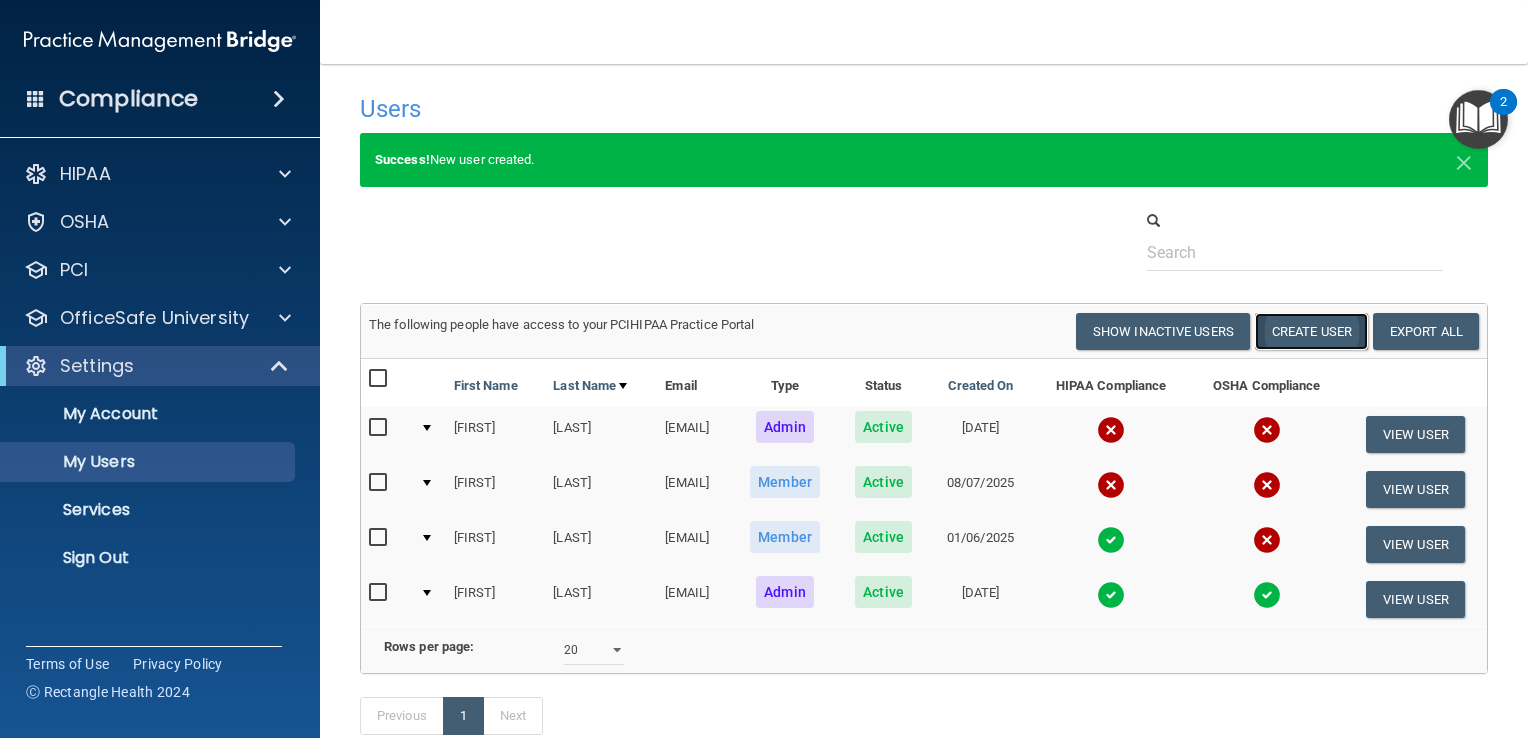 click on "Create User" at bounding box center [1311, 331] 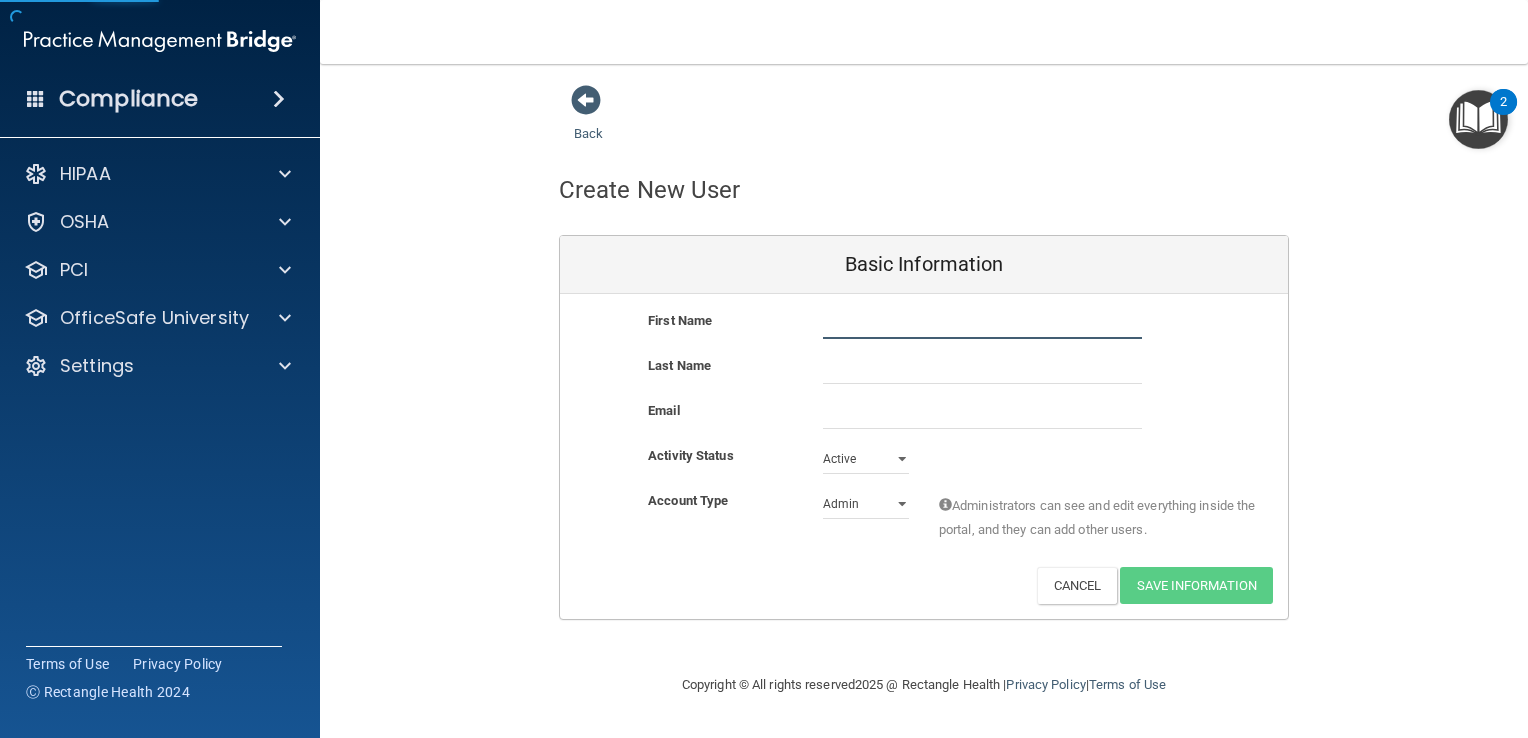 click at bounding box center [982, 324] 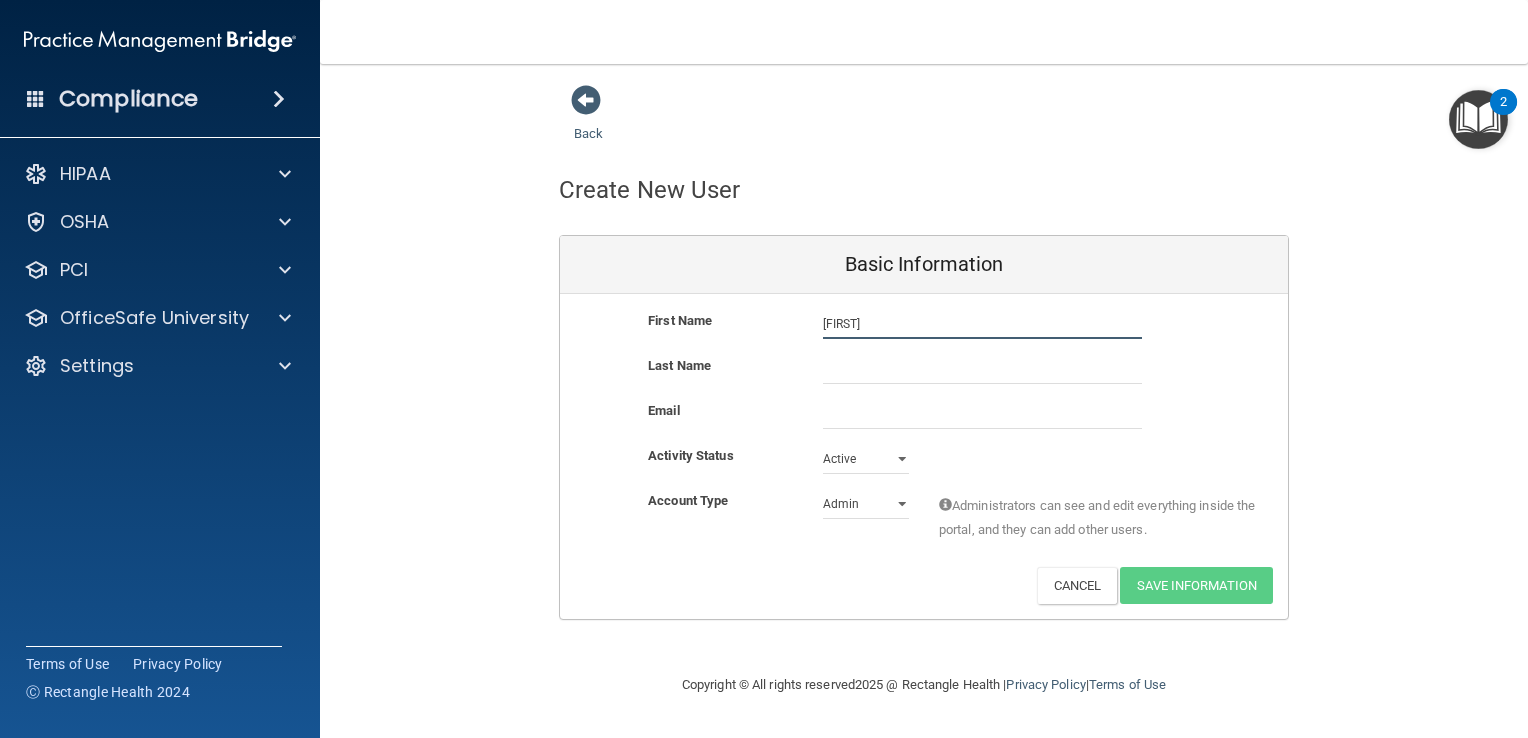 type on "Joshua" 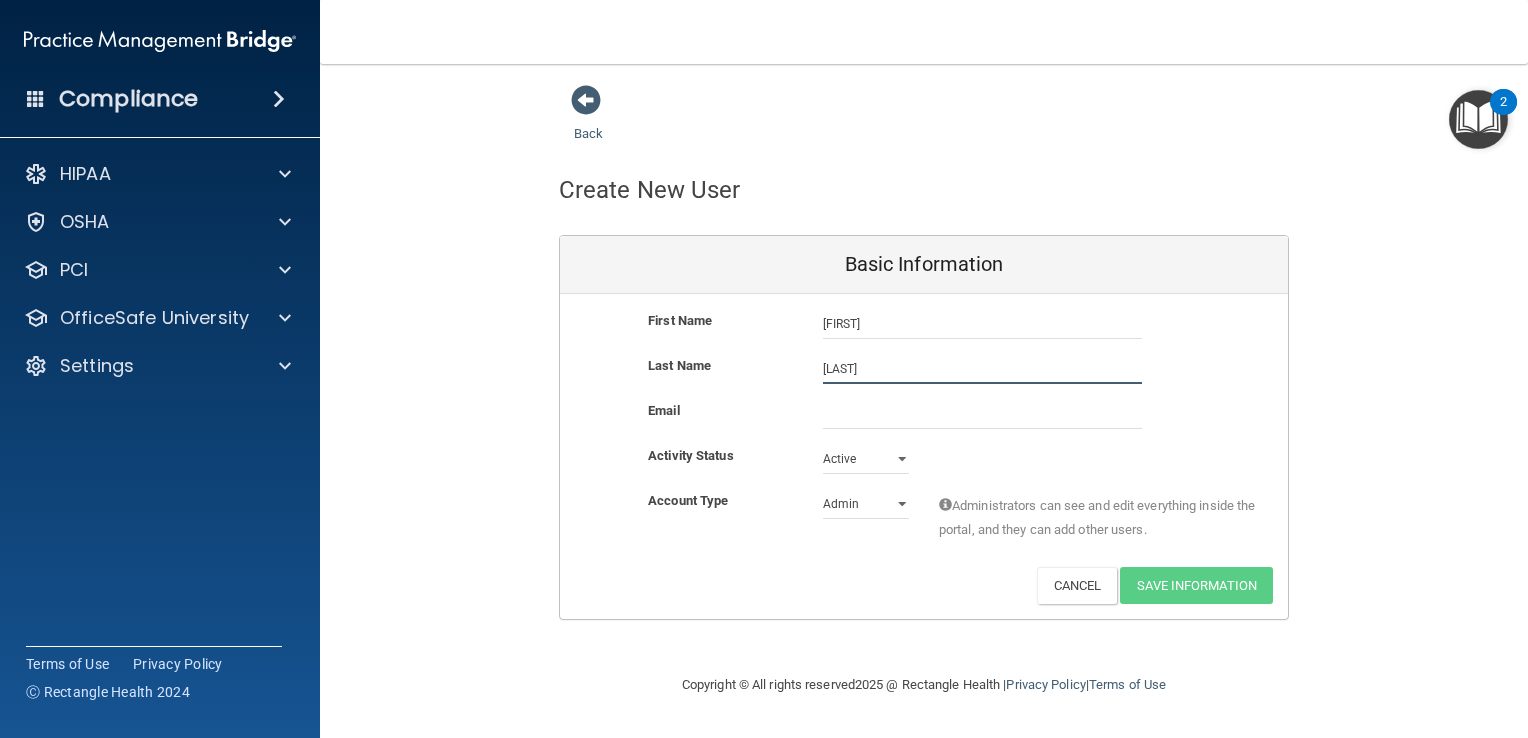type on "Bruce" 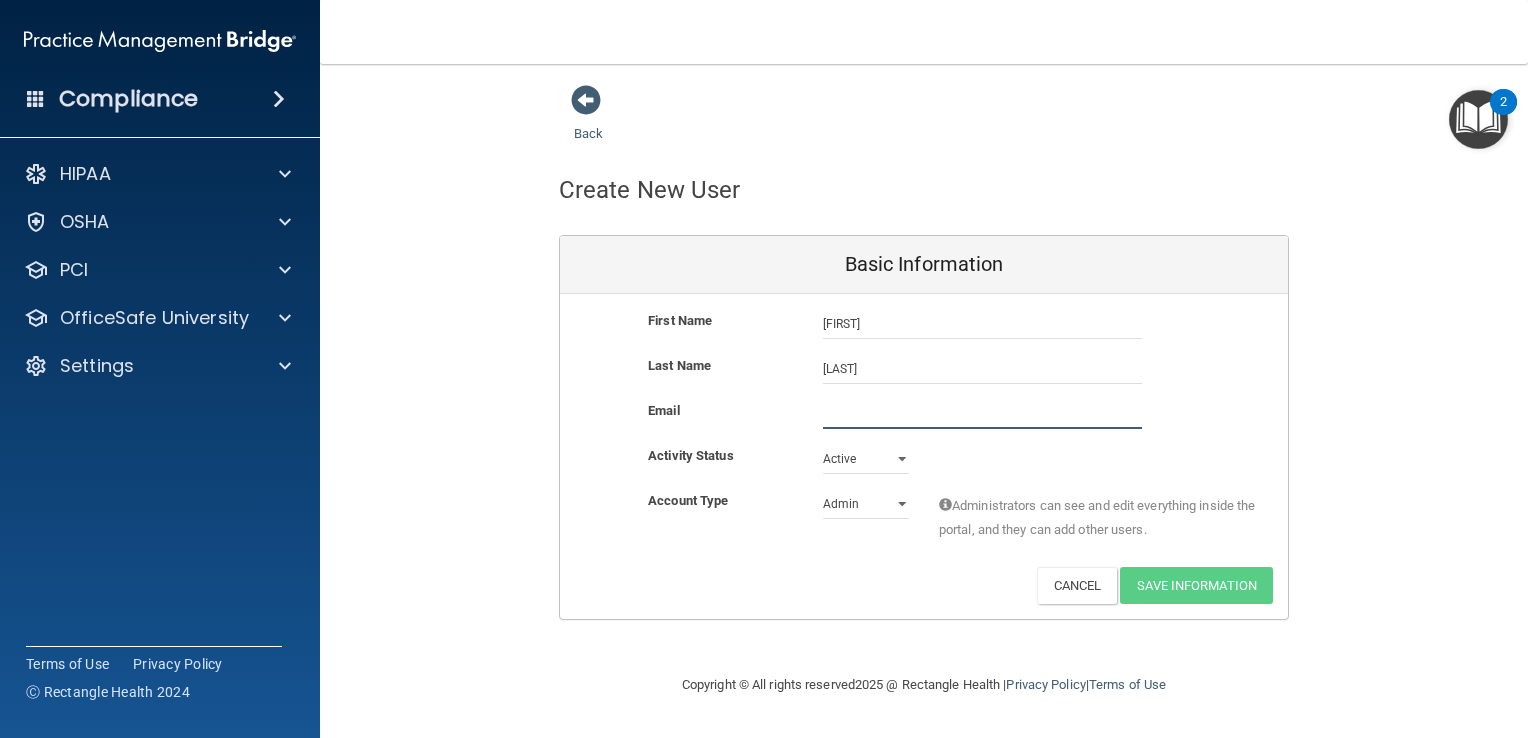 click at bounding box center [982, 414] 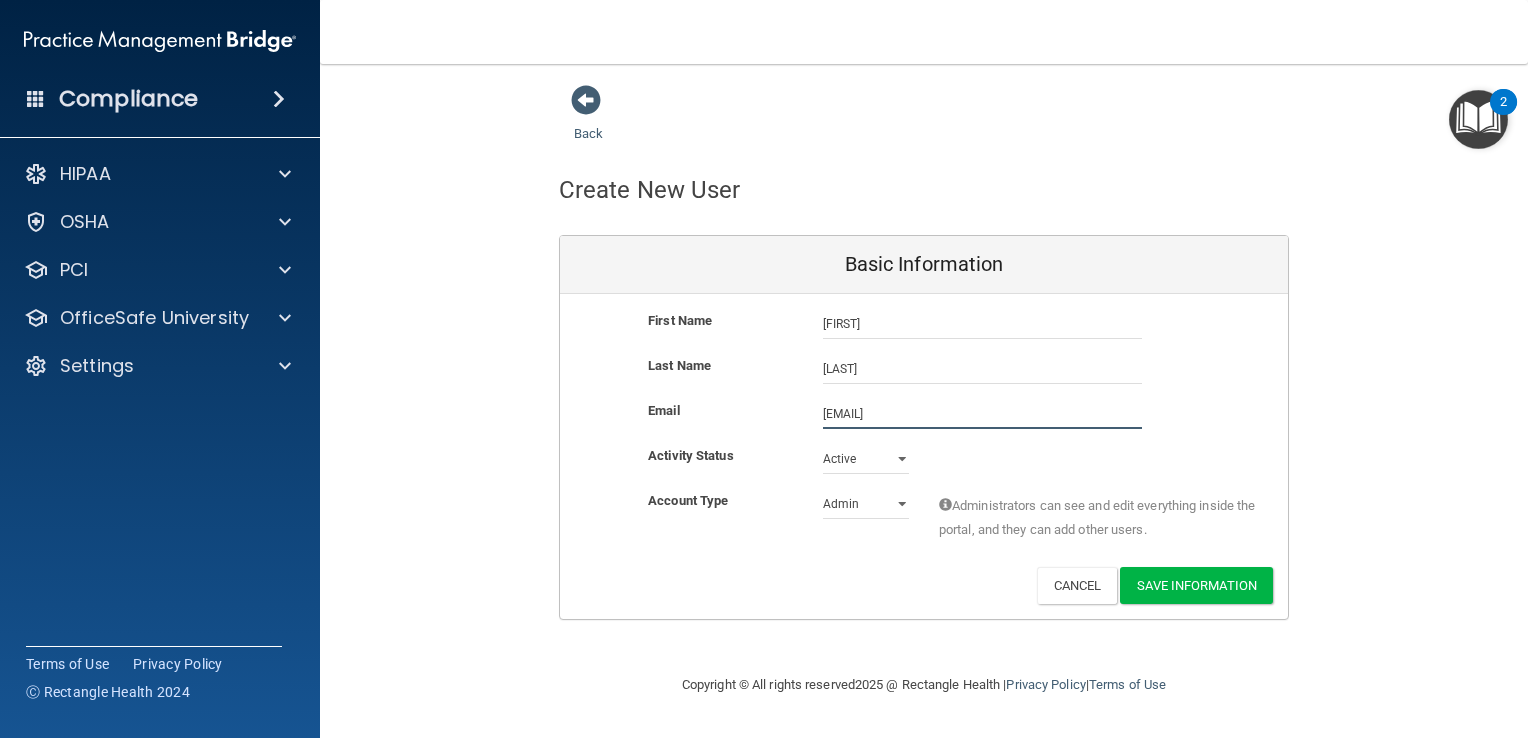 drag, startPoint x: 975, startPoint y: 411, endPoint x: 796, endPoint y: 396, distance: 179.6274 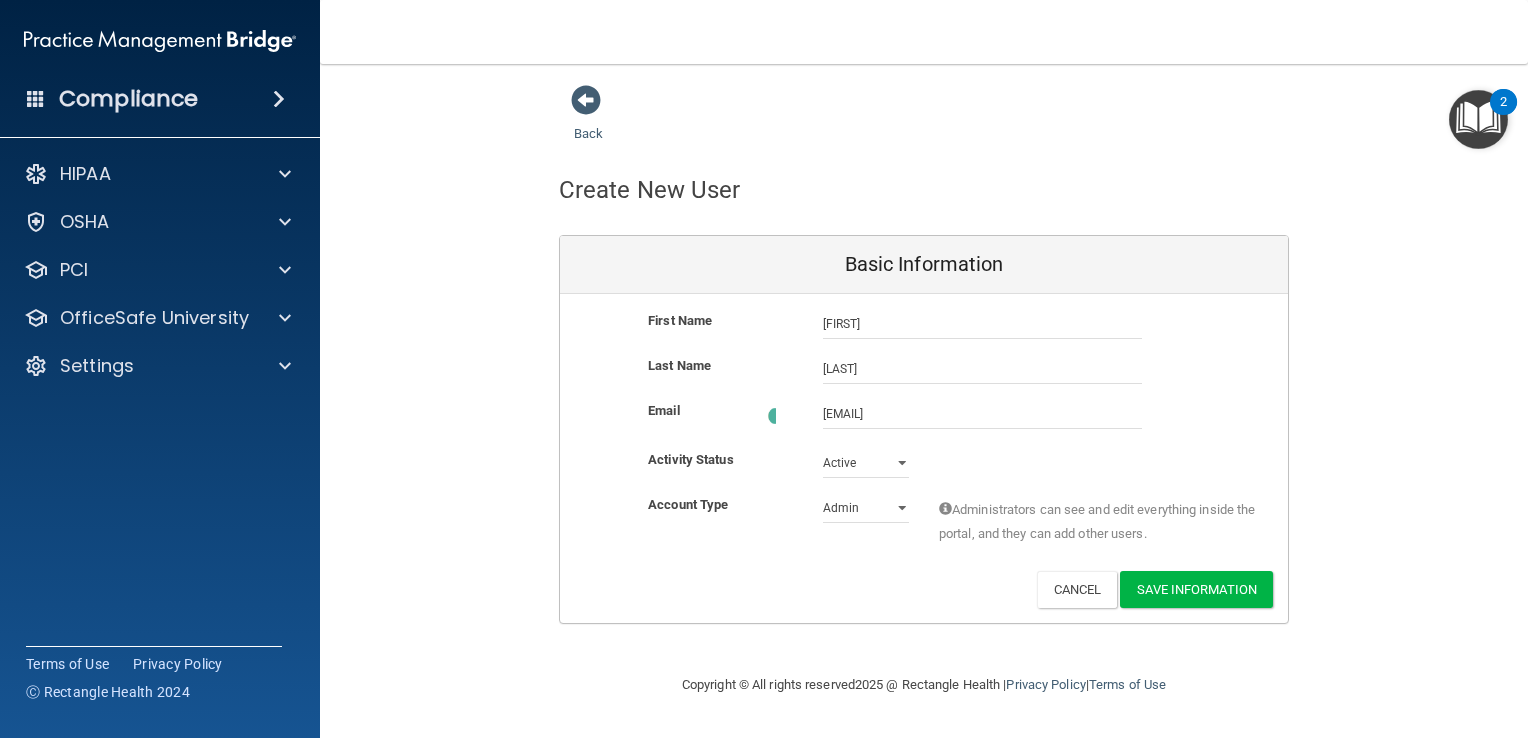 click on "Activity Status            Active          Active  Inactive" at bounding box center (924, 463) 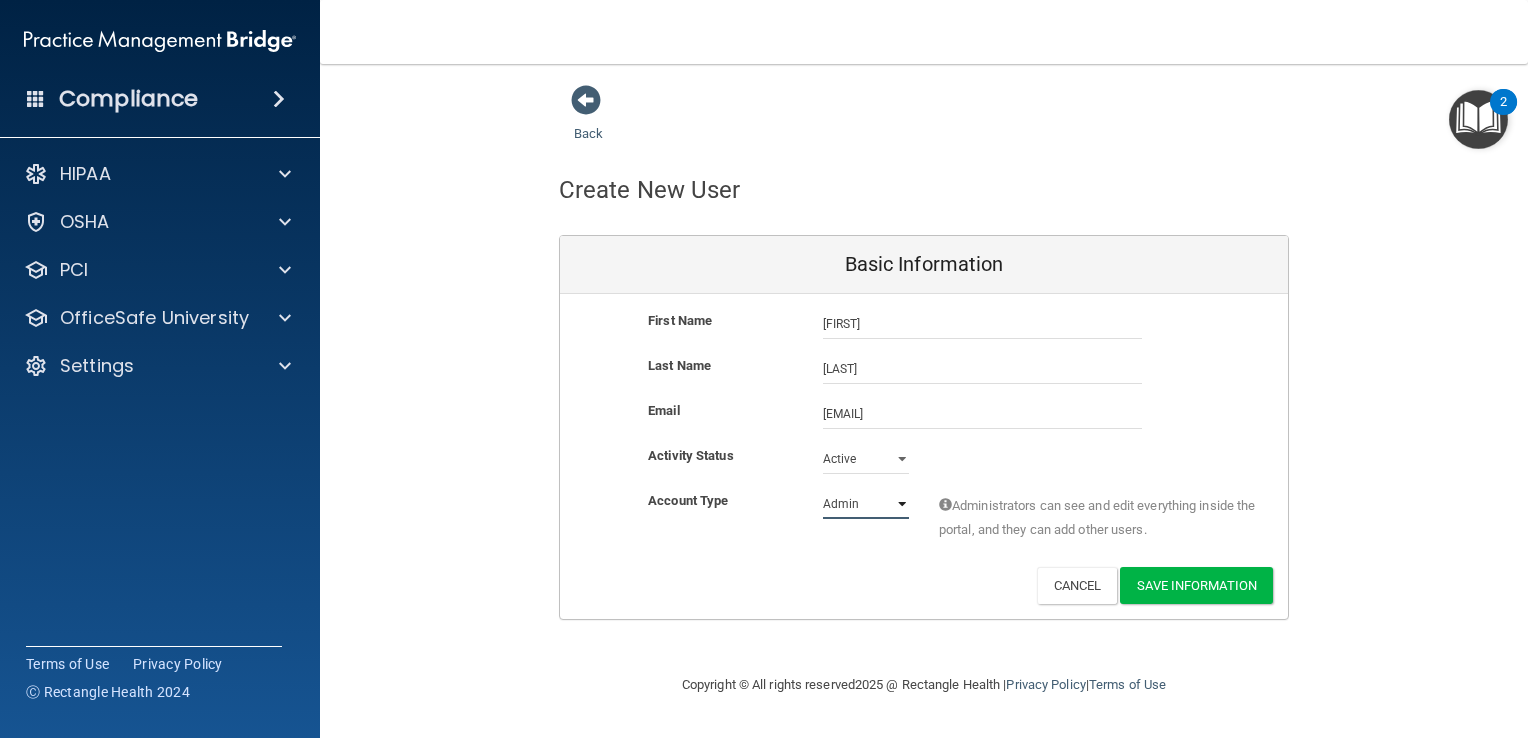 click on "Admin  Member" at bounding box center (866, 504) 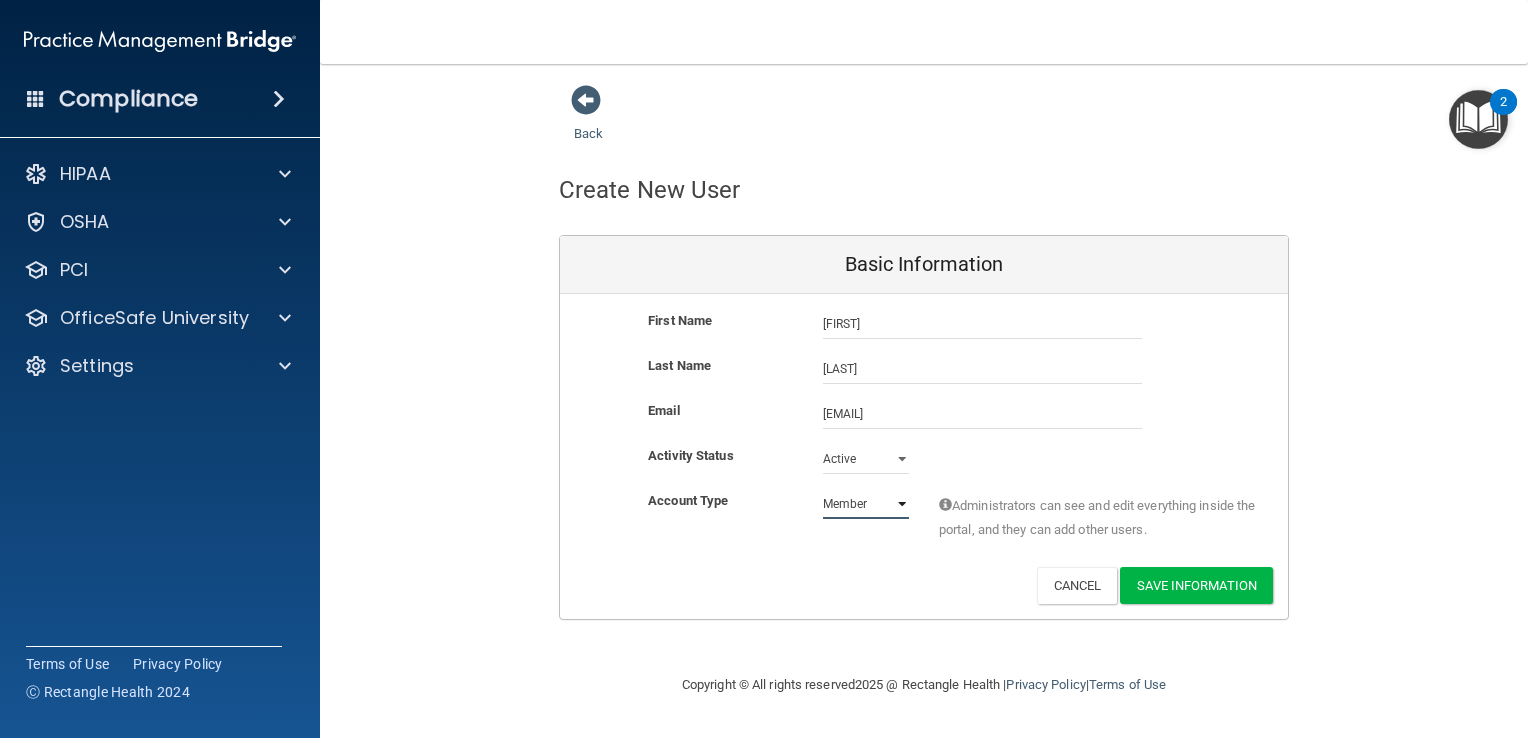 click on "Admin  Member" at bounding box center [866, 504] 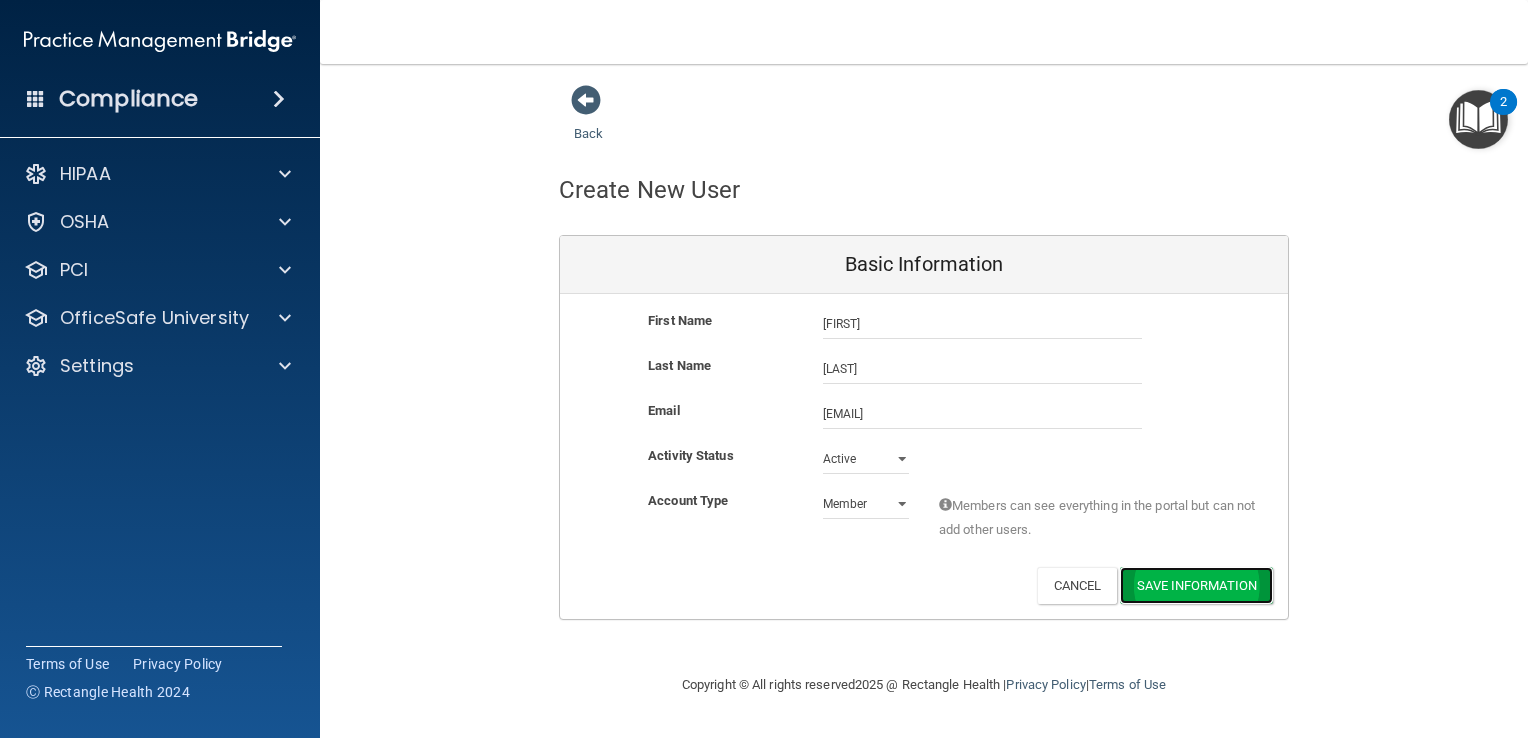 click on "Save Information" at bounding box center (1196, 585) 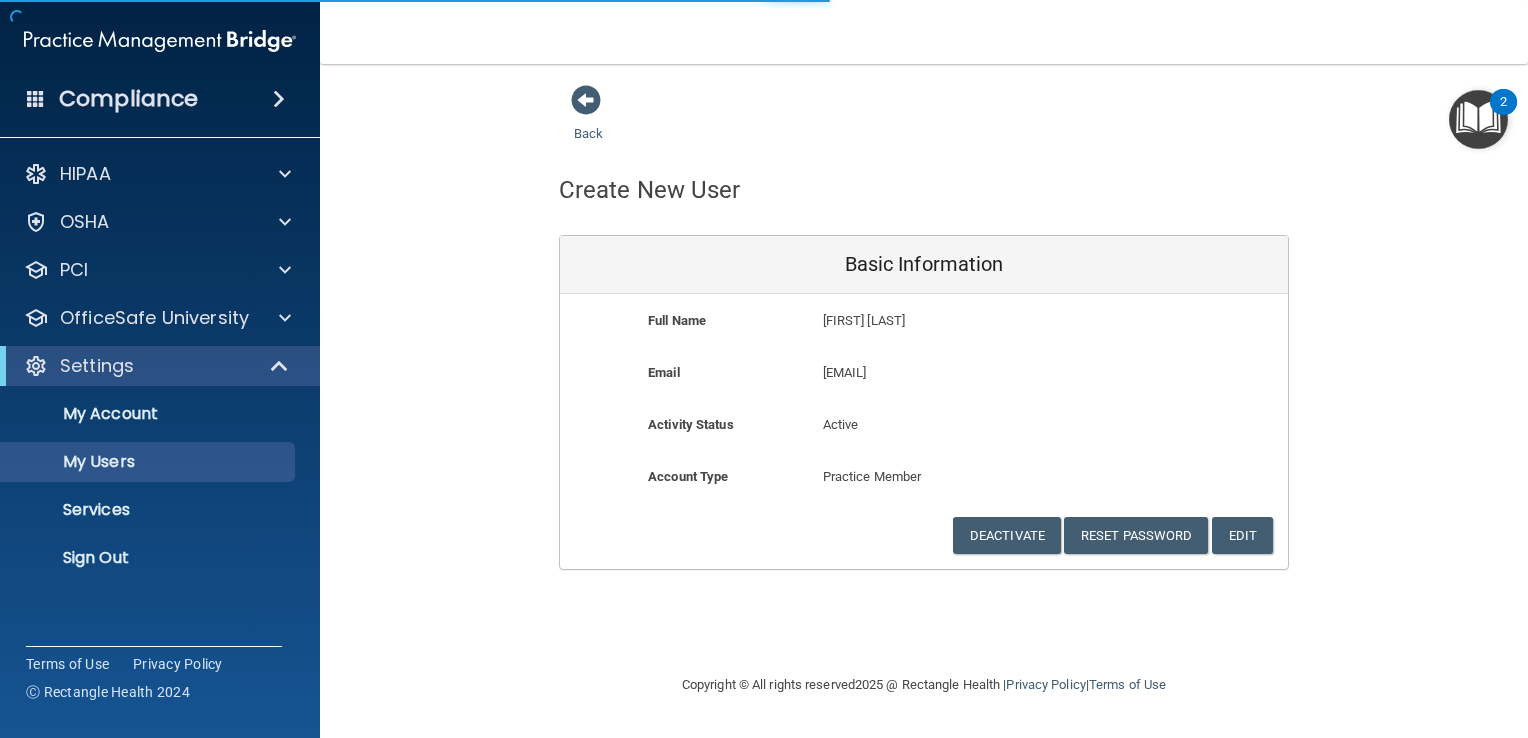 select on "20" 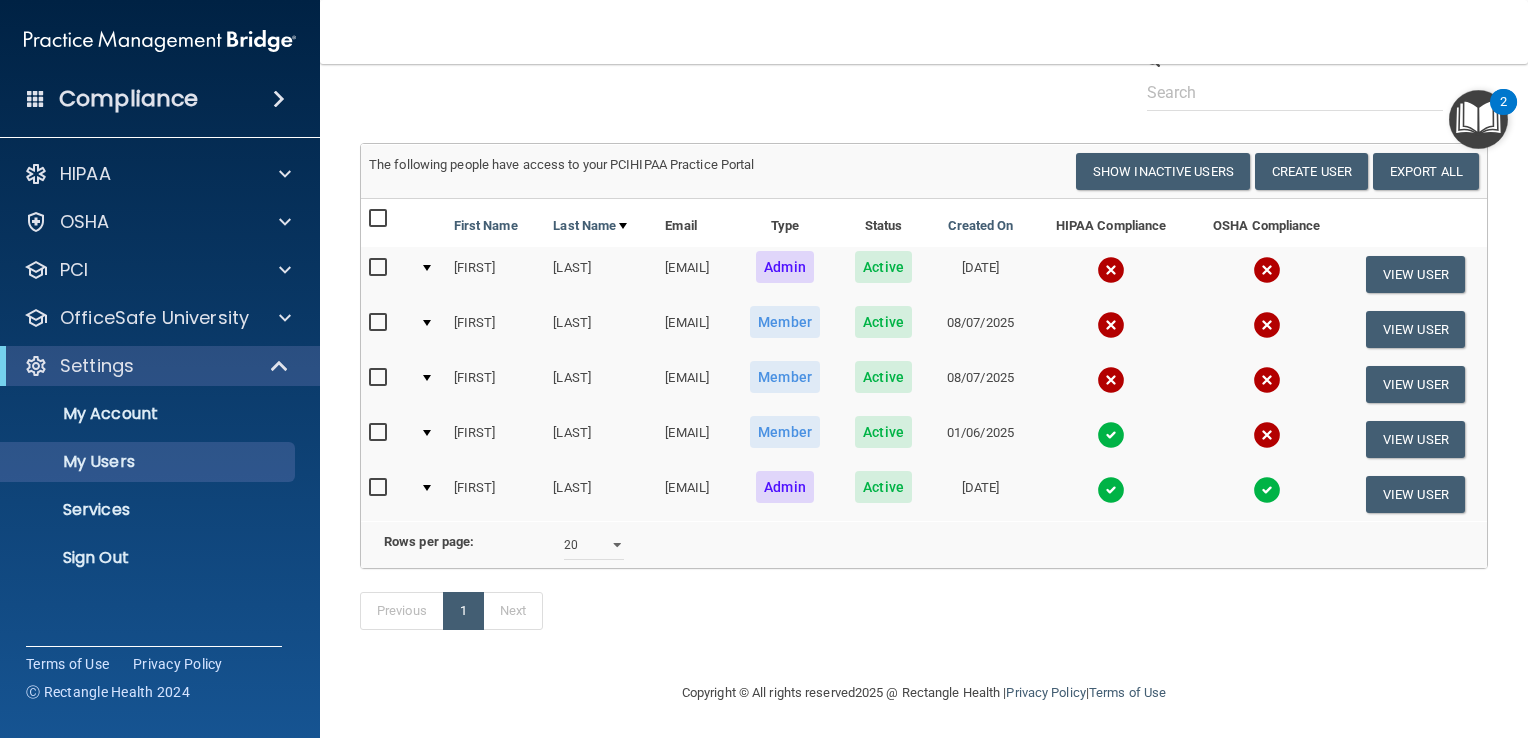 scroll, scrollTop: 188, scrollLeft: 0, axis: vertical 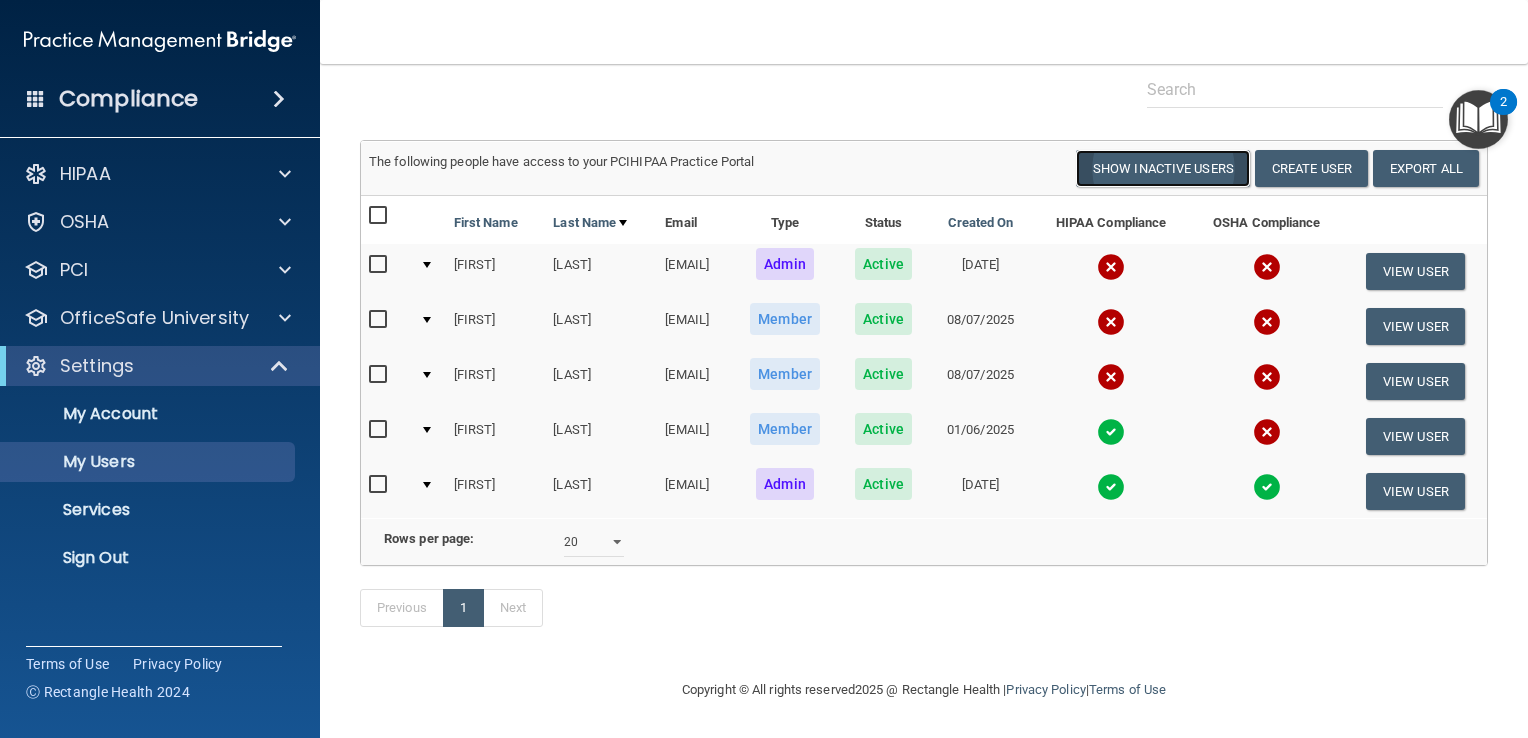 click on "Show Inactive Users" at bounding box center [1163, 168] 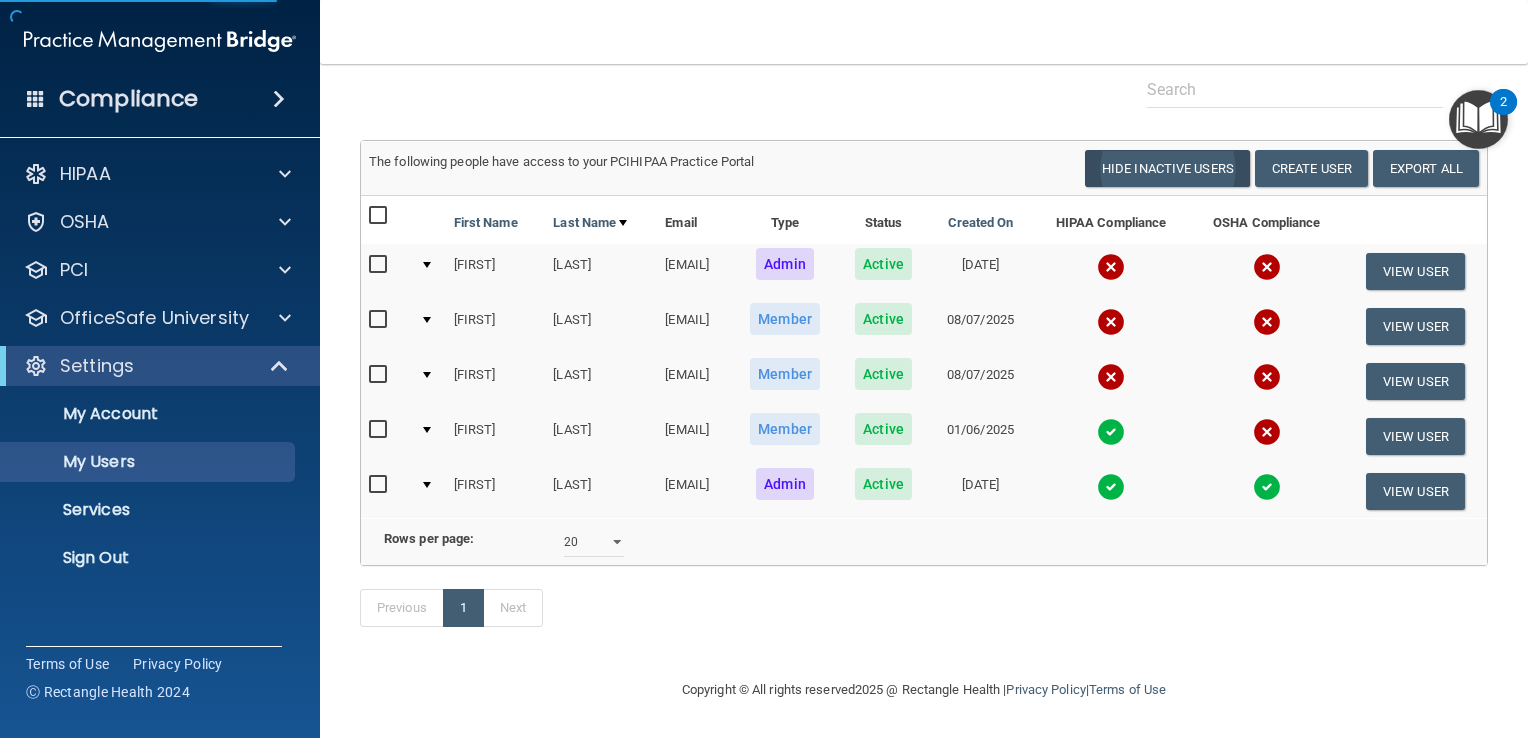 scroll, scrollTop: 0, scrollLeft: 0, axis: both 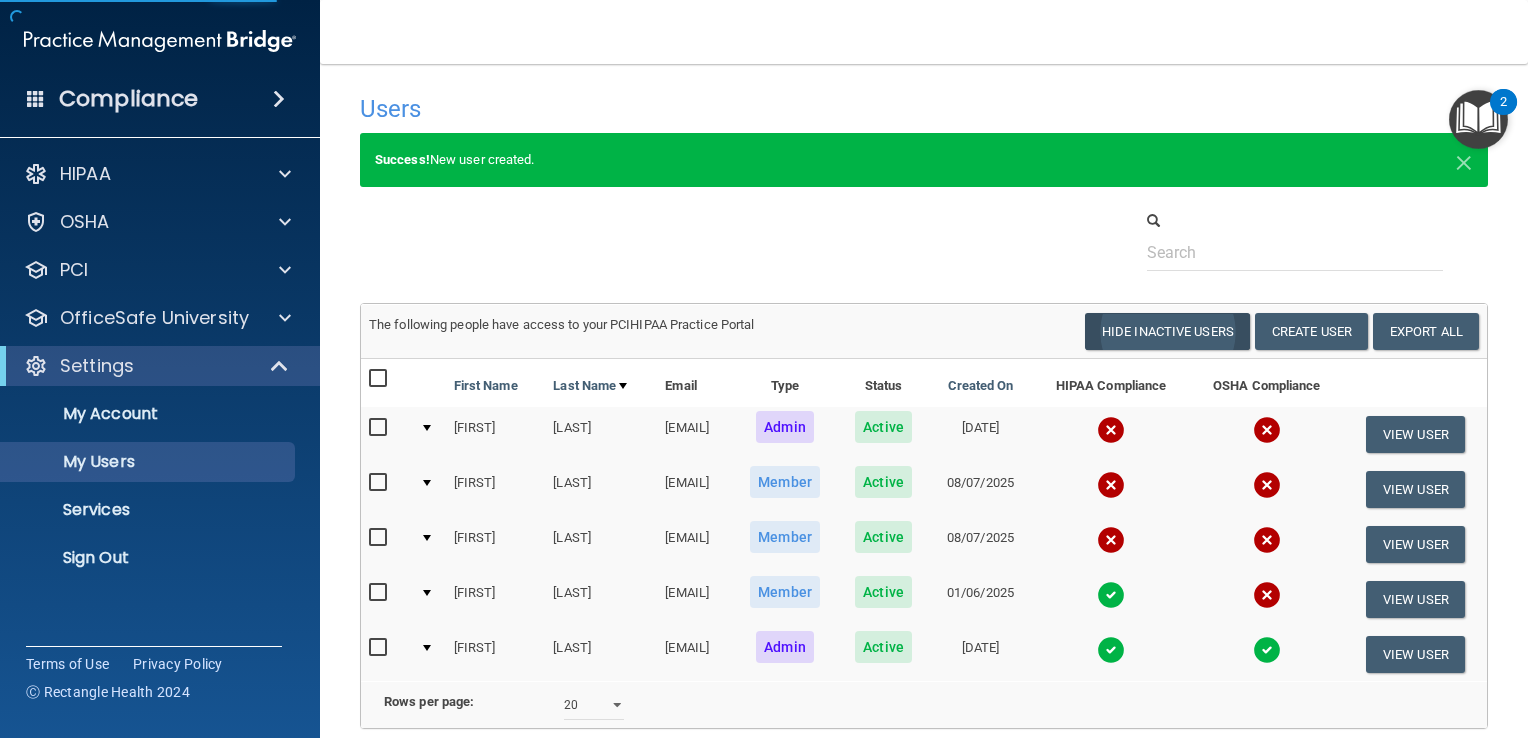 select on "20" 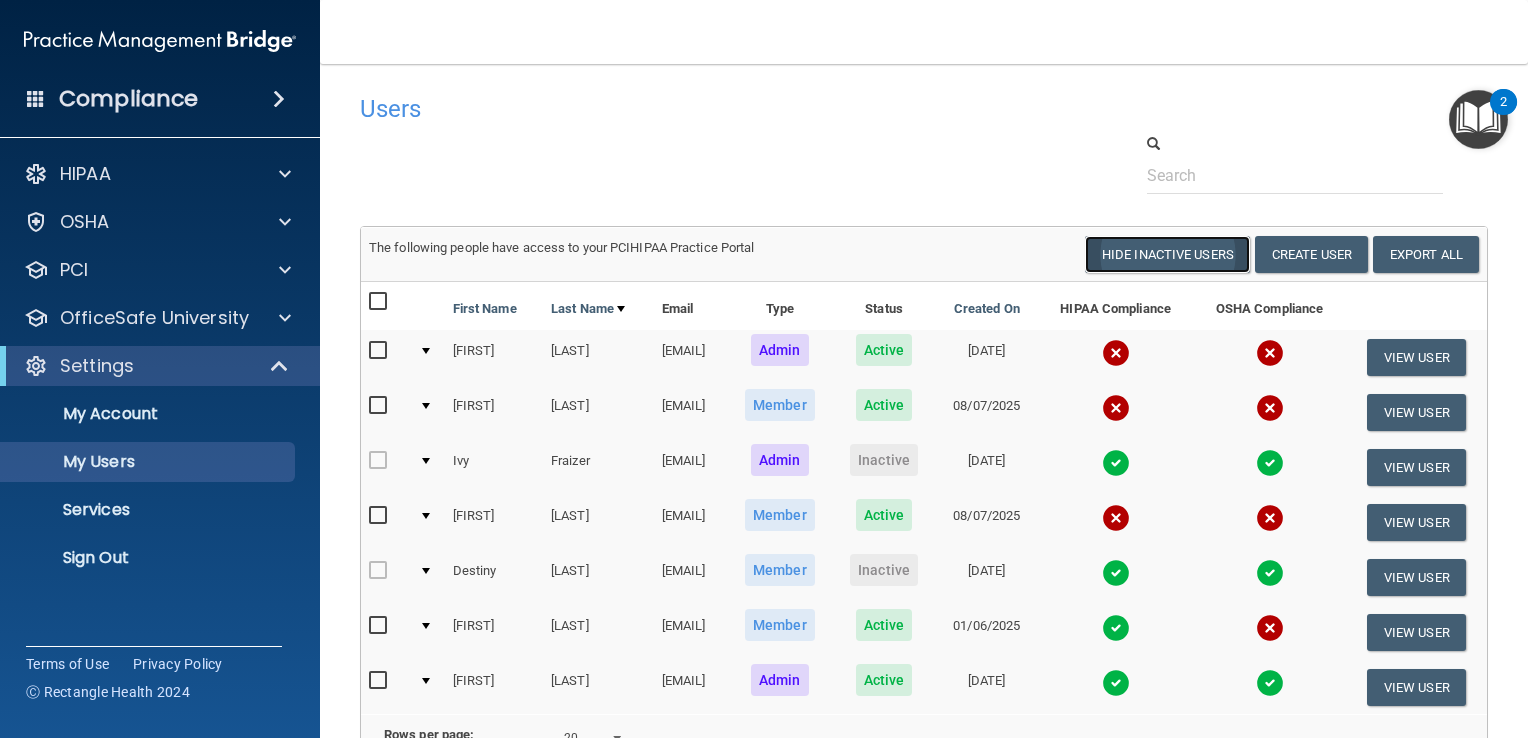 click on "Hide Inactive Users" at bounding box center (1167, 254) 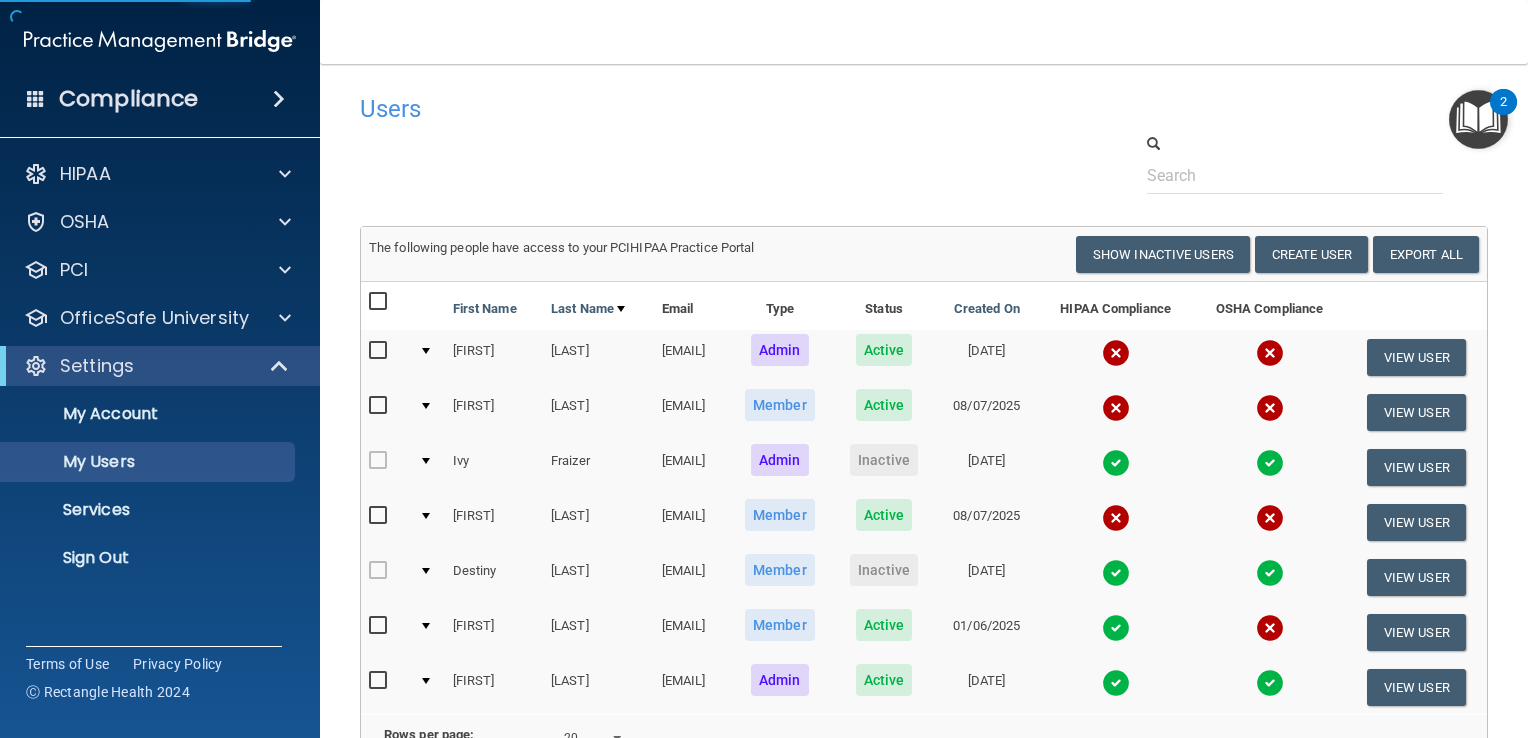 select on "20" 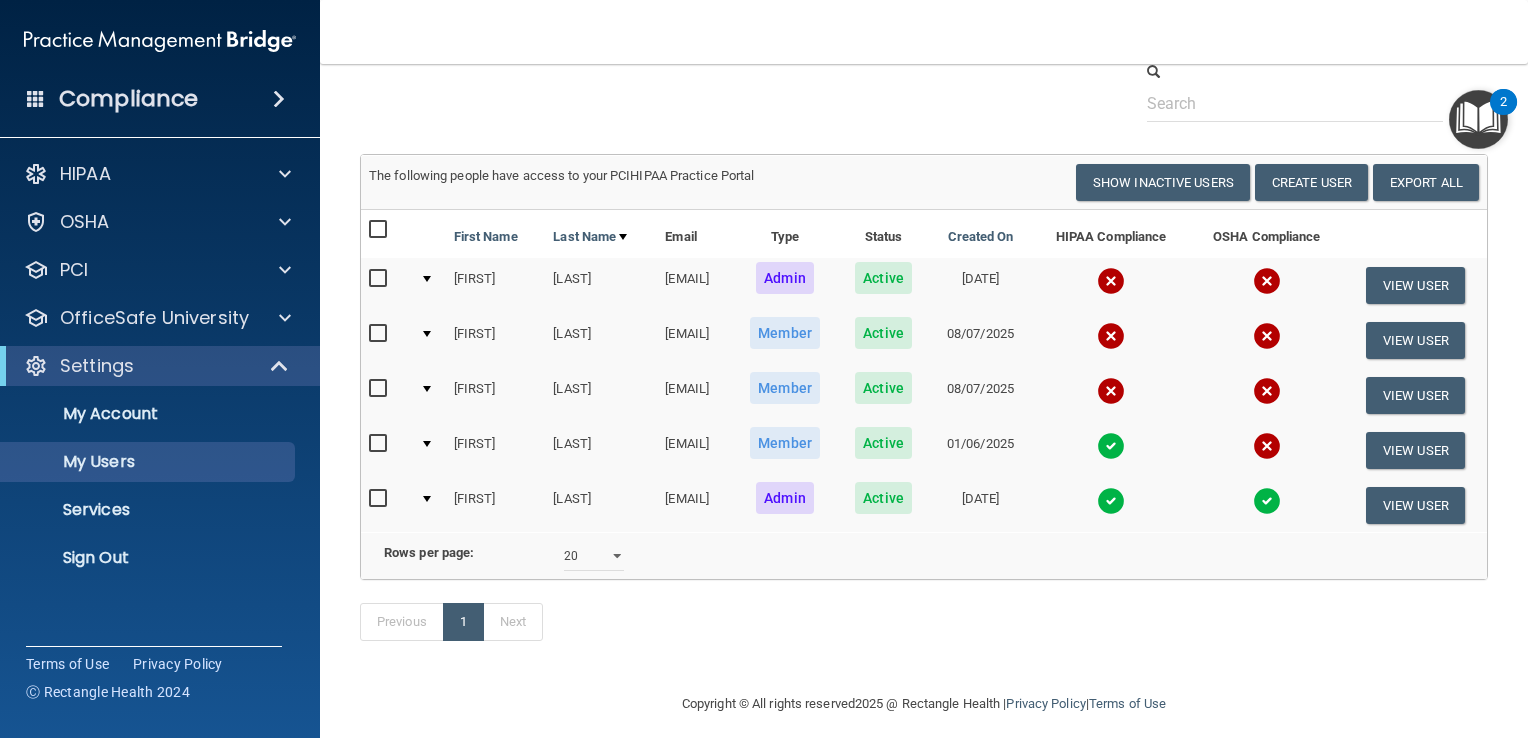 scroll, scrollTop: 100, scrollLeft: 0, axis: vertical 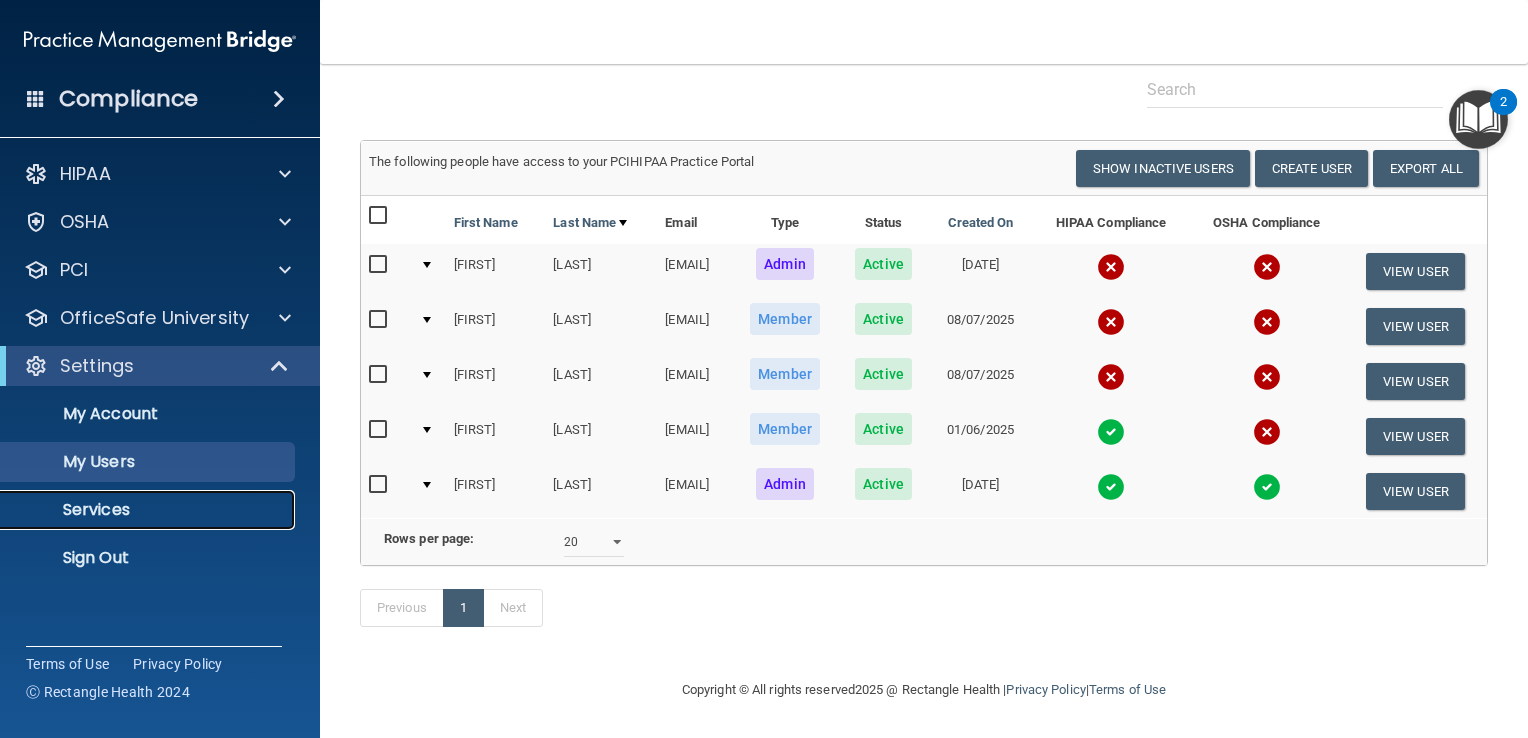 click on "Services" at bounding box center [137, 510] 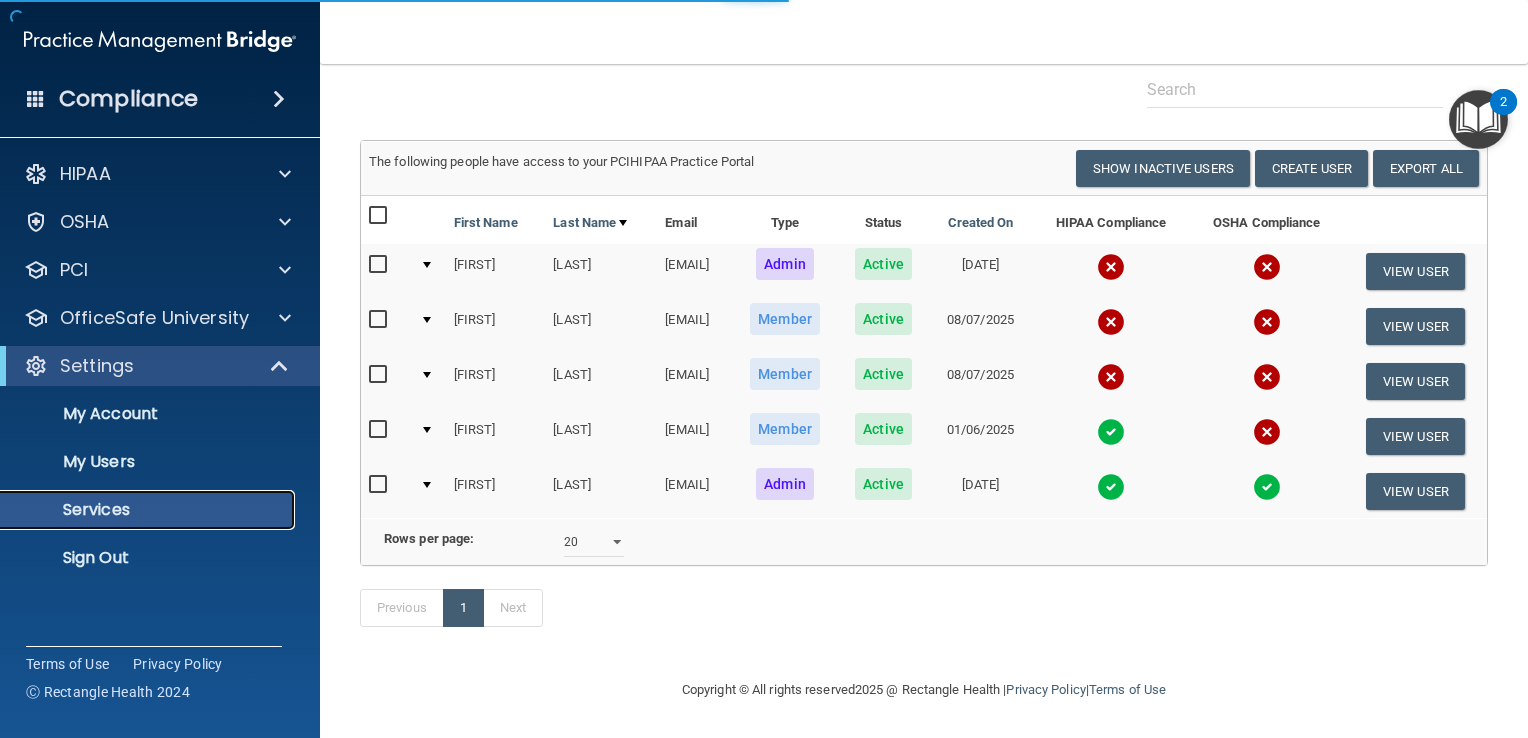 scroll, scrollTop: 0, scrollLeft: 0, axis: both 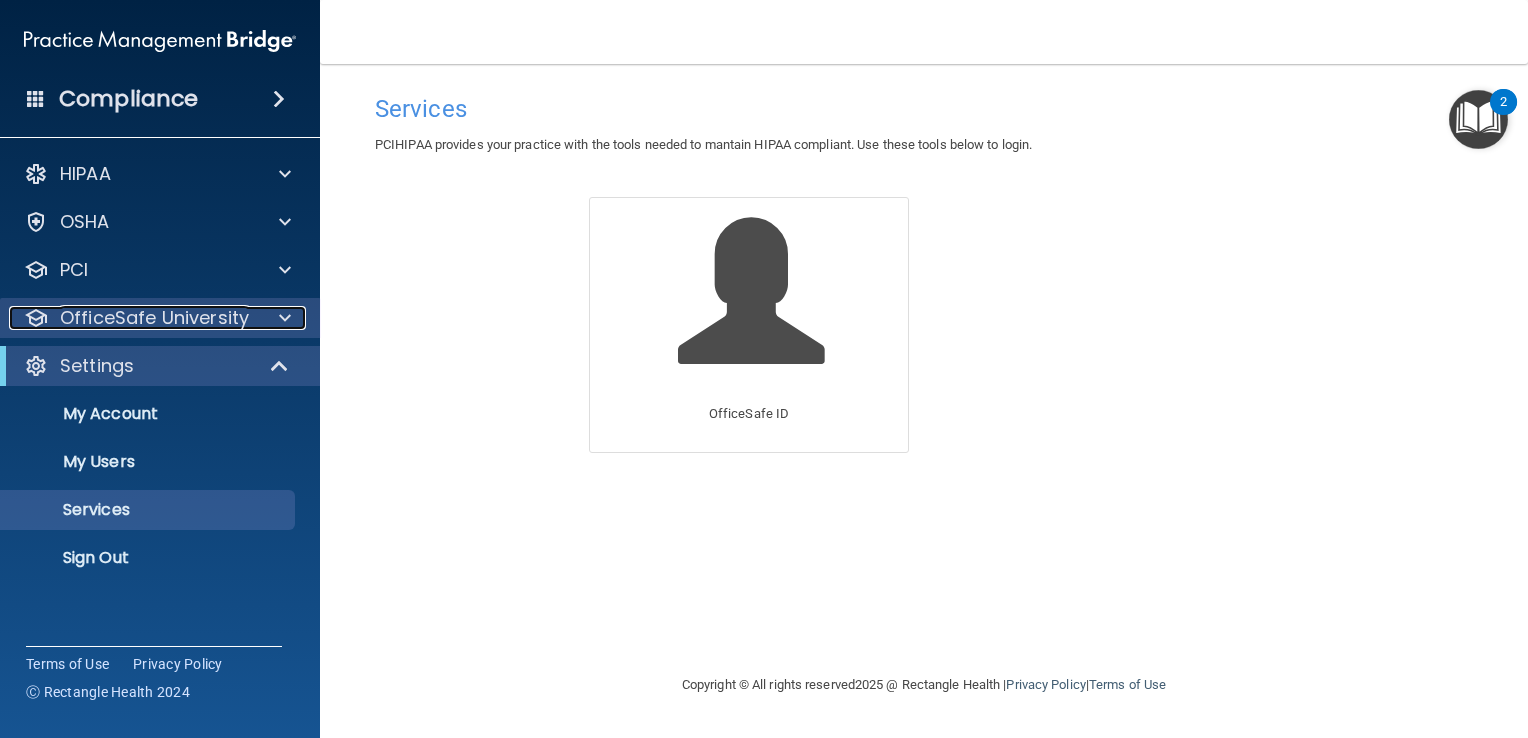 click on "OfficeSafe University" at bounding box center (133, 318) 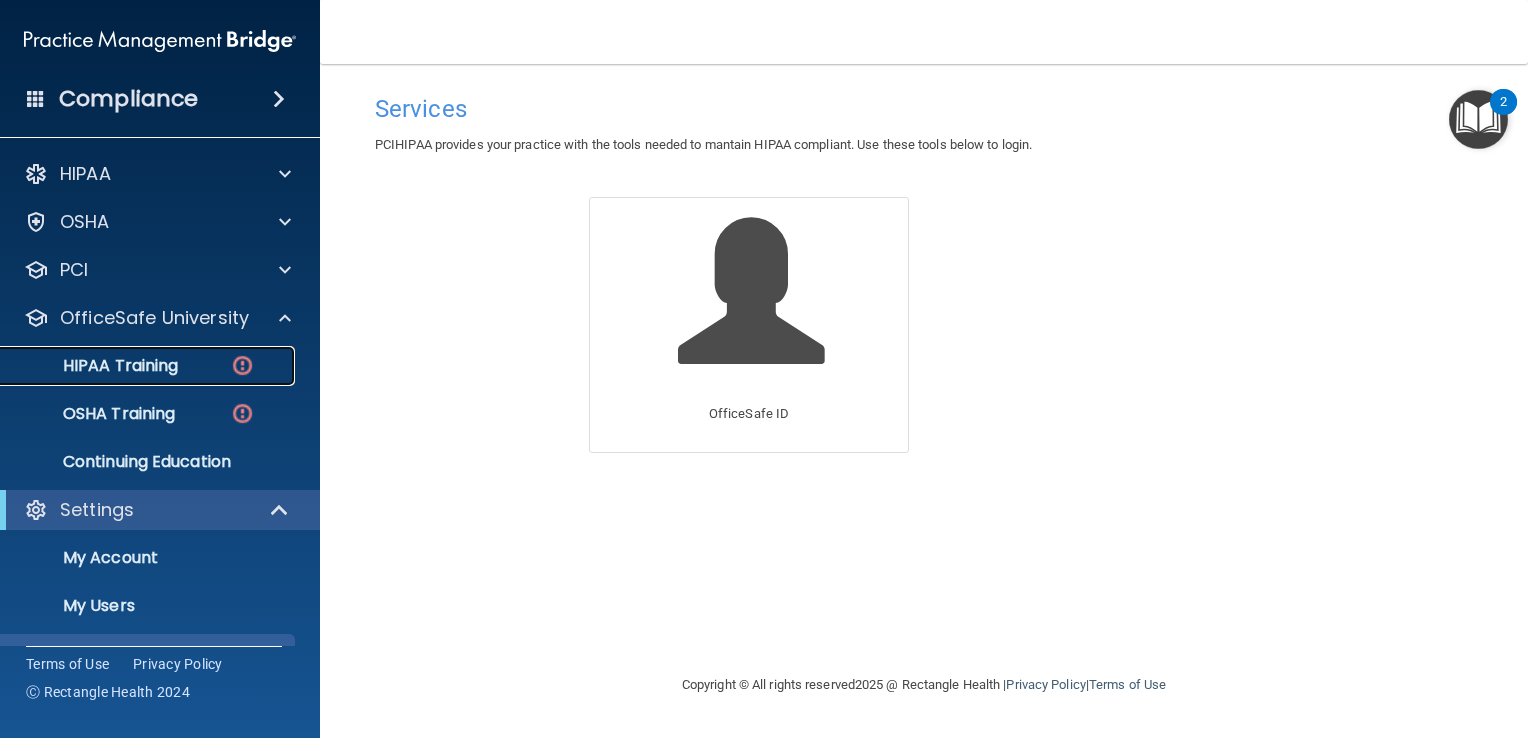 click on "HIPAA Training" at bounding box center (149, 366) 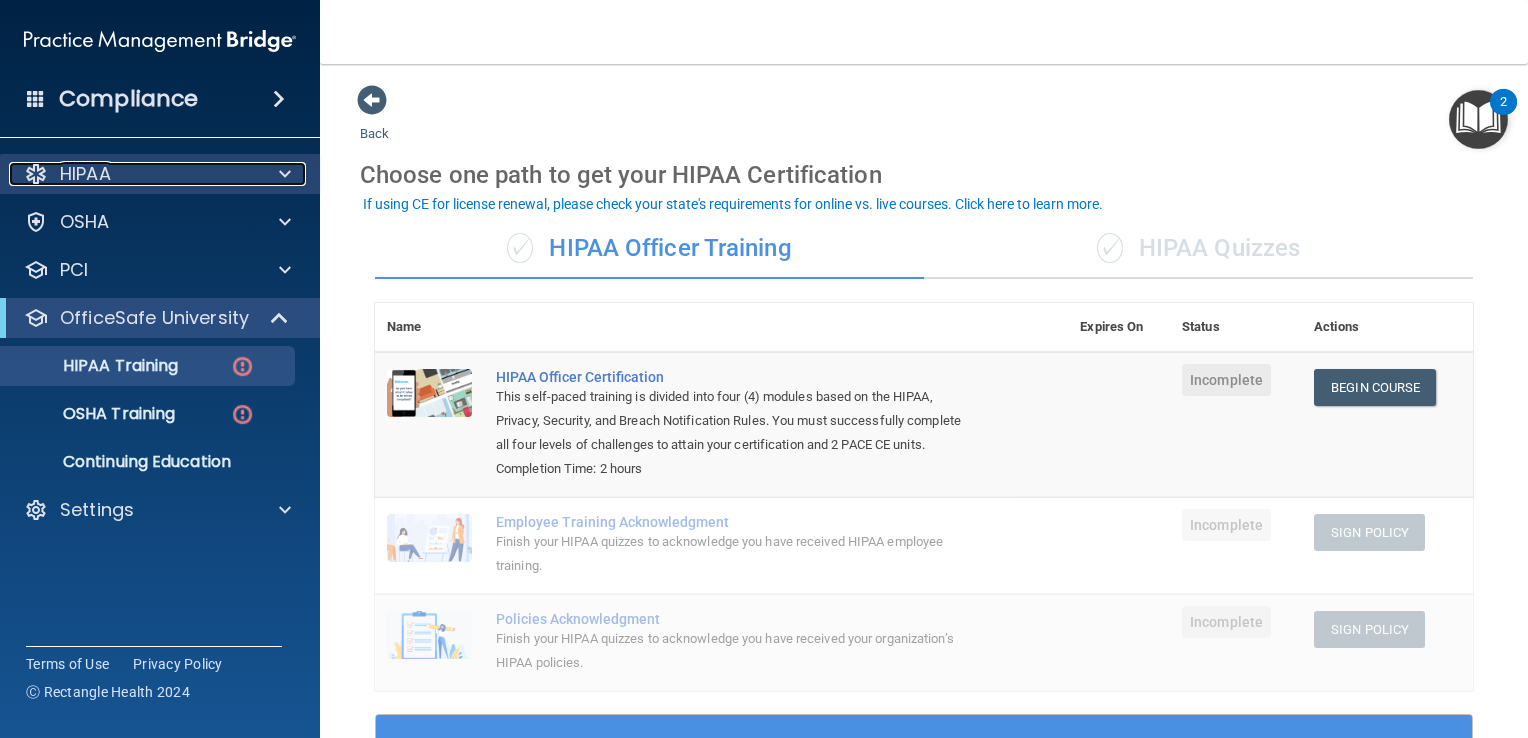 click on "HIPAA" at bounding box center (133, 174) 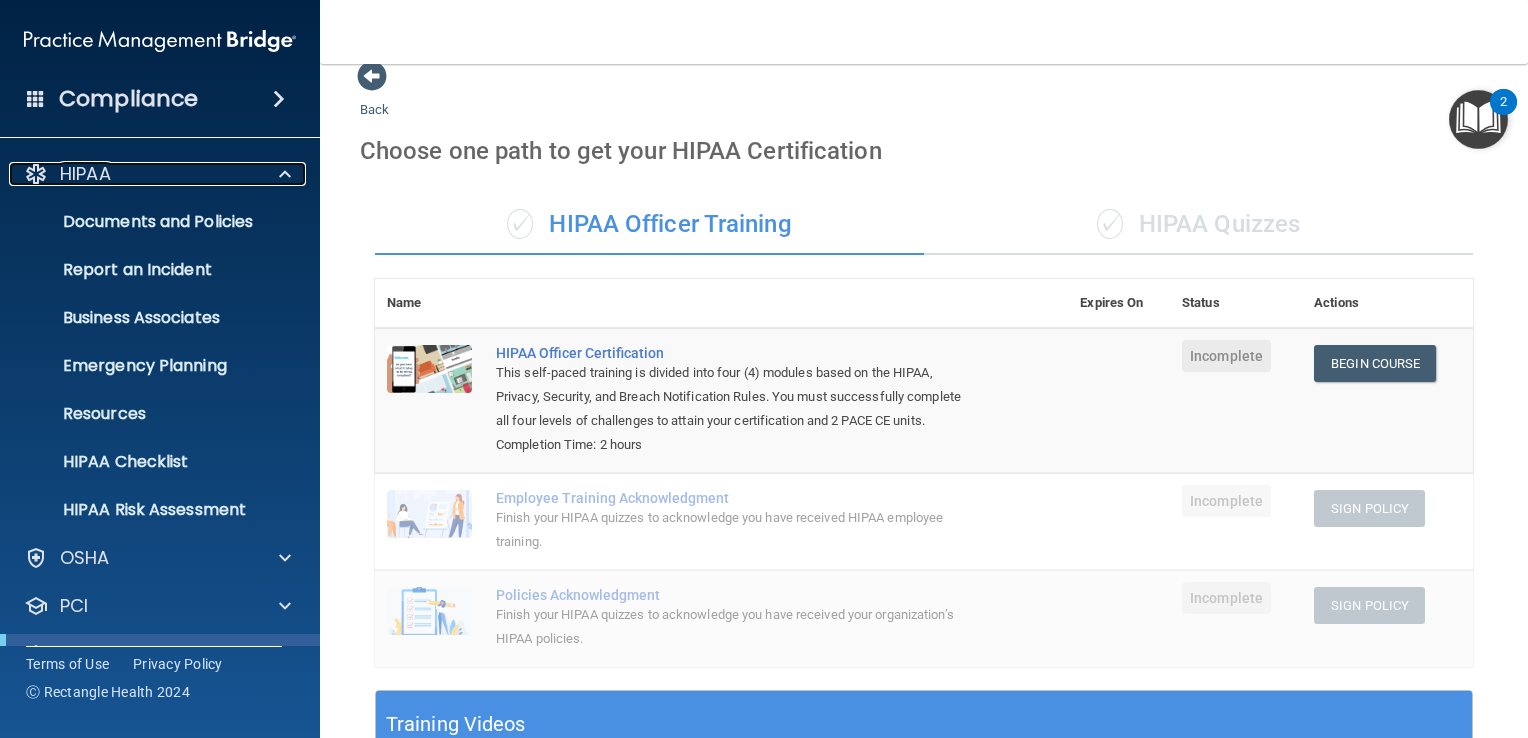 scroll, scrollTop: 0, scrollLeft: 0, axis: both 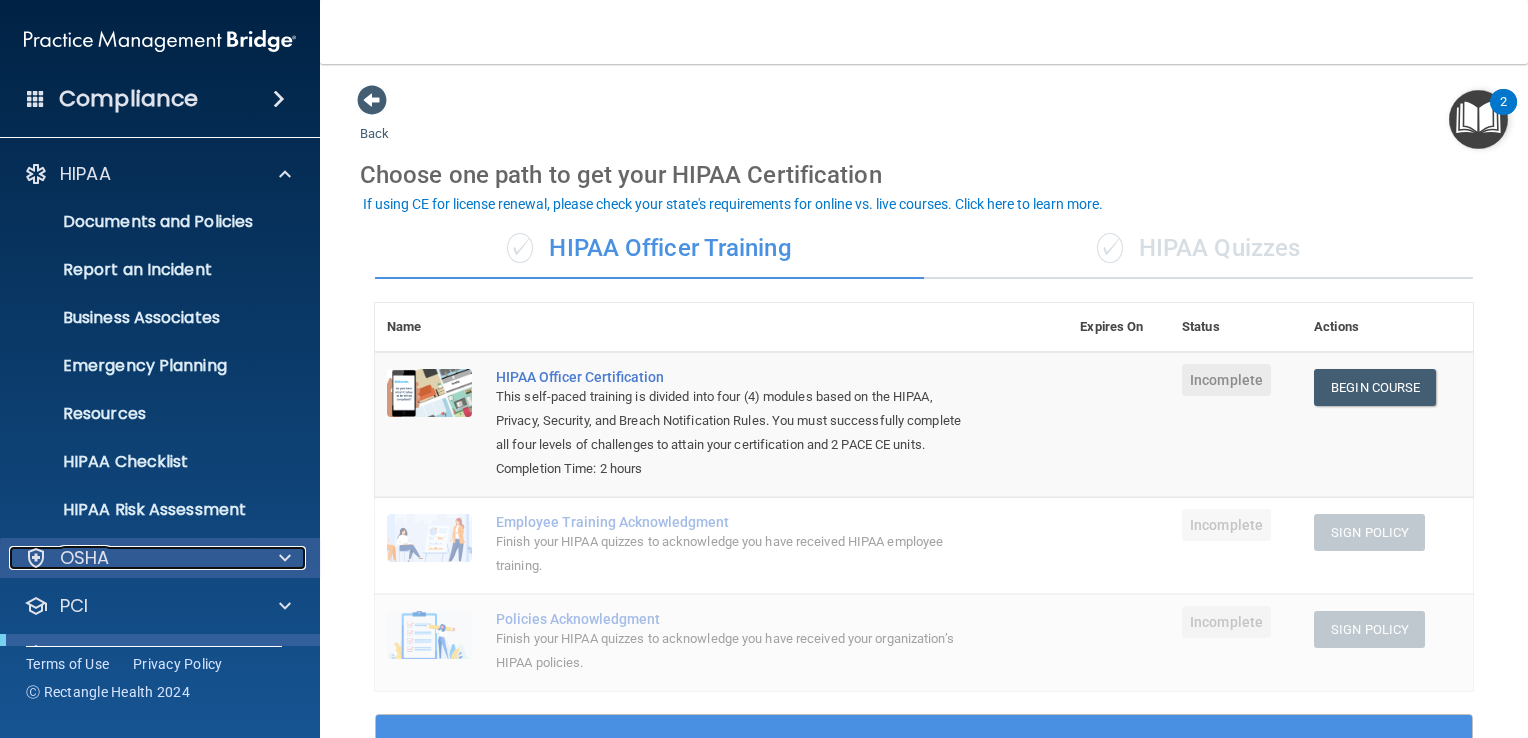 click on "OSHA" at bounding box center (133, 558) 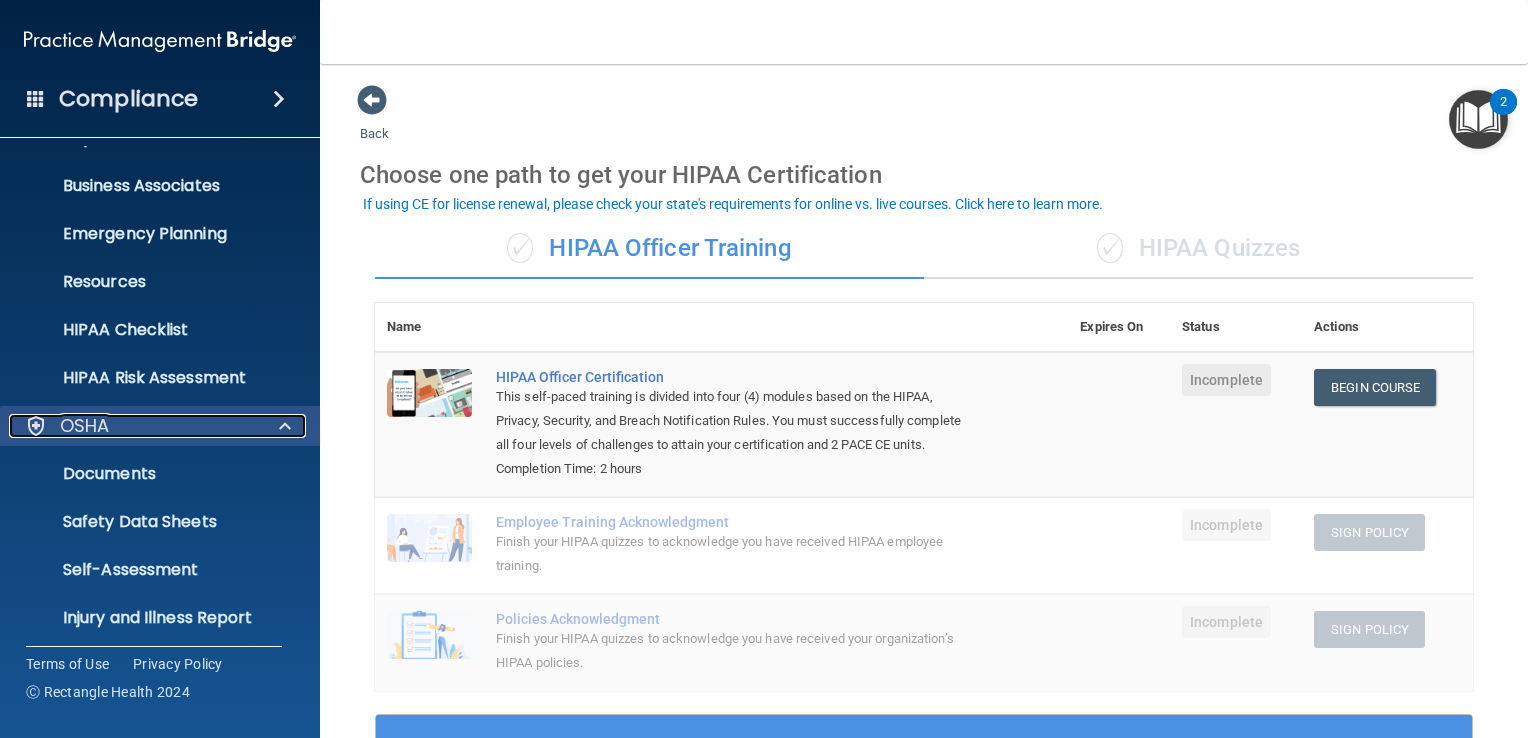 scroll, scrollTop: 400, scrollLeft: 0, axis: vertical 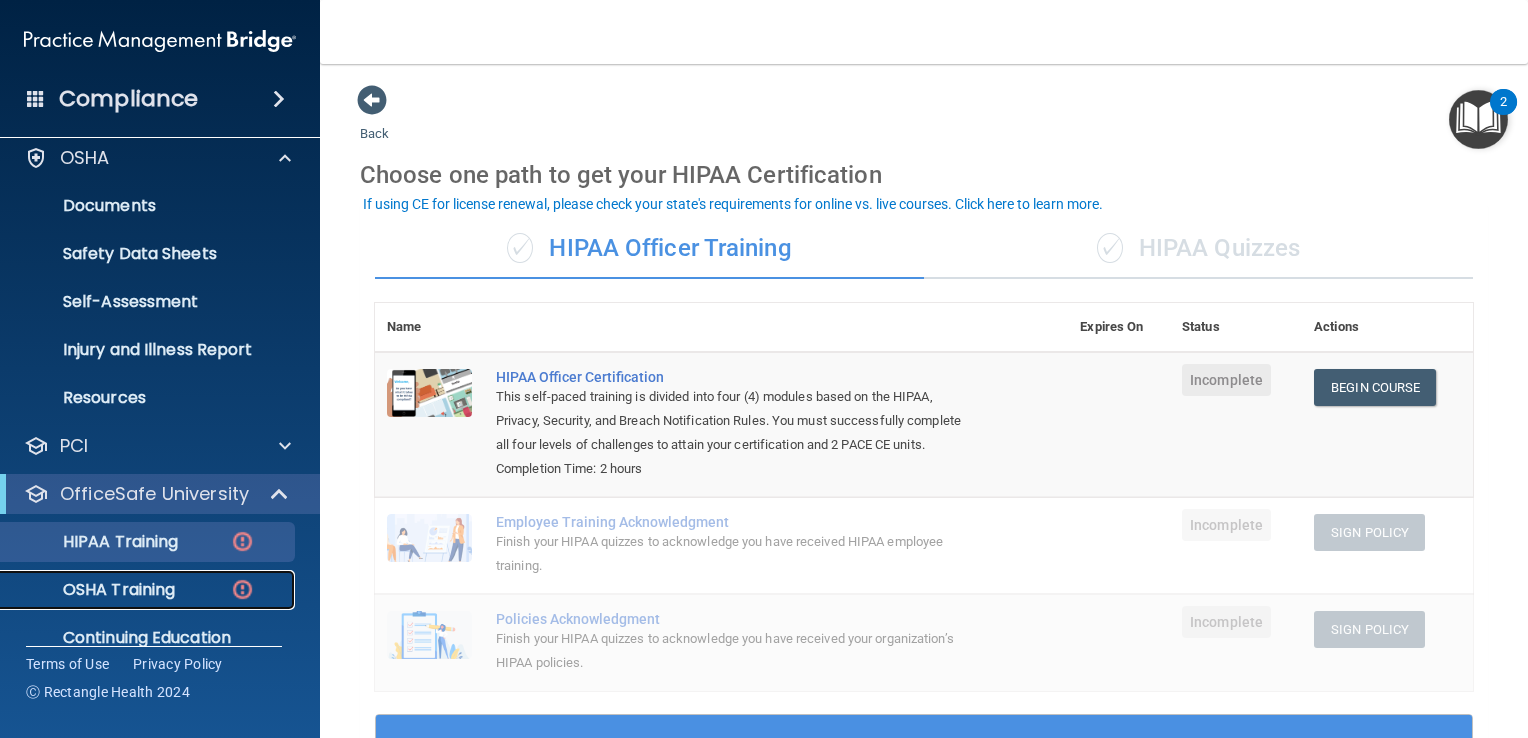 click on "OSHA Training" at bounding box center [94, 590] 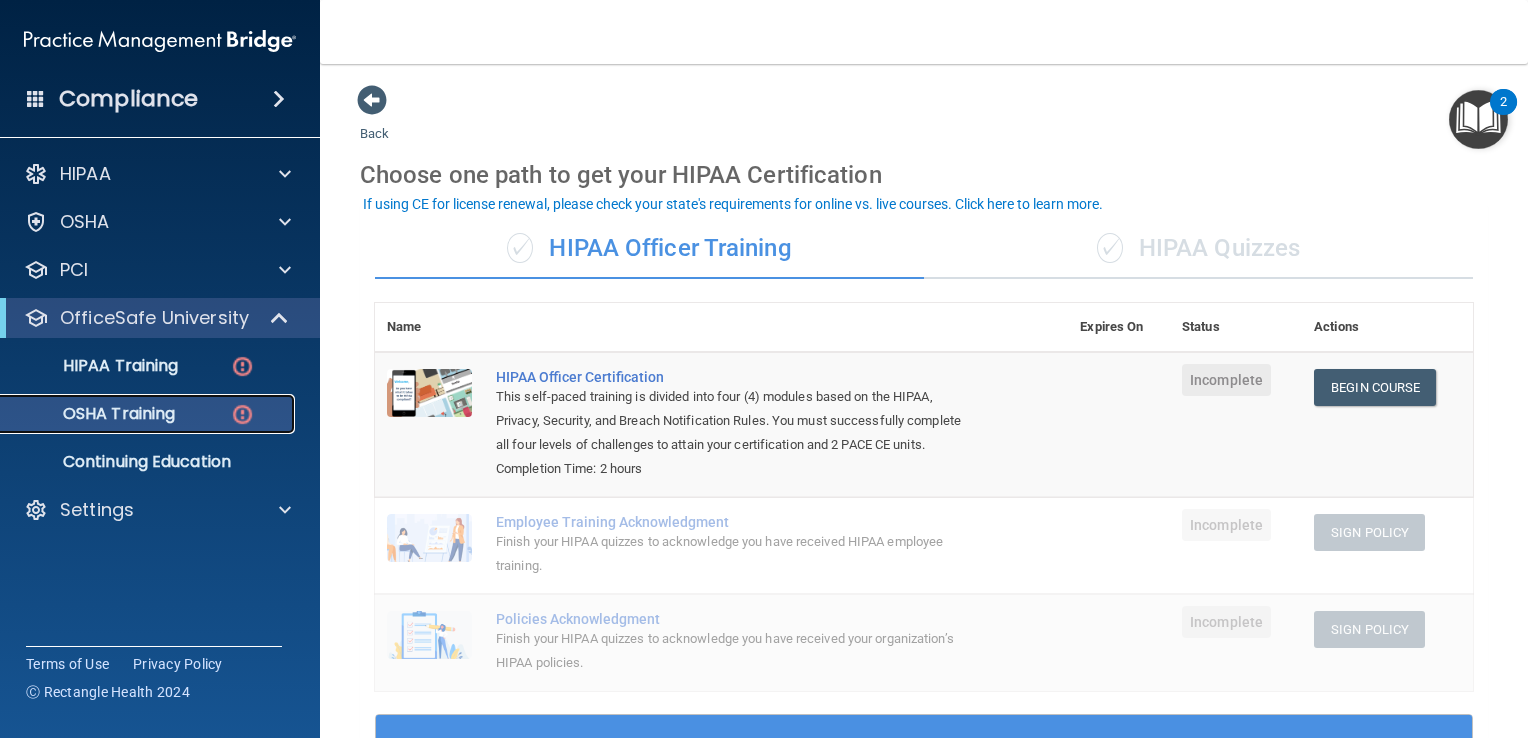scroll, scrollTop: 0, scrollLeft: 0, axis: both 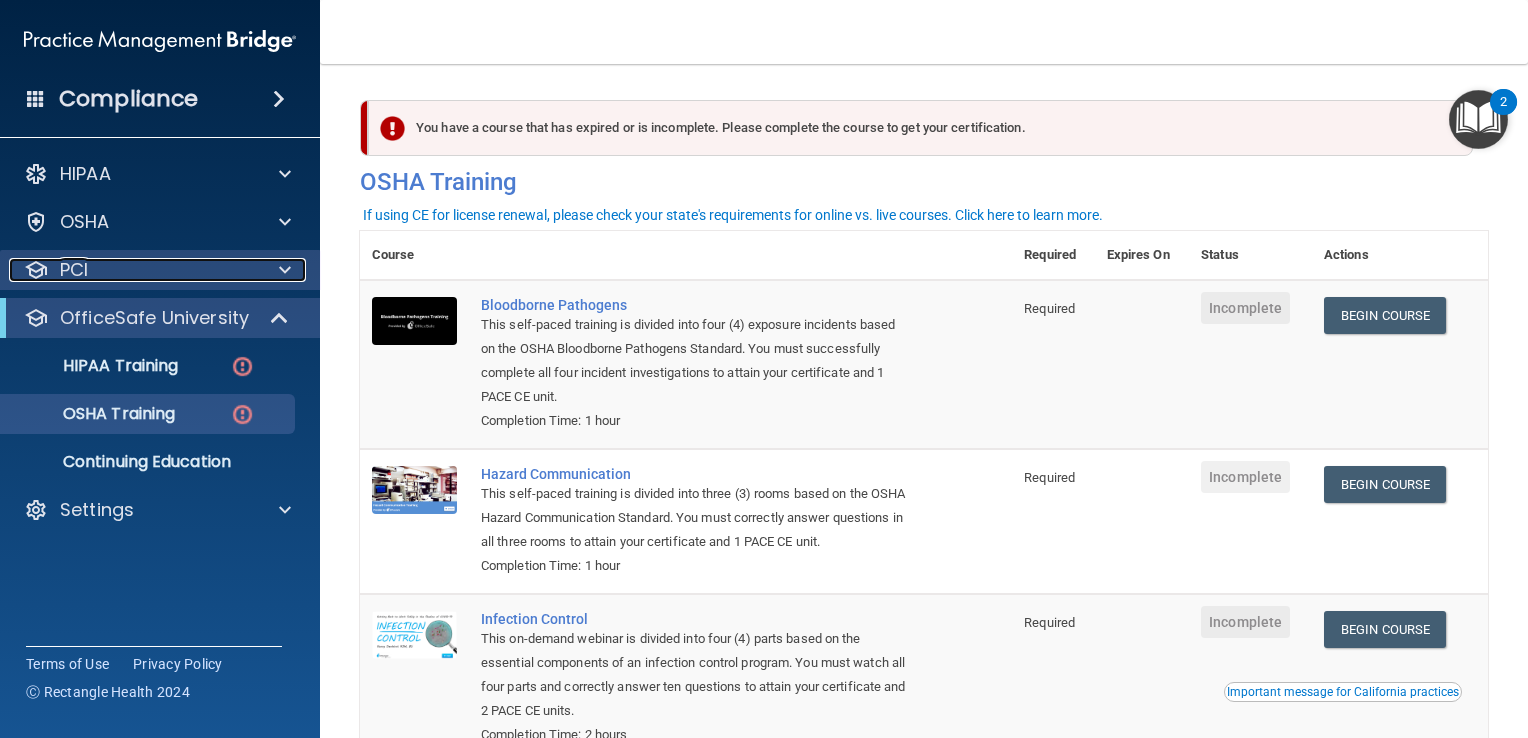 click on "PCI" at bounding box center (133, 270) 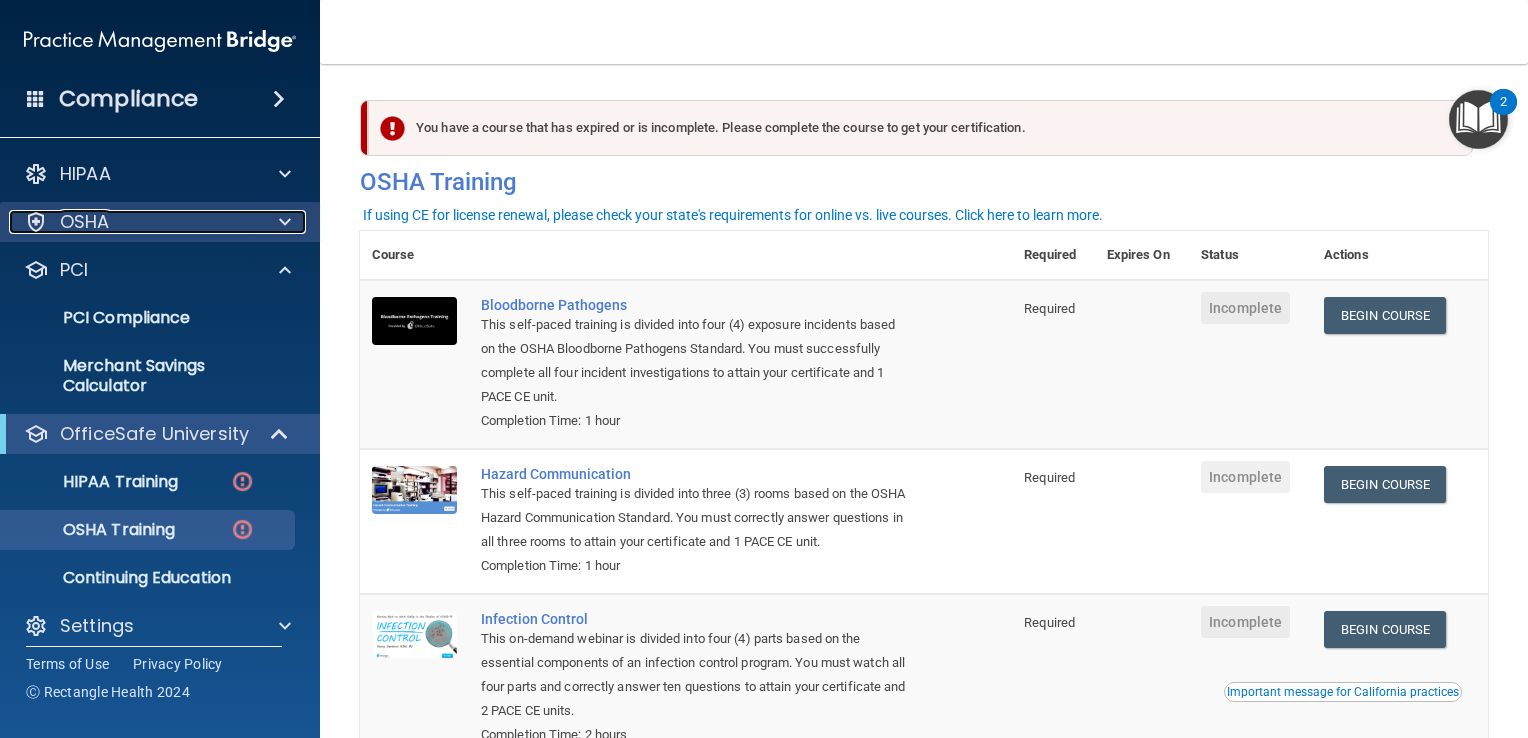 click at bounding box center [285, 222] 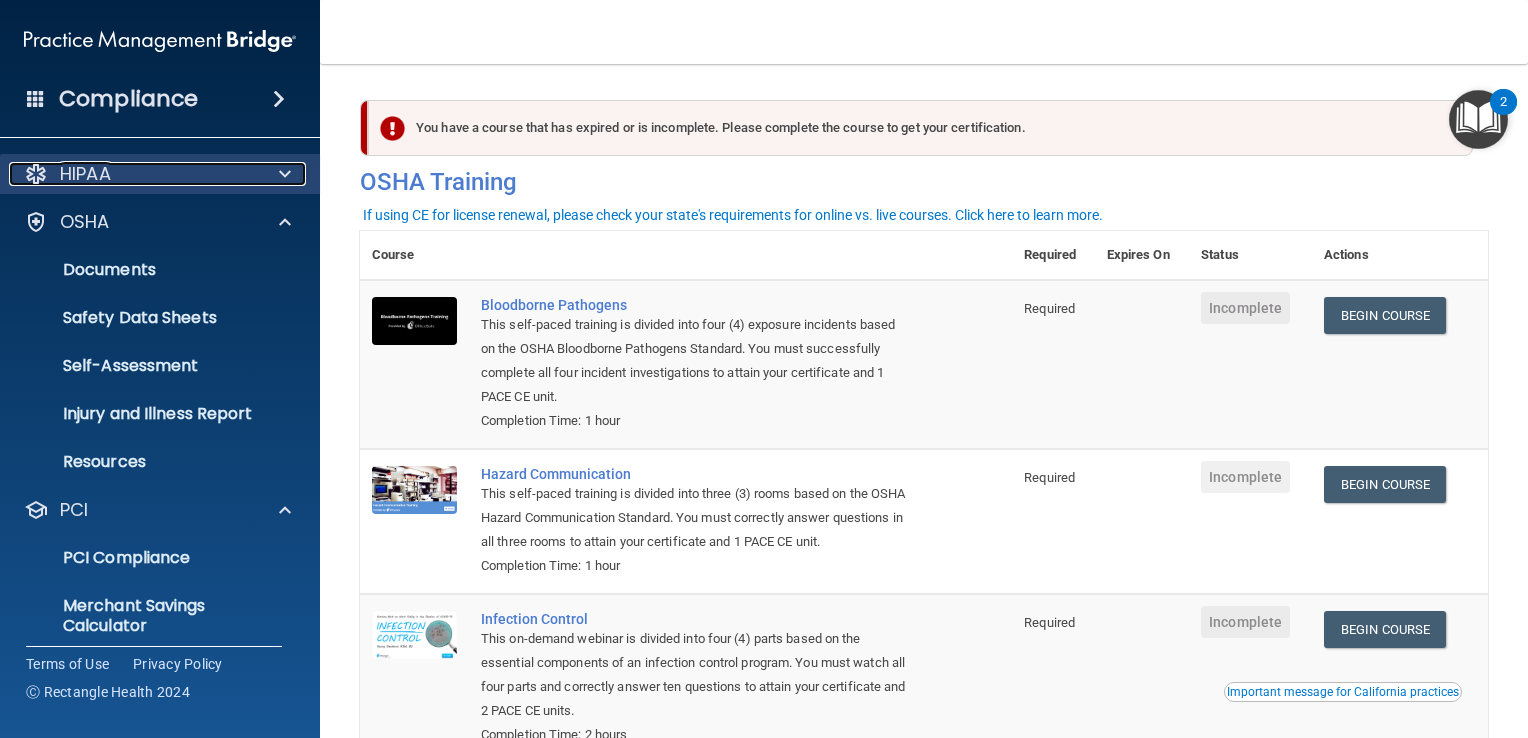 click at bounding box center (282, 174) 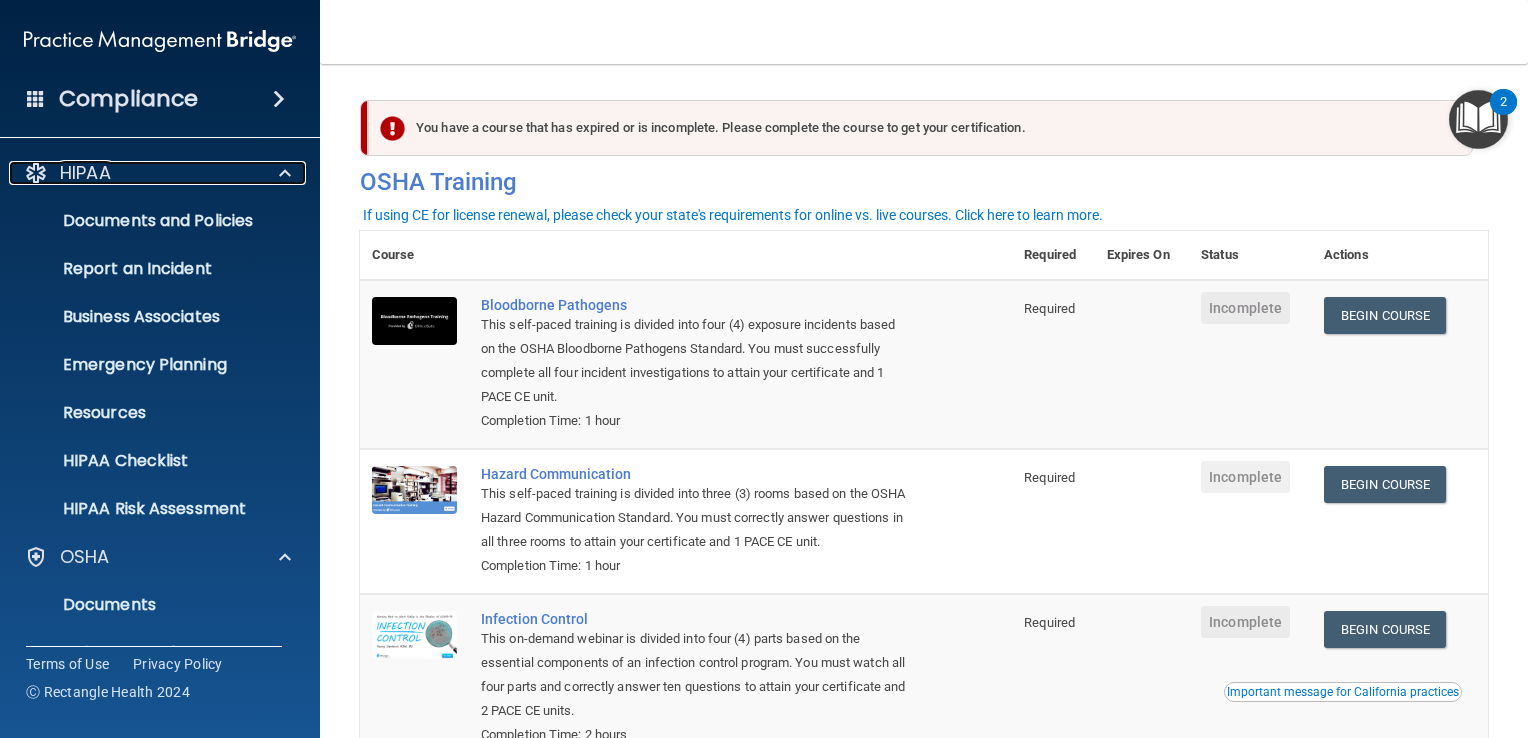 scroll, scrollTop: 591, scrollLeft: 0, axis: vertical 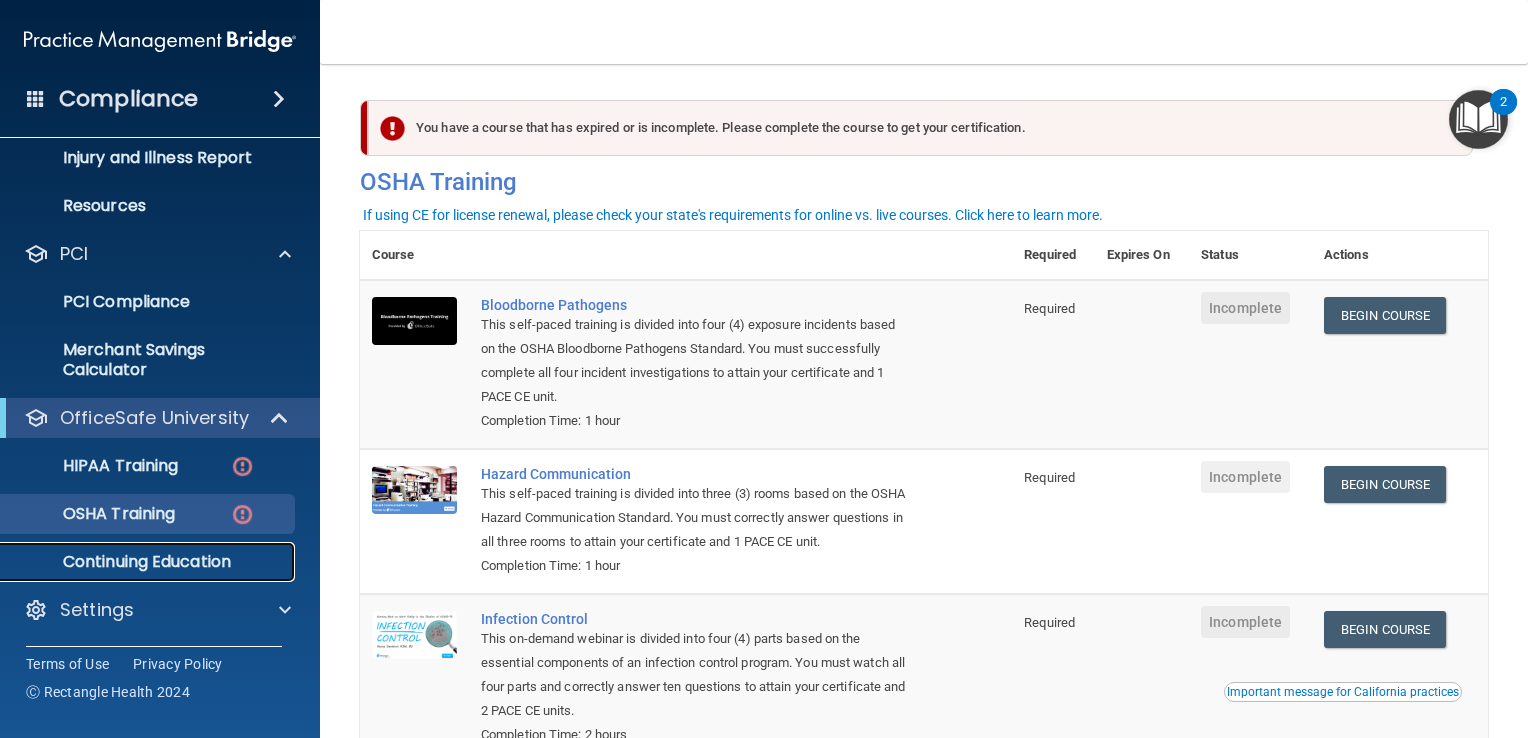 click on "Continuing Education" at bounding box center [149, 562] 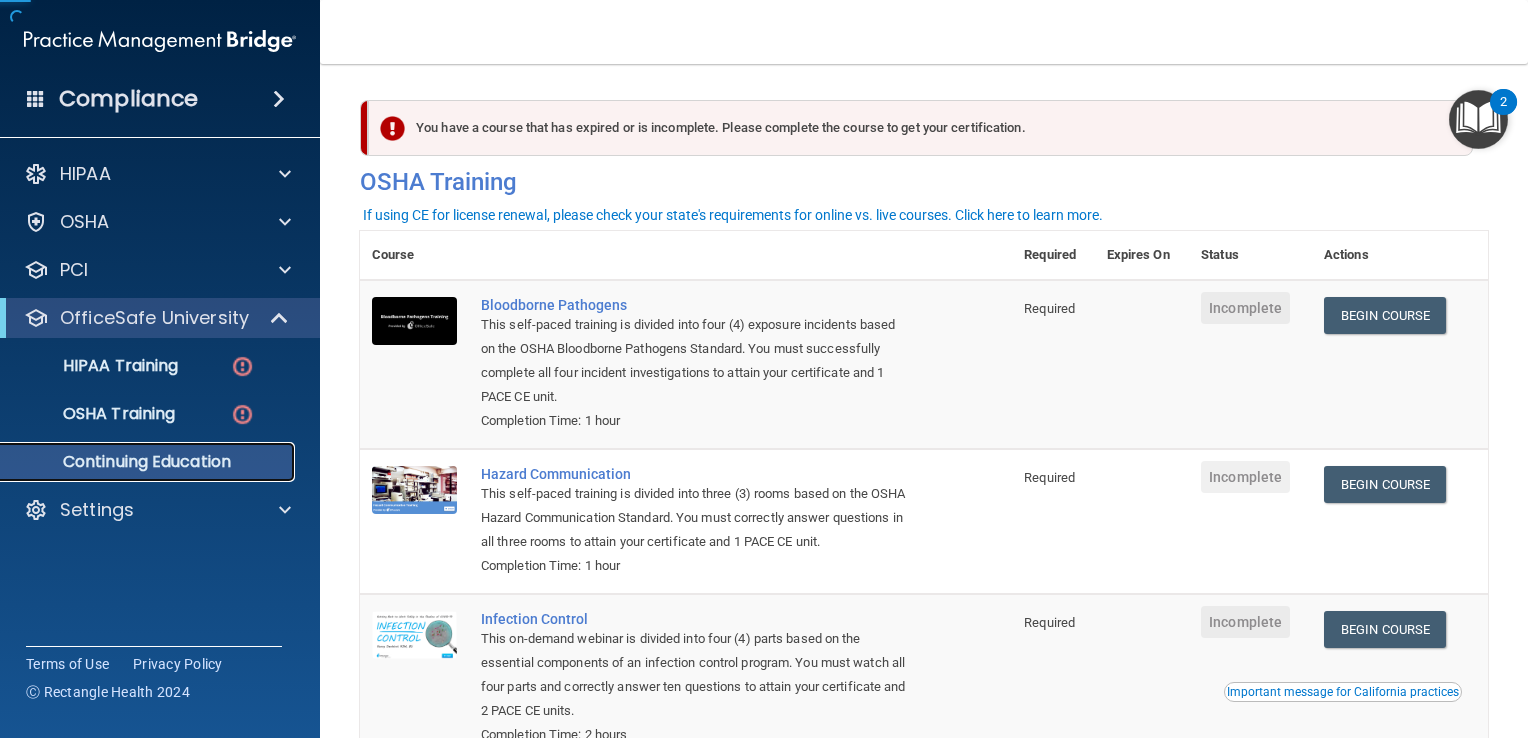 scroll, scrollTop: 0, scrollLeft: 0, axis: both 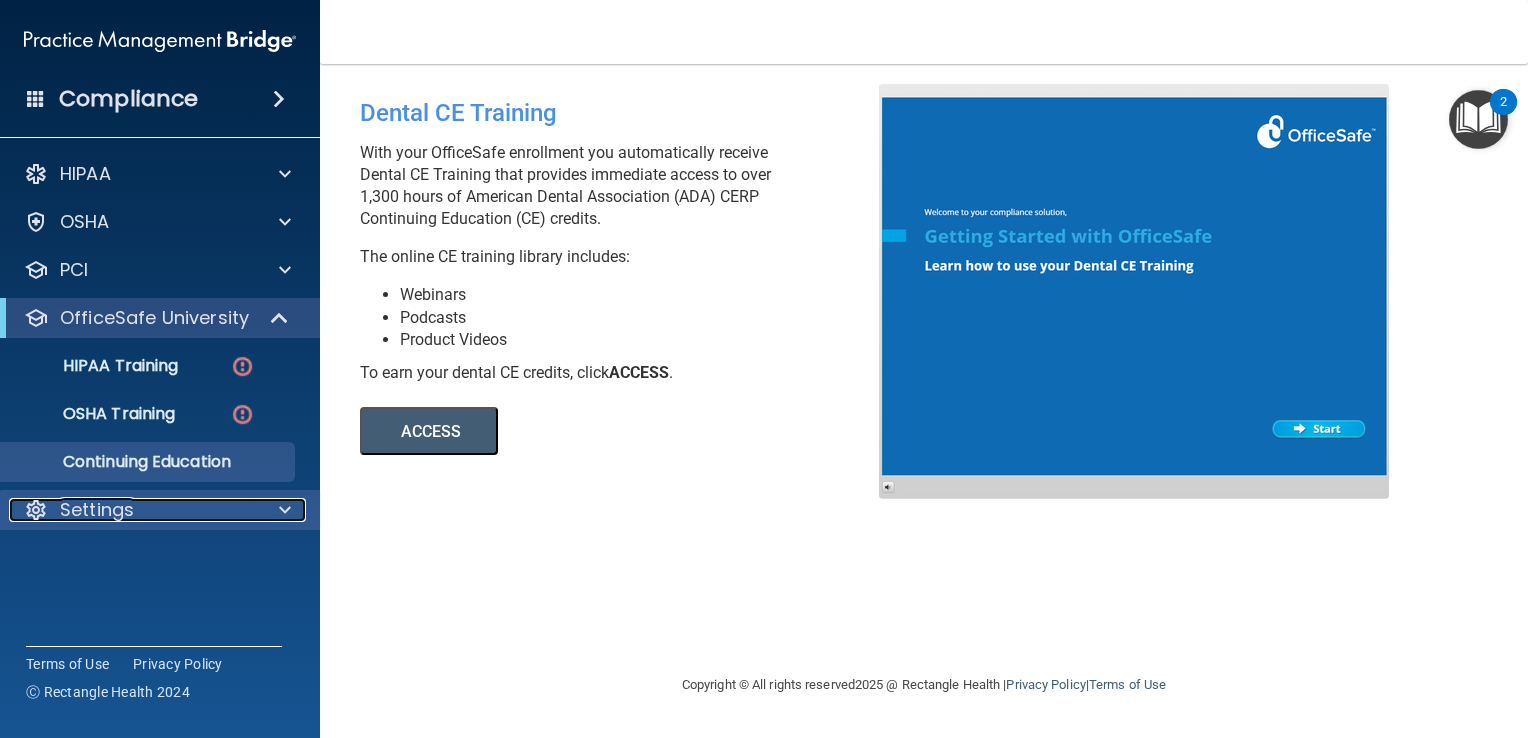 click at bounding box center (285, 510) 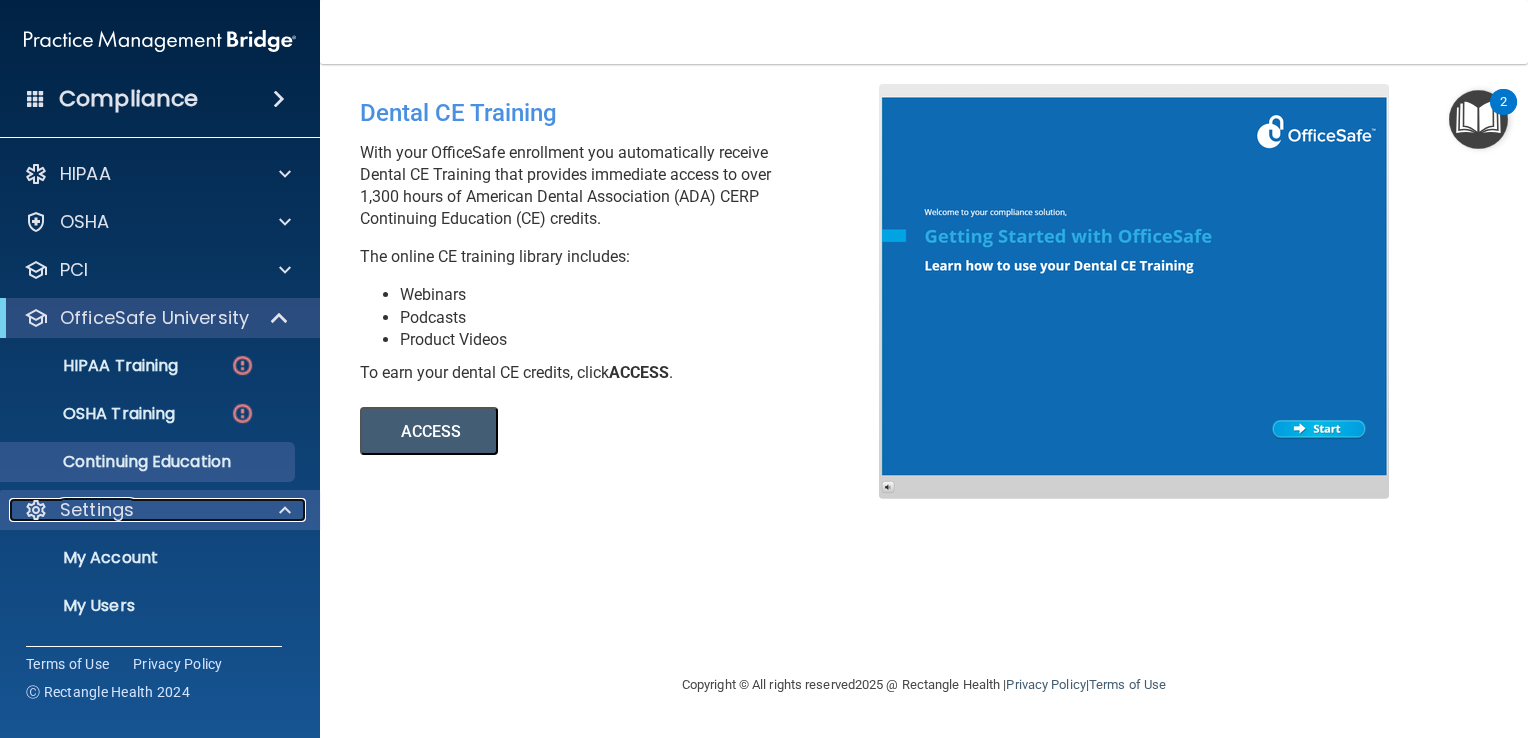 scroll, scrollTop: 91, scrollLeft: 0, axis: vertical 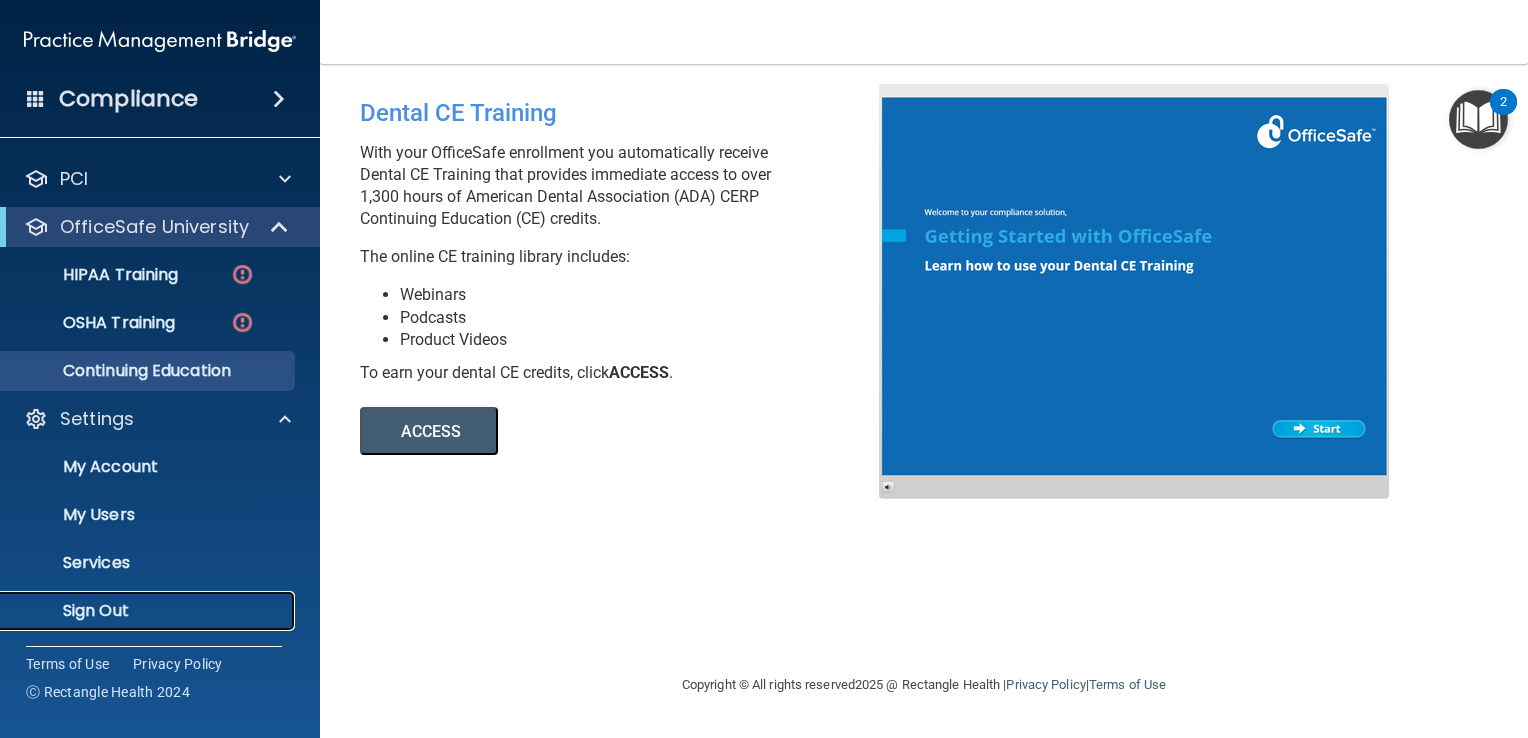 click on "Sign Out" at bounding box center [149, 611] 